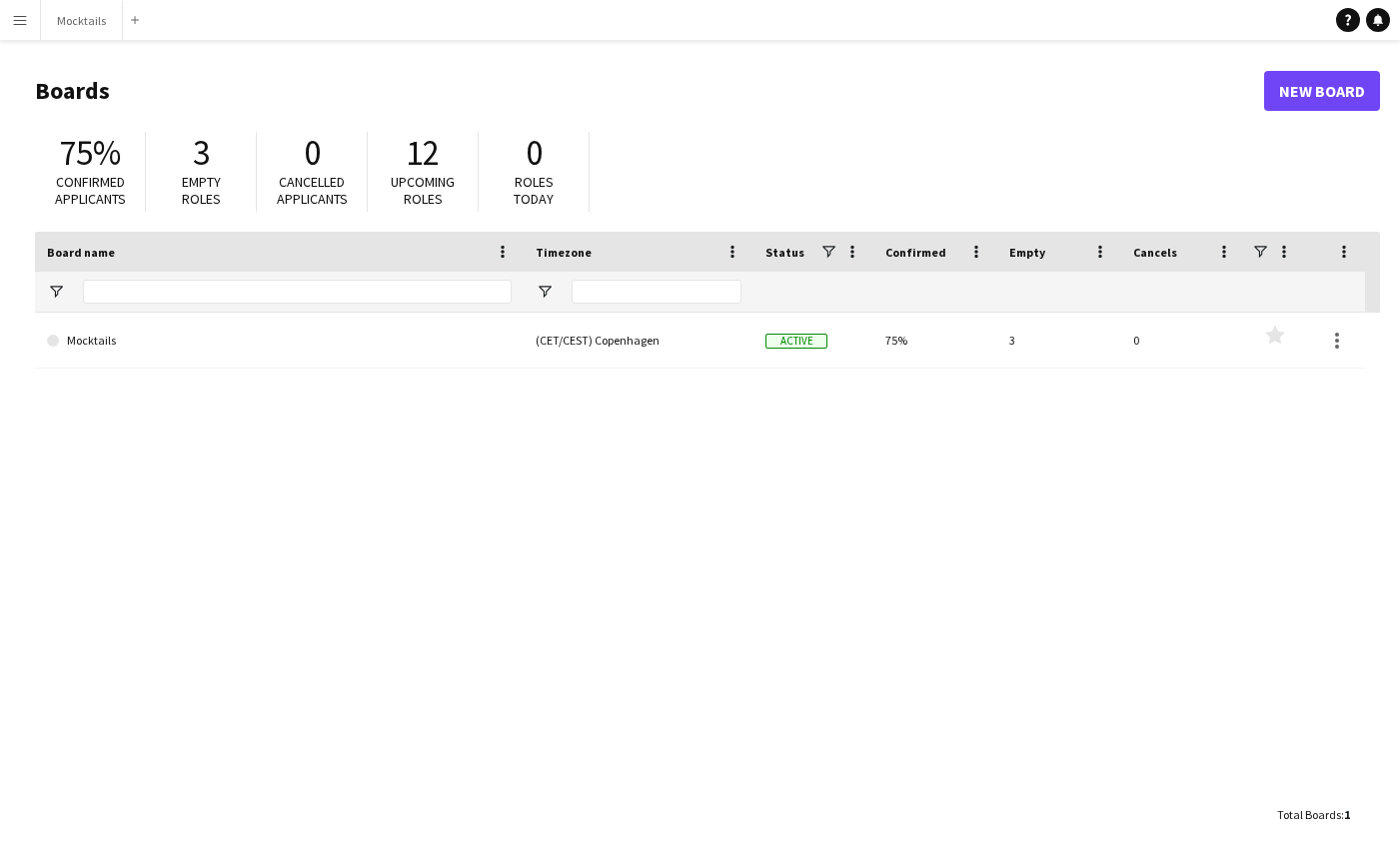 scroll, scrollTop: 0, scrollLeft: 0, axis: both 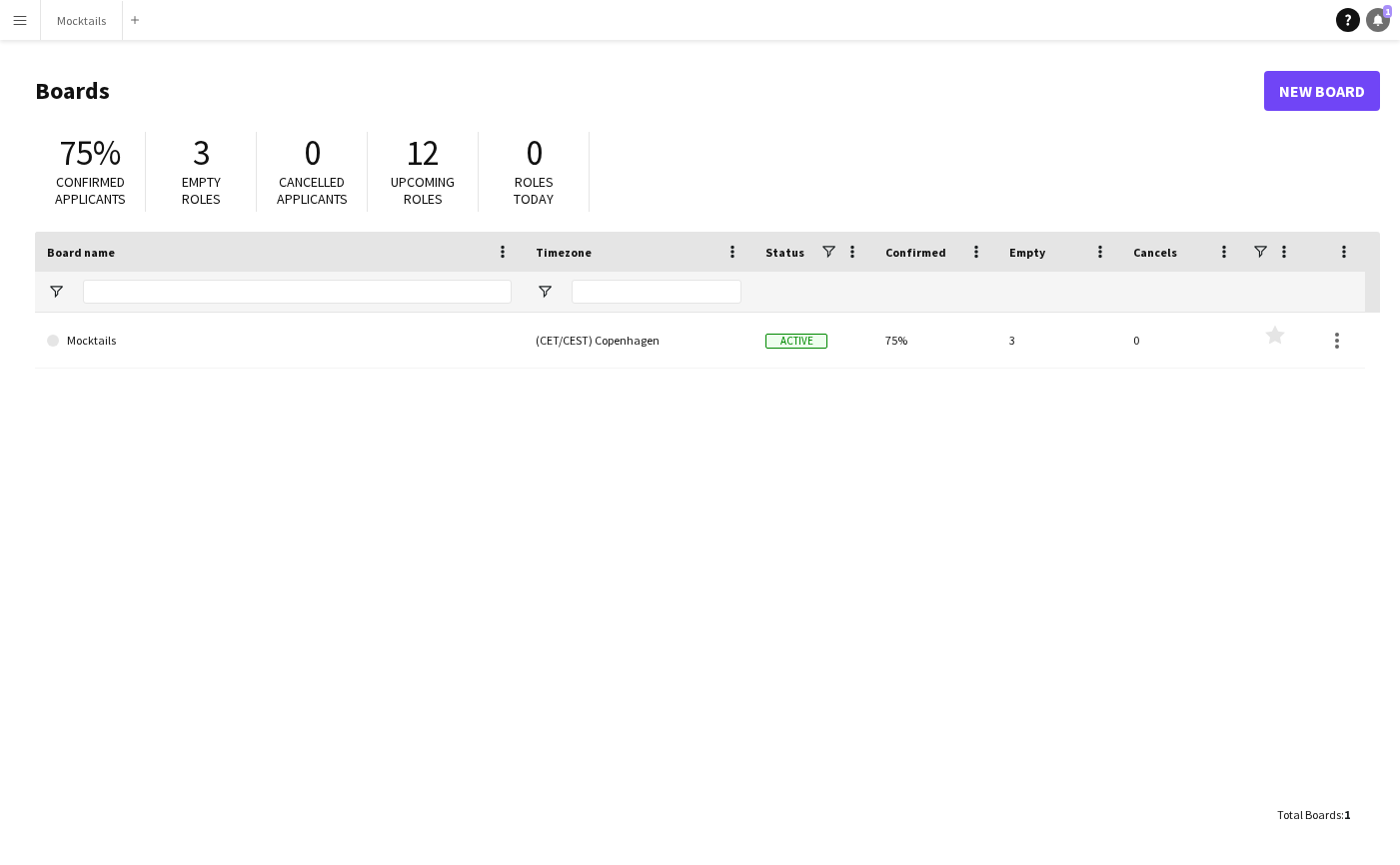 click 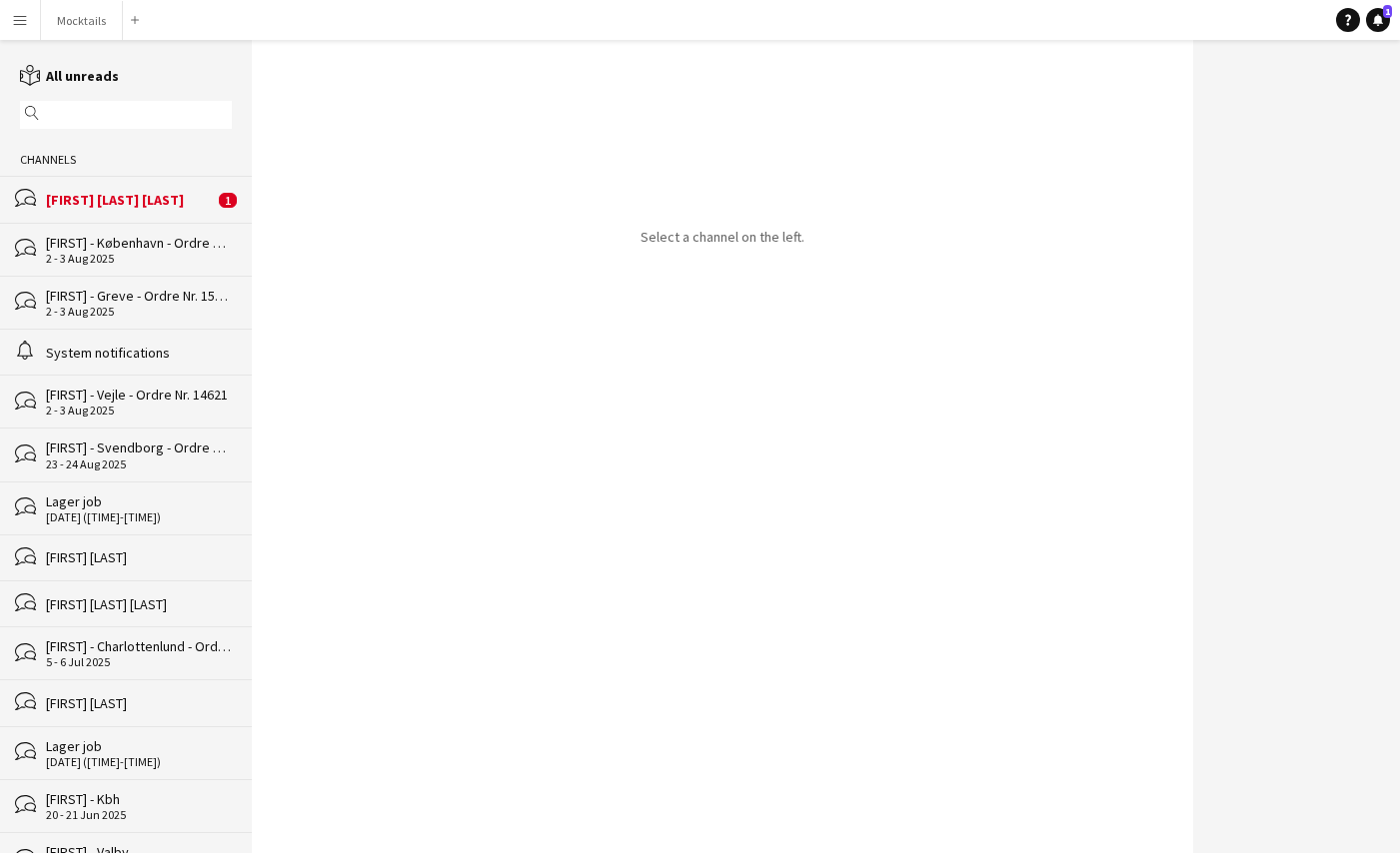 click on "[FIRST] [LAST] [LAST]" 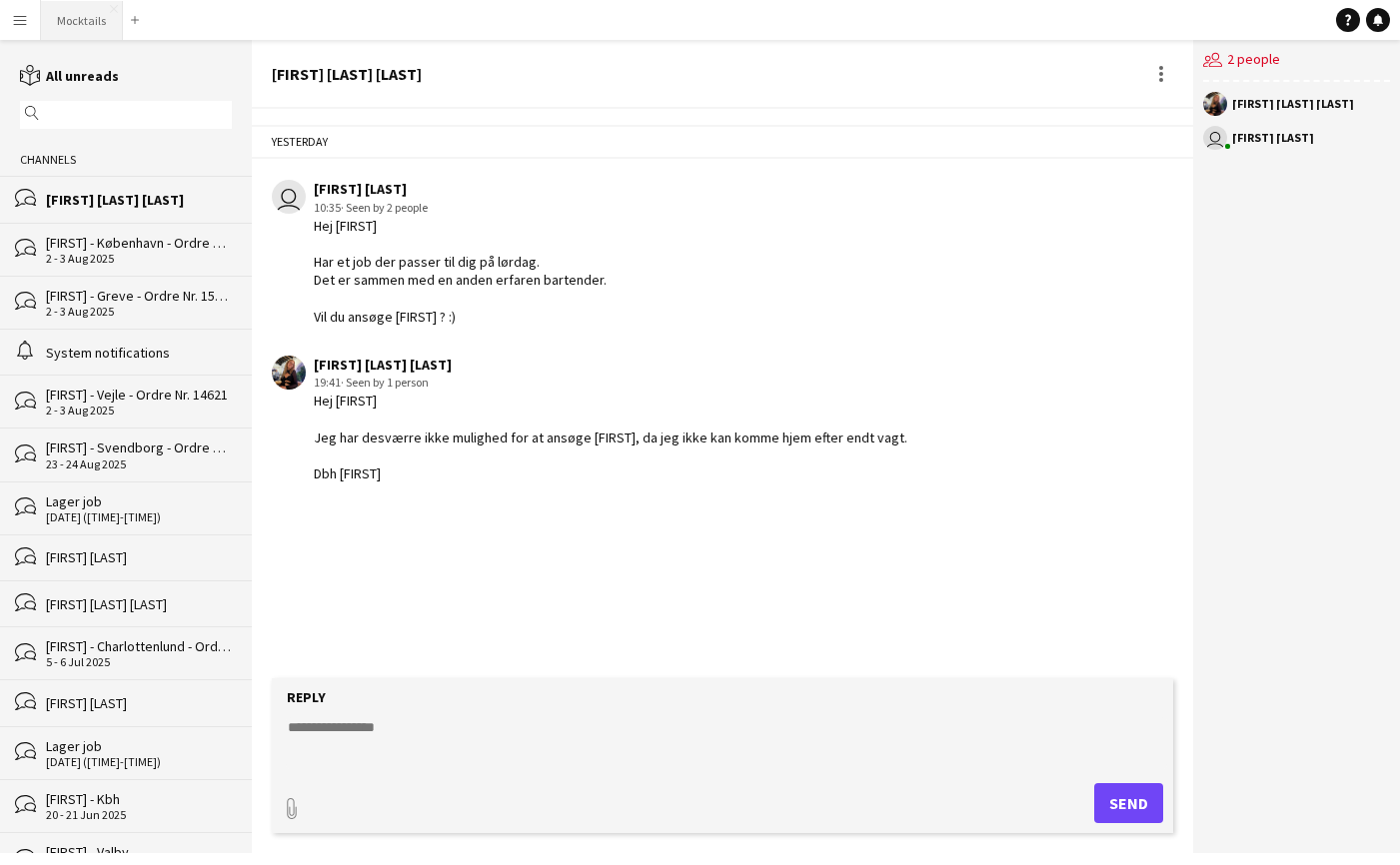 click on "Mocktails
Close" at bounding box center [82, 20] 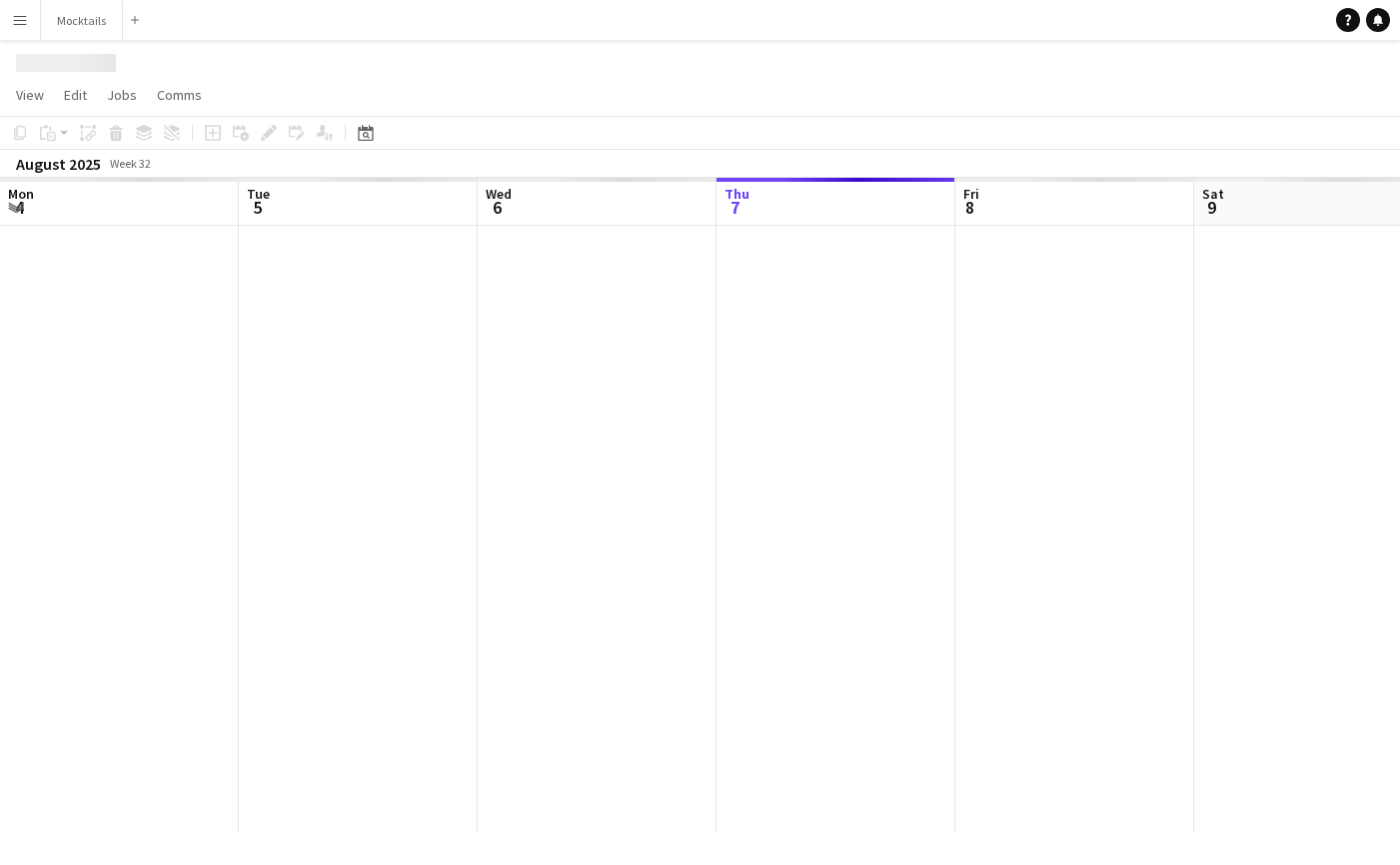 scroll, scrollTop: 0, scrollLeft: 478, axis: horizontal 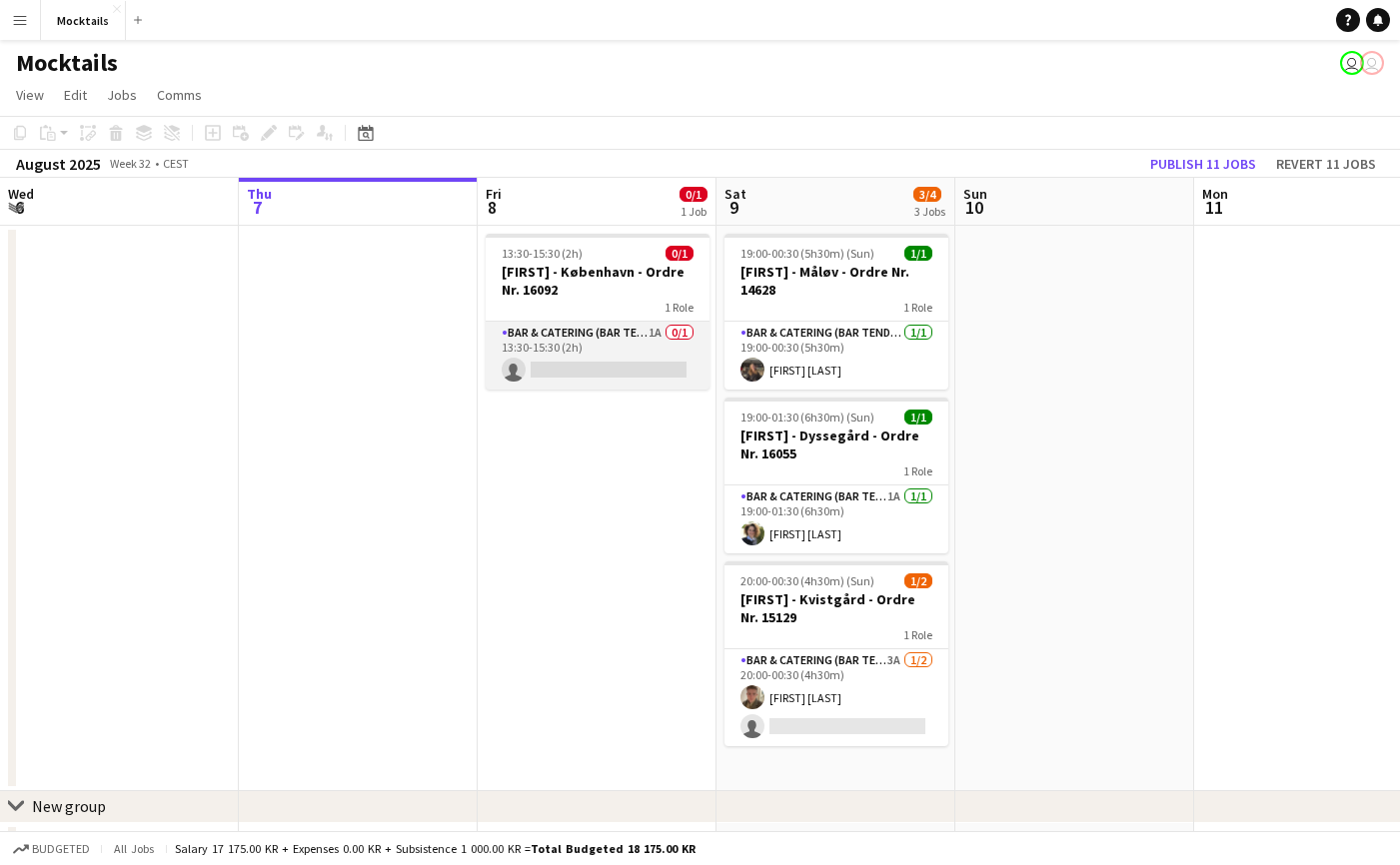 click on "Bar & Catering (Bar Tender)   1A   0/1   13:30-15:30 (2h)
single-neutral-actions" at bounding box center [598, 356] 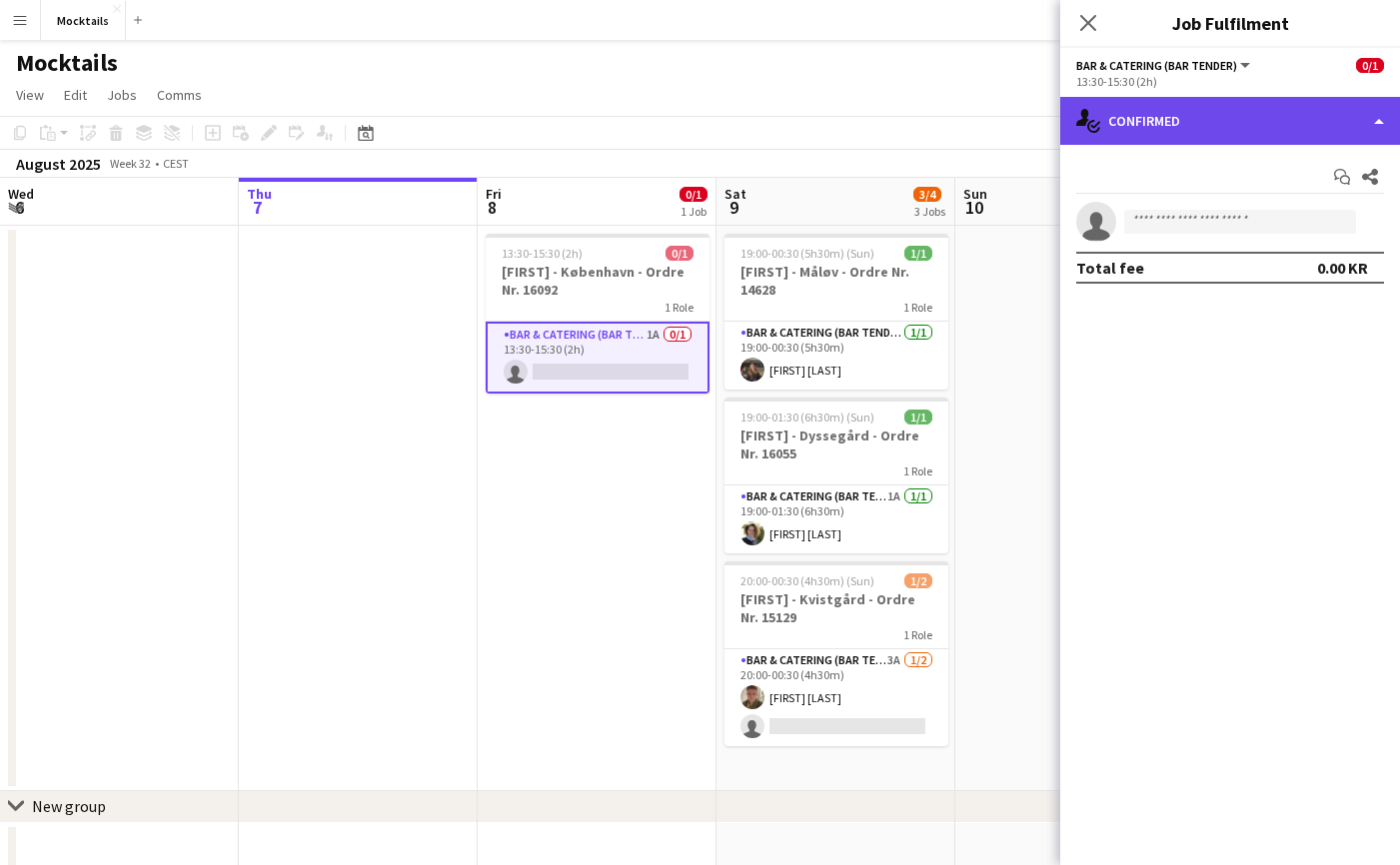 click on "single-neutral-actions-check-2
Confirmed" 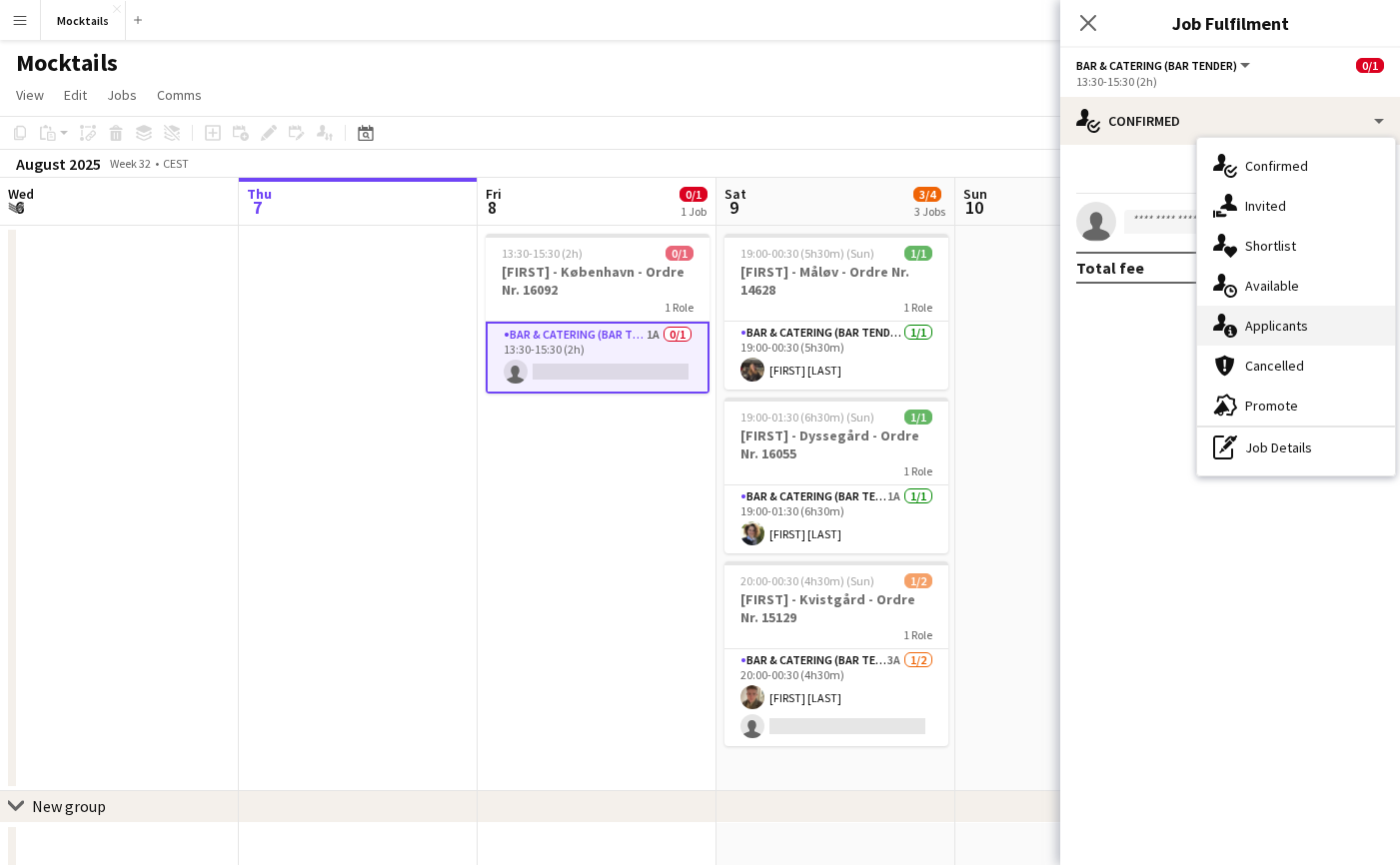 click on "single-neutral-actions-information
Applicants" at bounding box center [1296, 326] 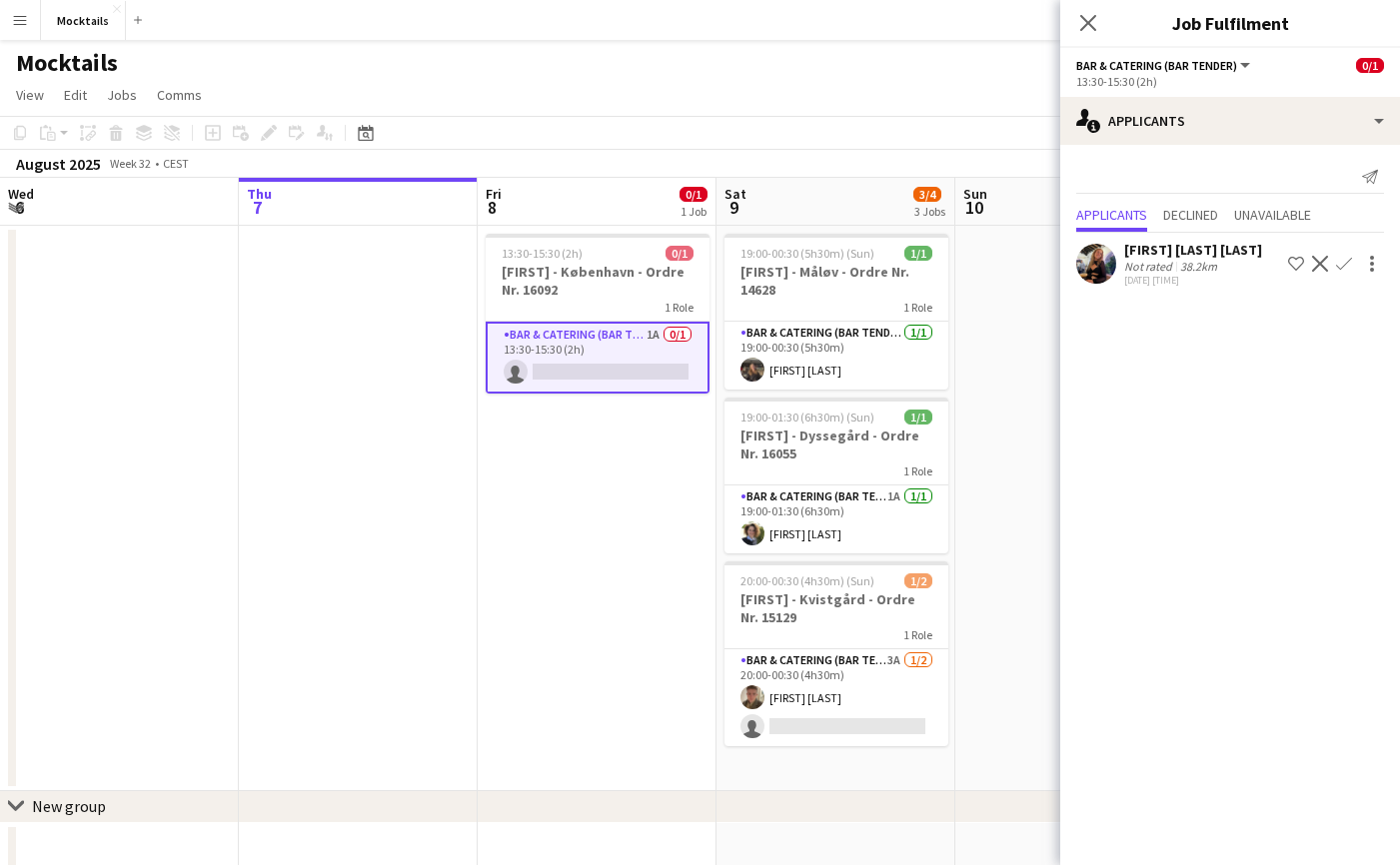 click on "13:30-15:30 (2h)    0/1   [FIRST] - København - Ordre Nr. 16092   1 Role   Bar & Catering (Bar Tender)   1A   0/1   13:30-15:30 (2h)
single-neutral-actions" at bounding box center (597, 508) 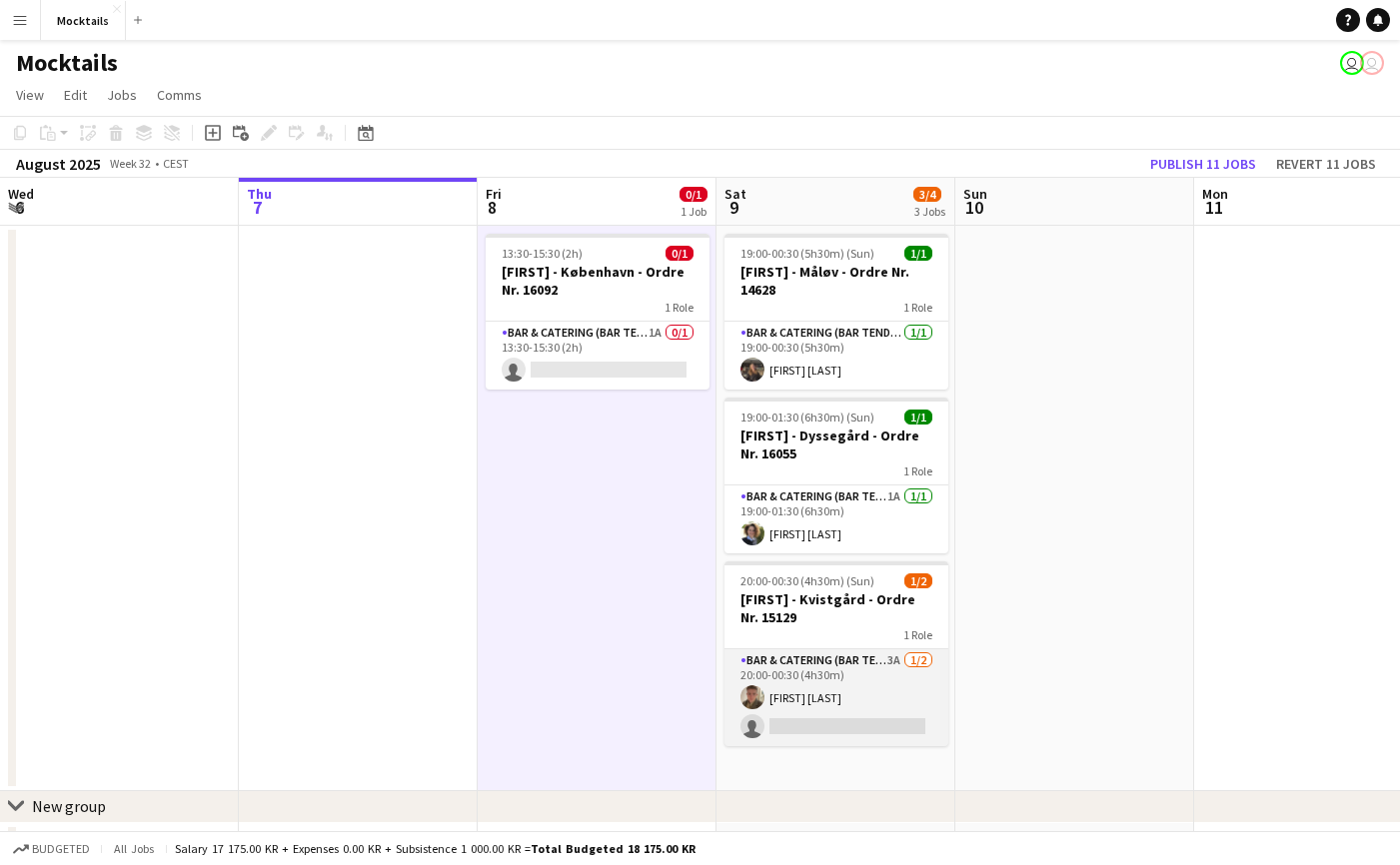 click on "Bar & Catering (Bar Tender)   3A   1/2   20:00-00:30 (4h30m)
[FIRST] [LAST]
single-neutral-actions" at bounding box center [836, 697] 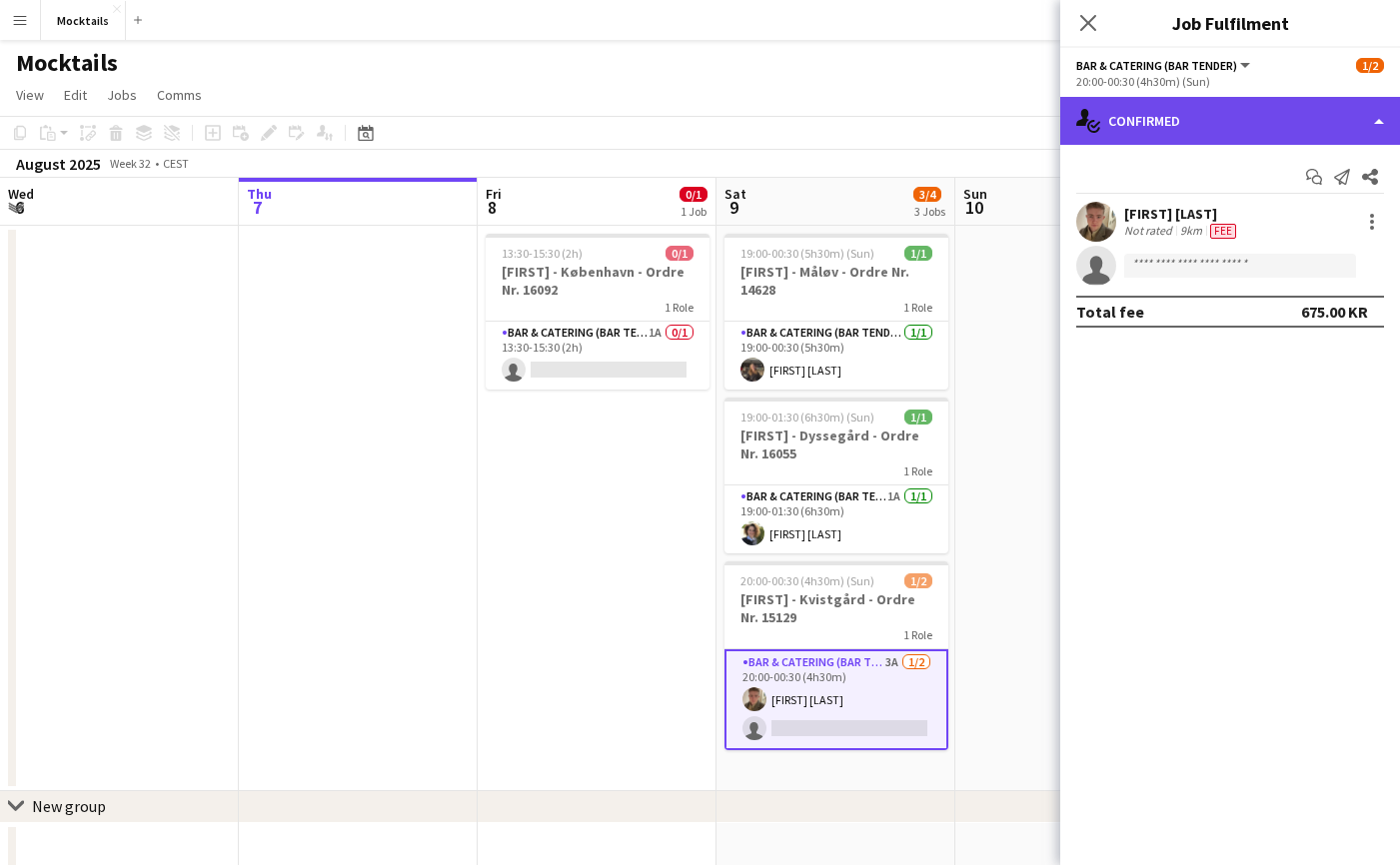 click on "single-neutral-actions-check-2
Confirmed" 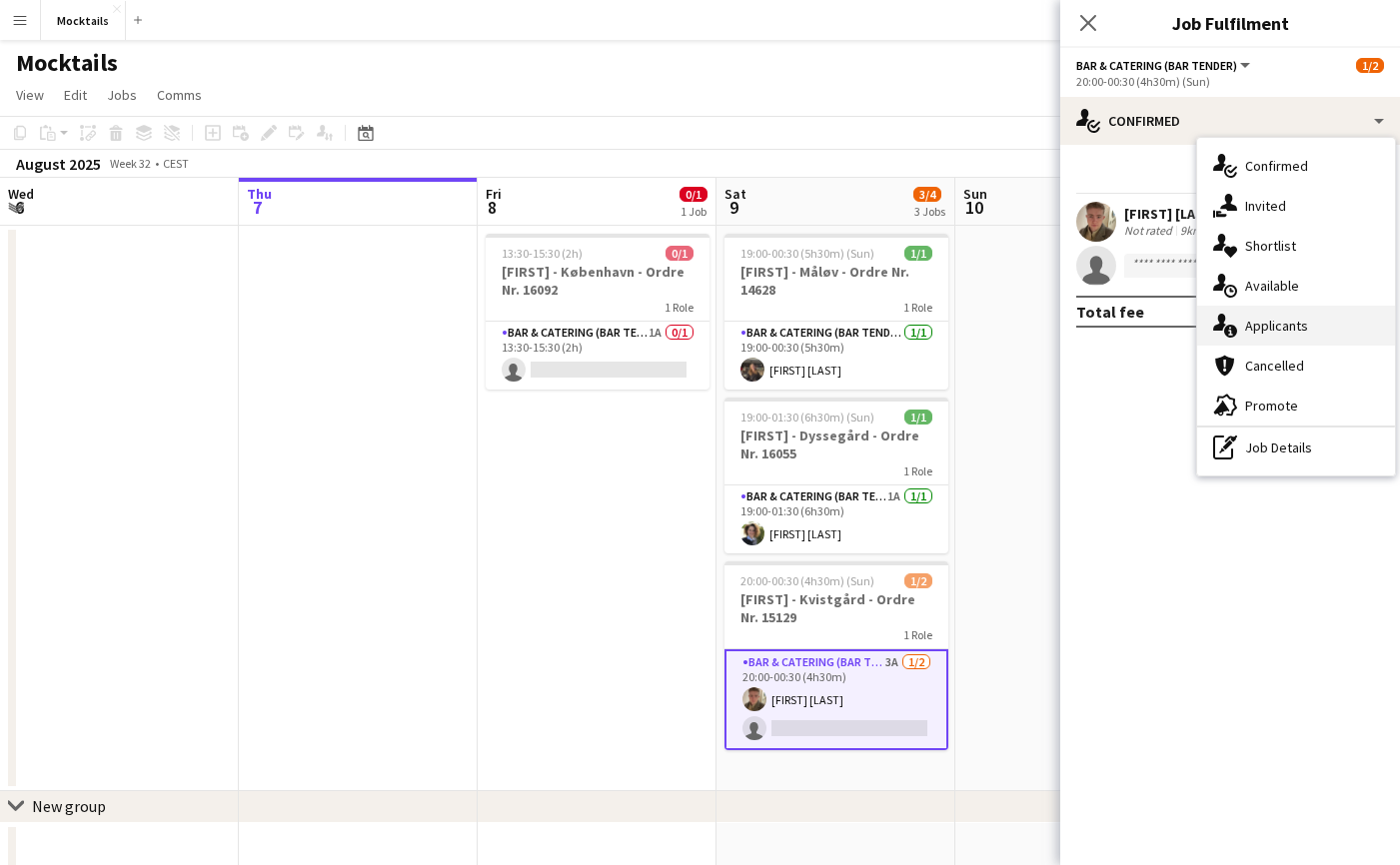 click on "single-neutral-actions-information
Applicants" at bounding box center [1296, 326] 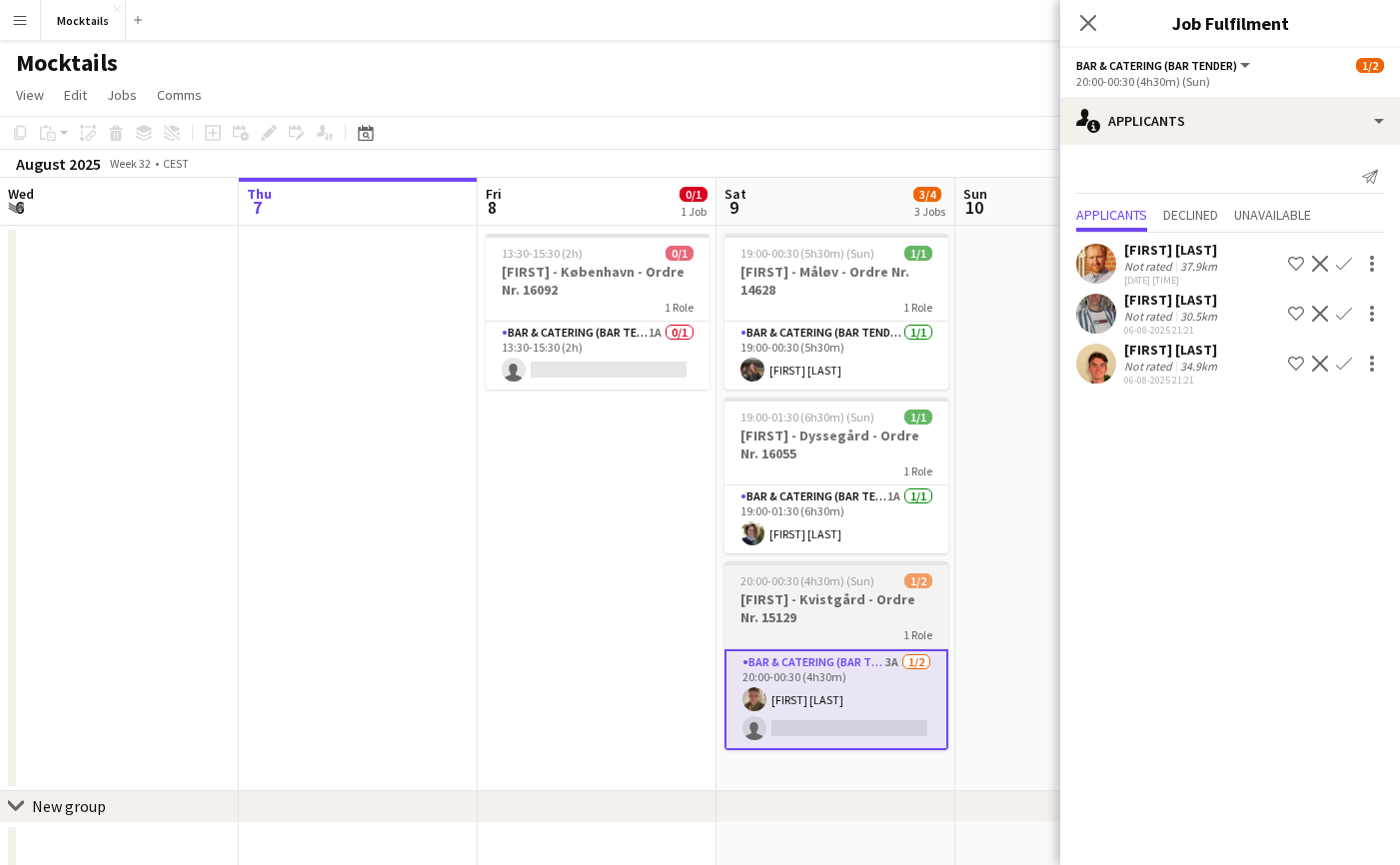 click on "20:00-00:30 (4h30m) (Sun)   1/2" at bounding box center (836, 580) 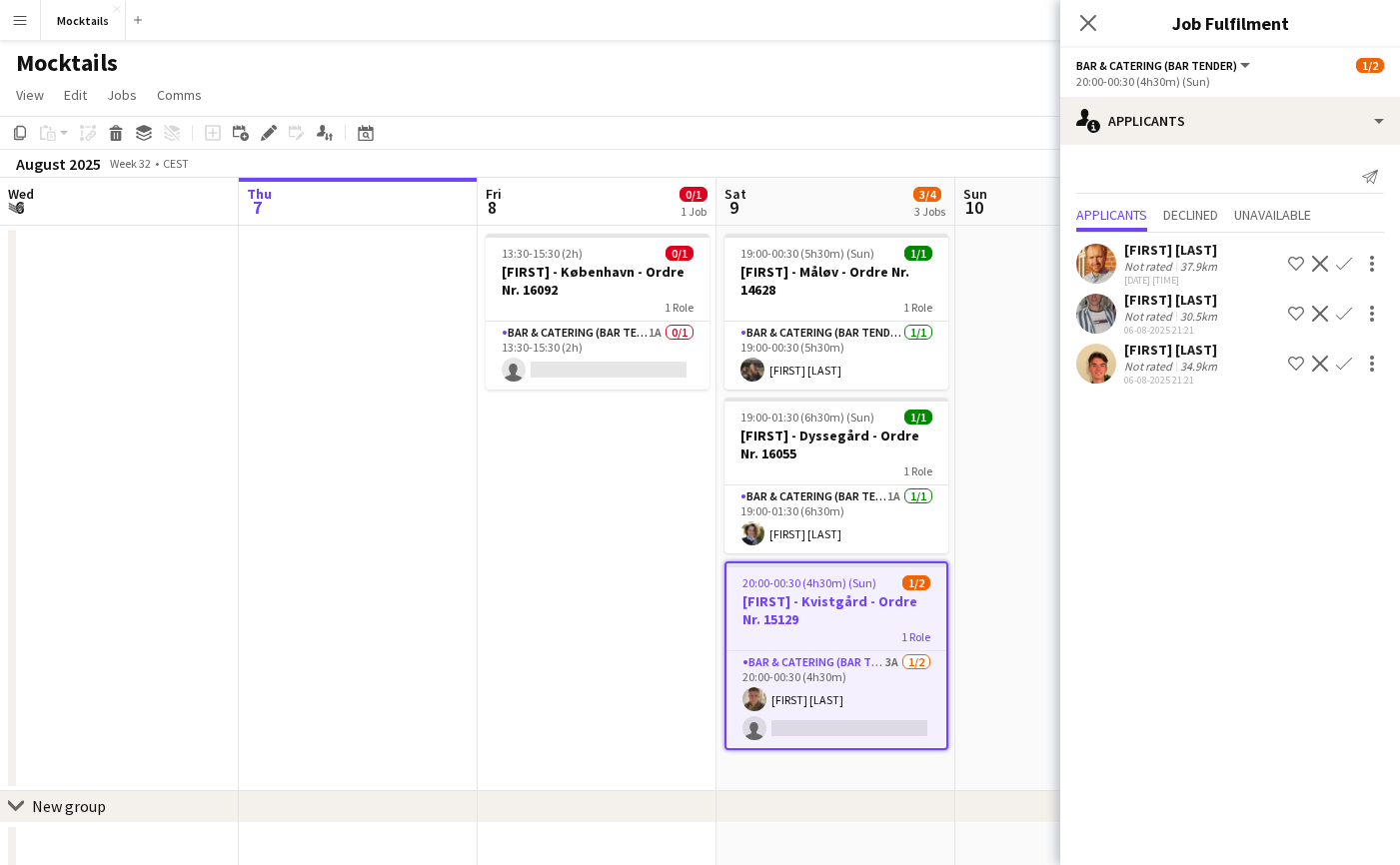 click on "30.5km" at bounding box center [1198, 366] 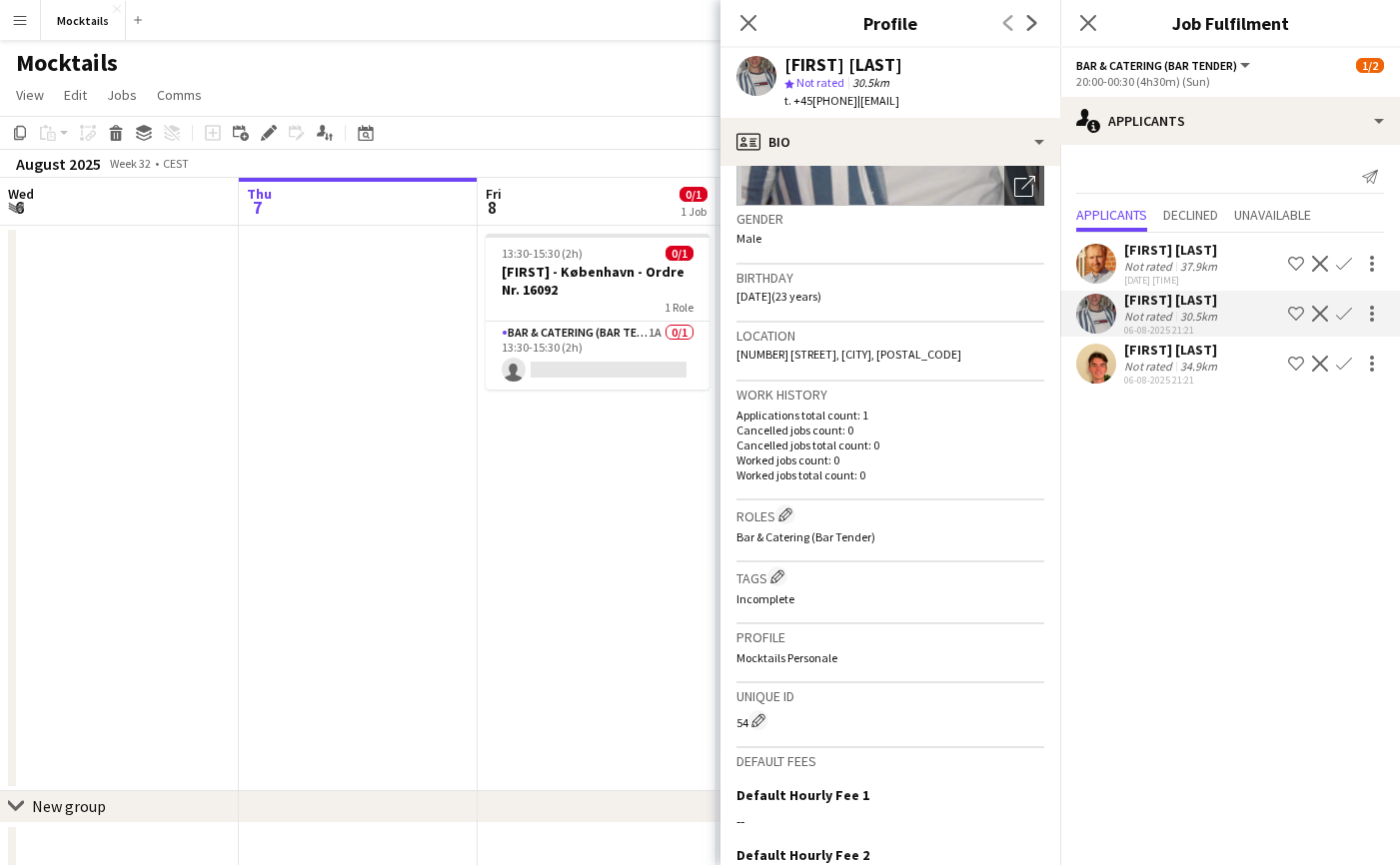 scroll, scrollTop: 301, scrollLeft: 0, axis: vertical 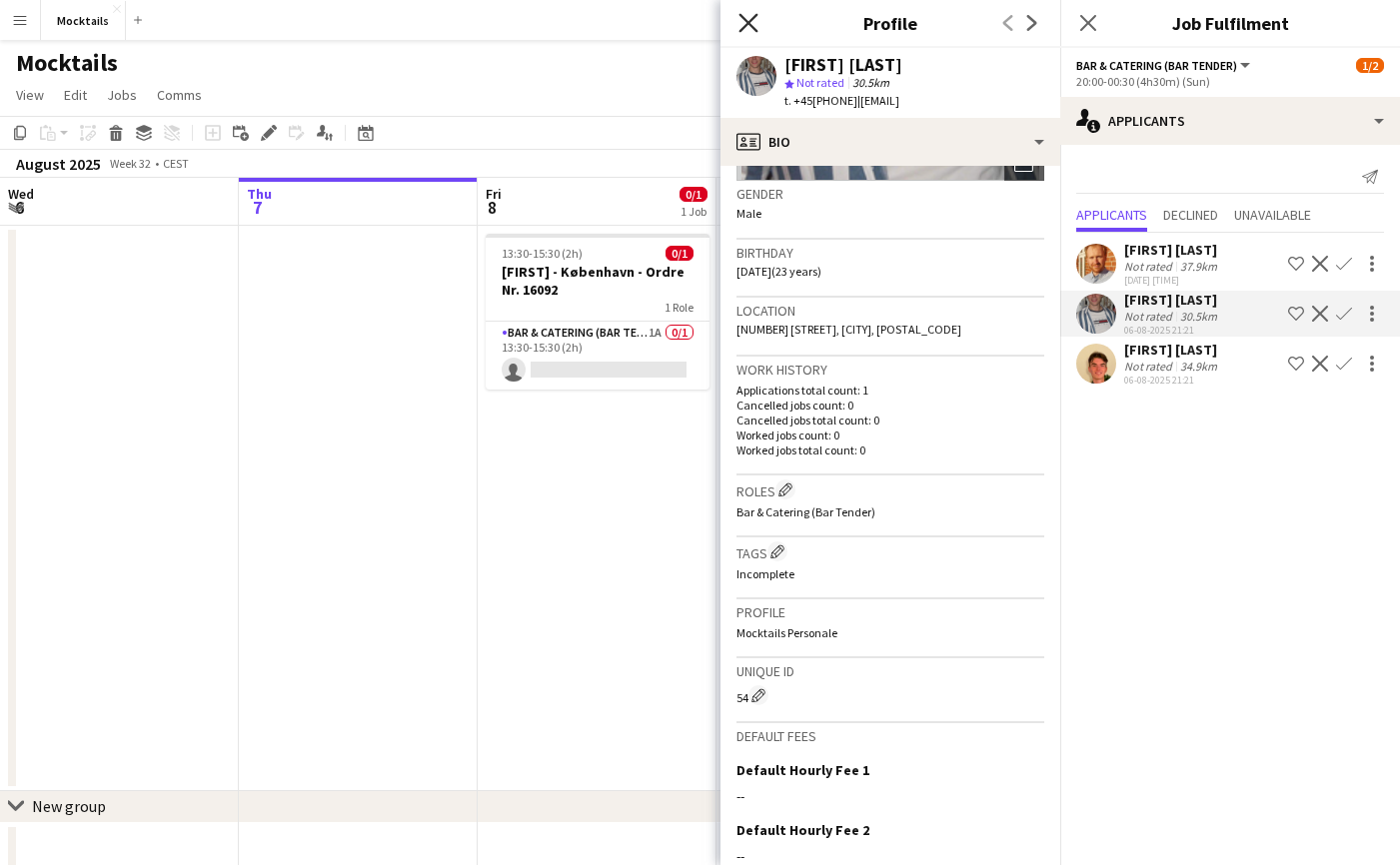 click on "Close pop-in" 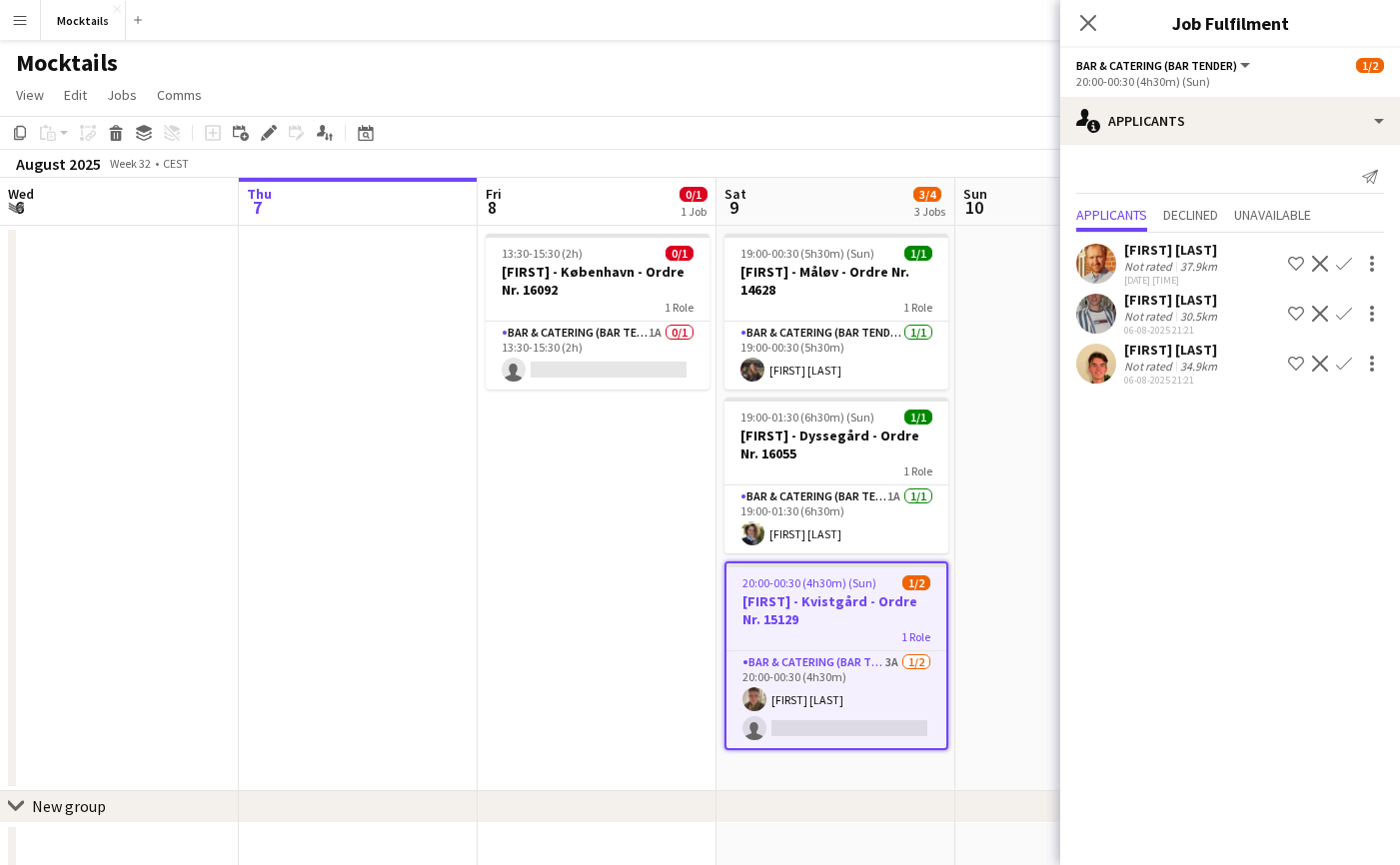 click on "Confirm" at bounding box center (1344, 364) 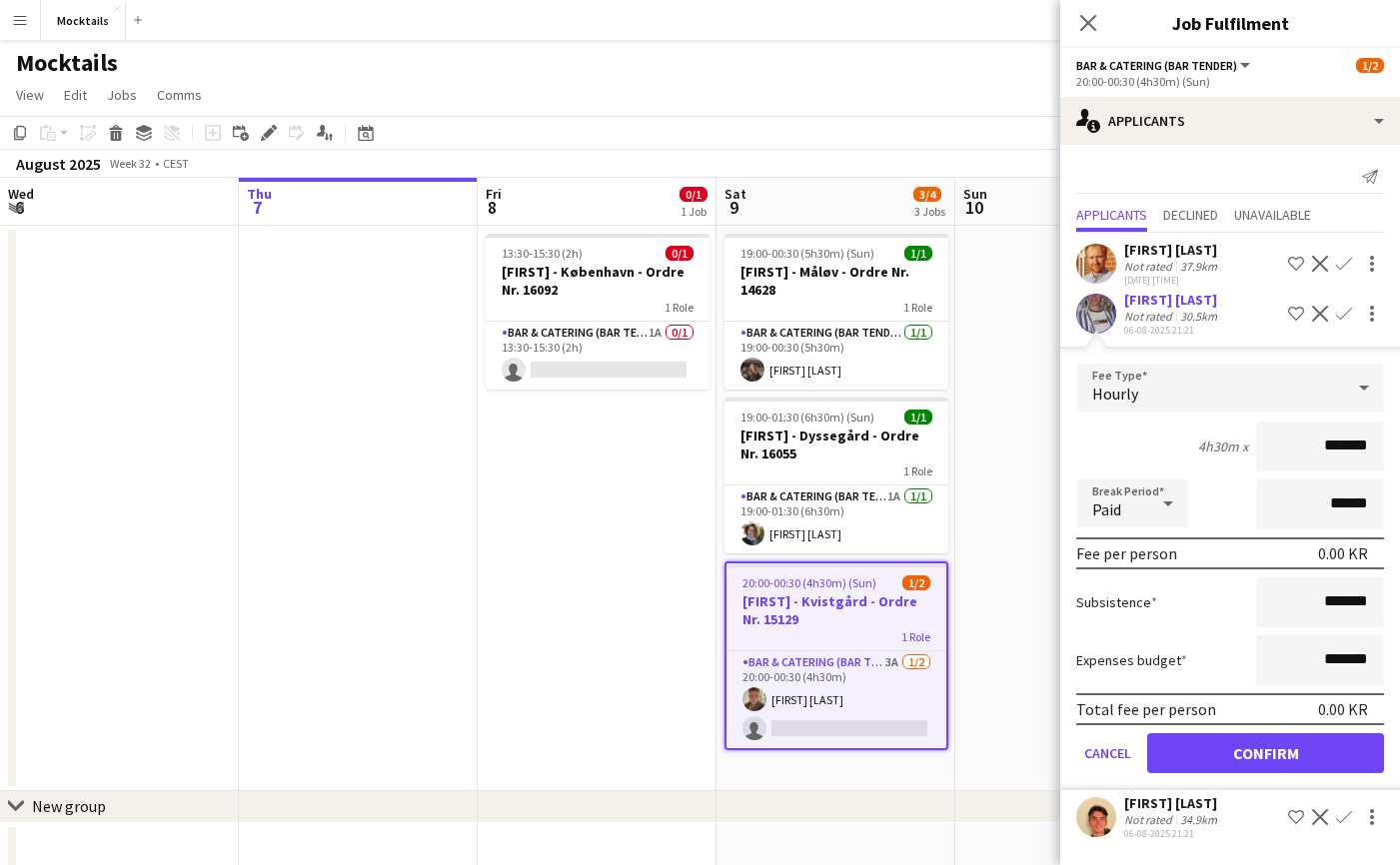 click on "*******" at bounding box center [1320, 446] 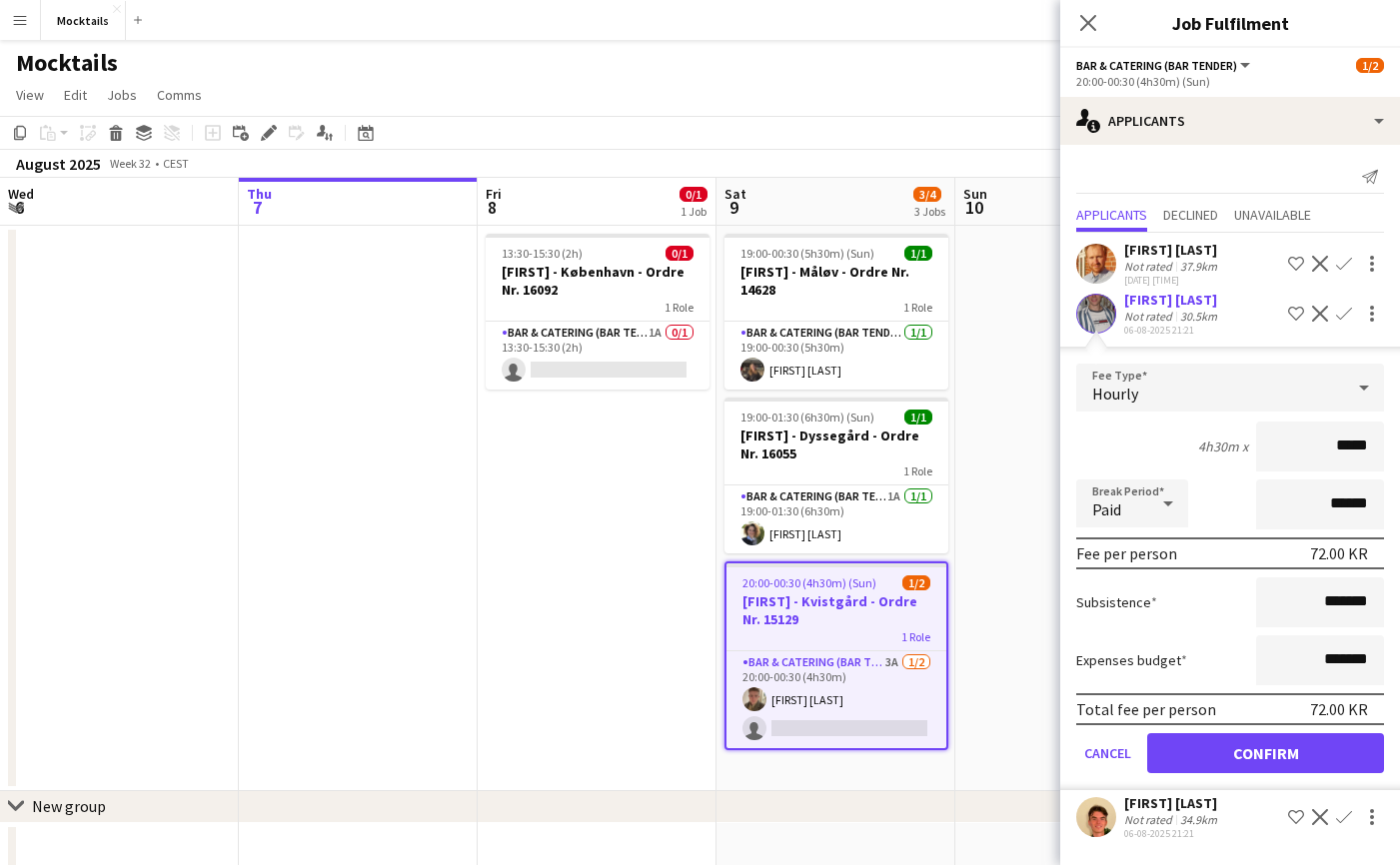 type on "******" 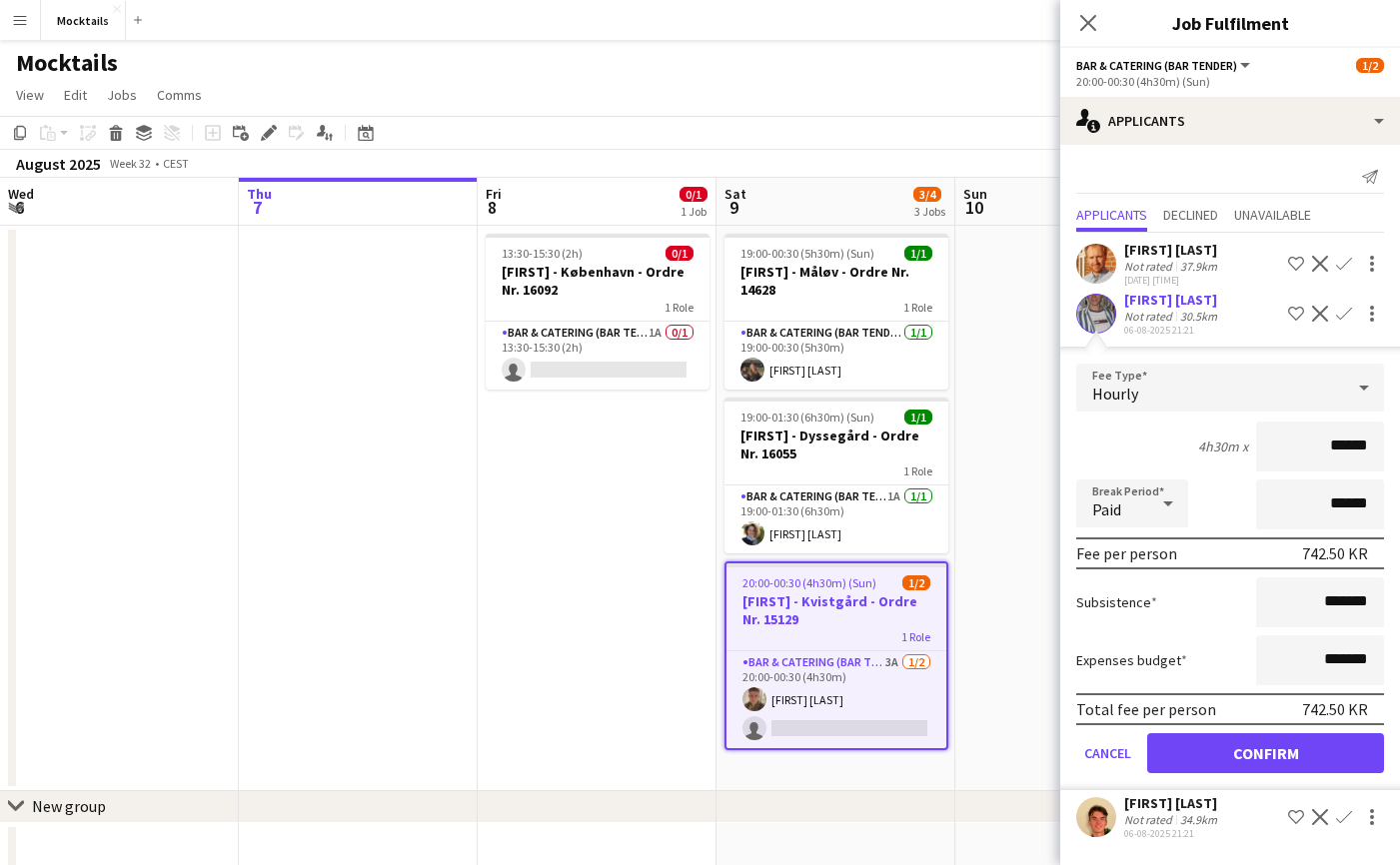 click on "Confirm" 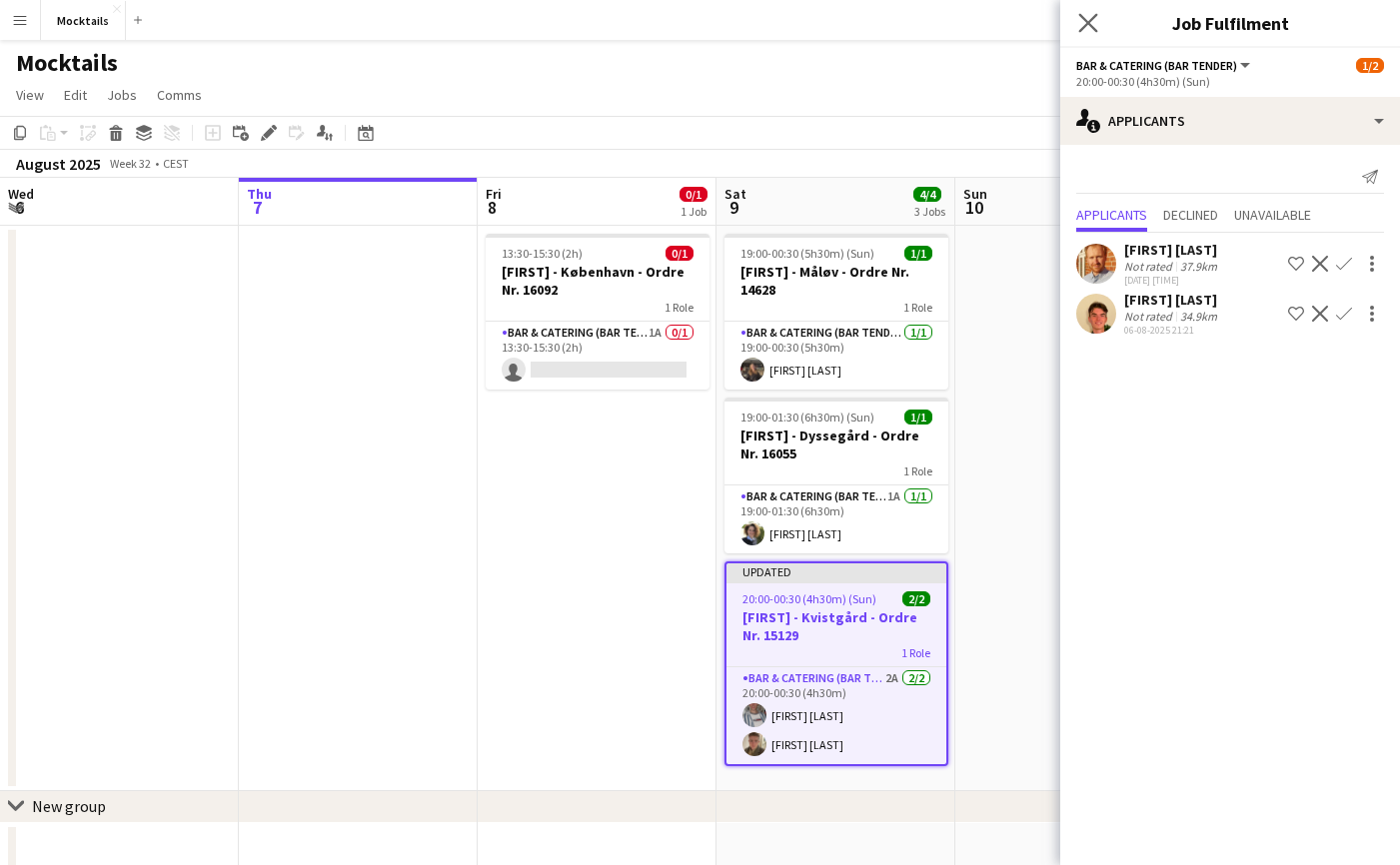 click on "Close pop-in" 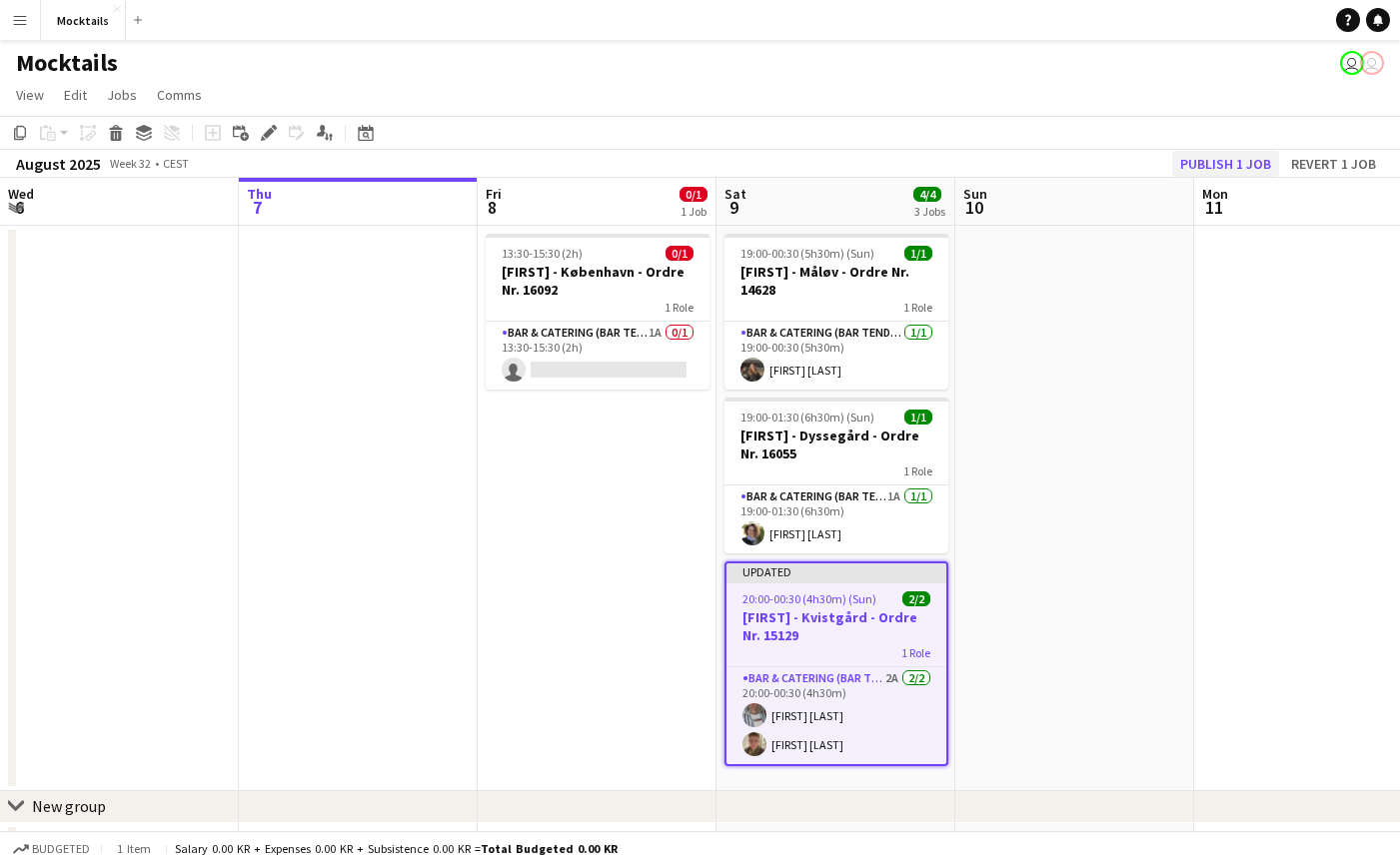 click on "Publish 1 job" 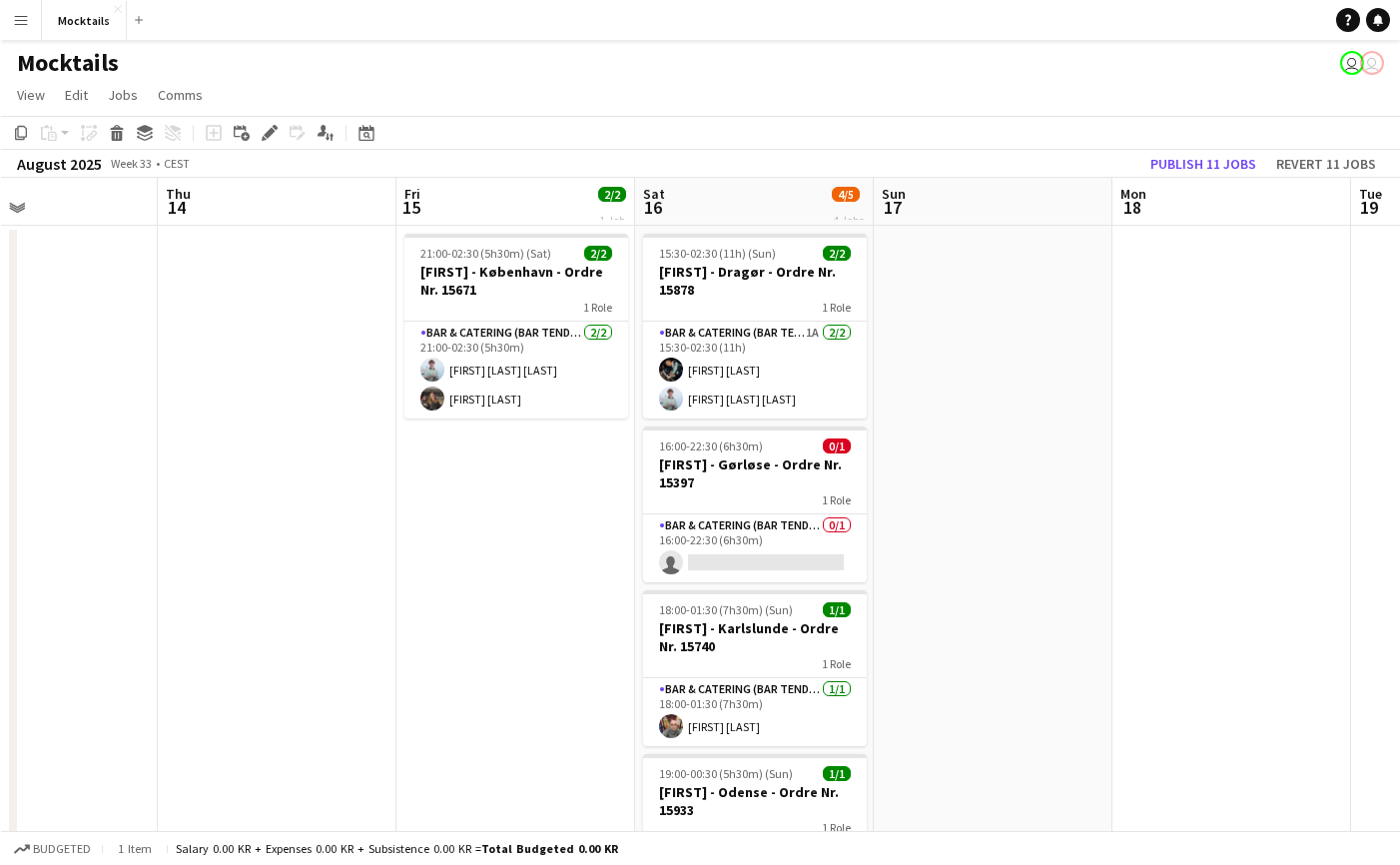scroll, scrollTop: 0, scrollLeft: 802, axis: horizontal 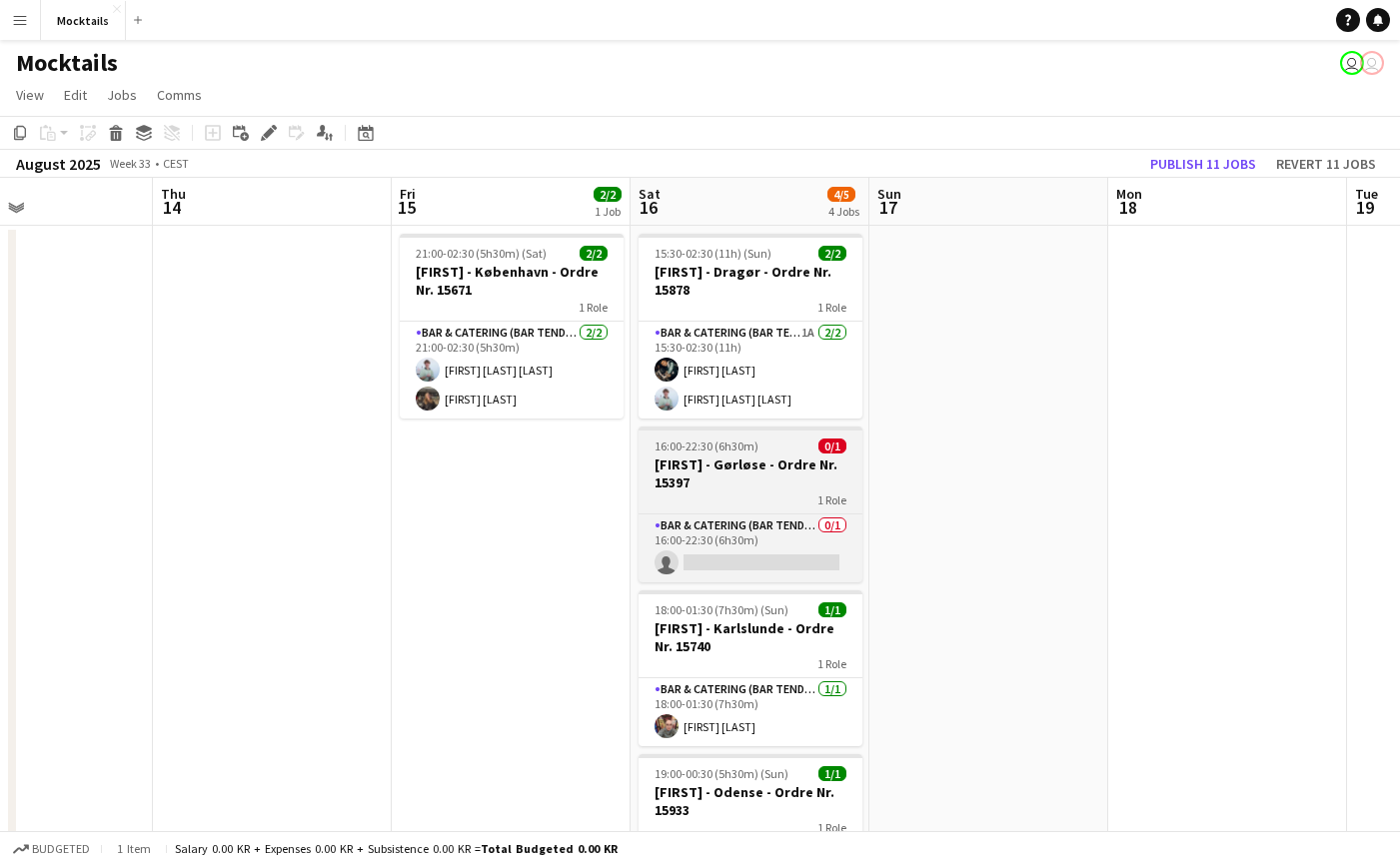 click on "[FIRST] - Gørløse - Ordre Nr. 15397" at bounding box center [750, 473] 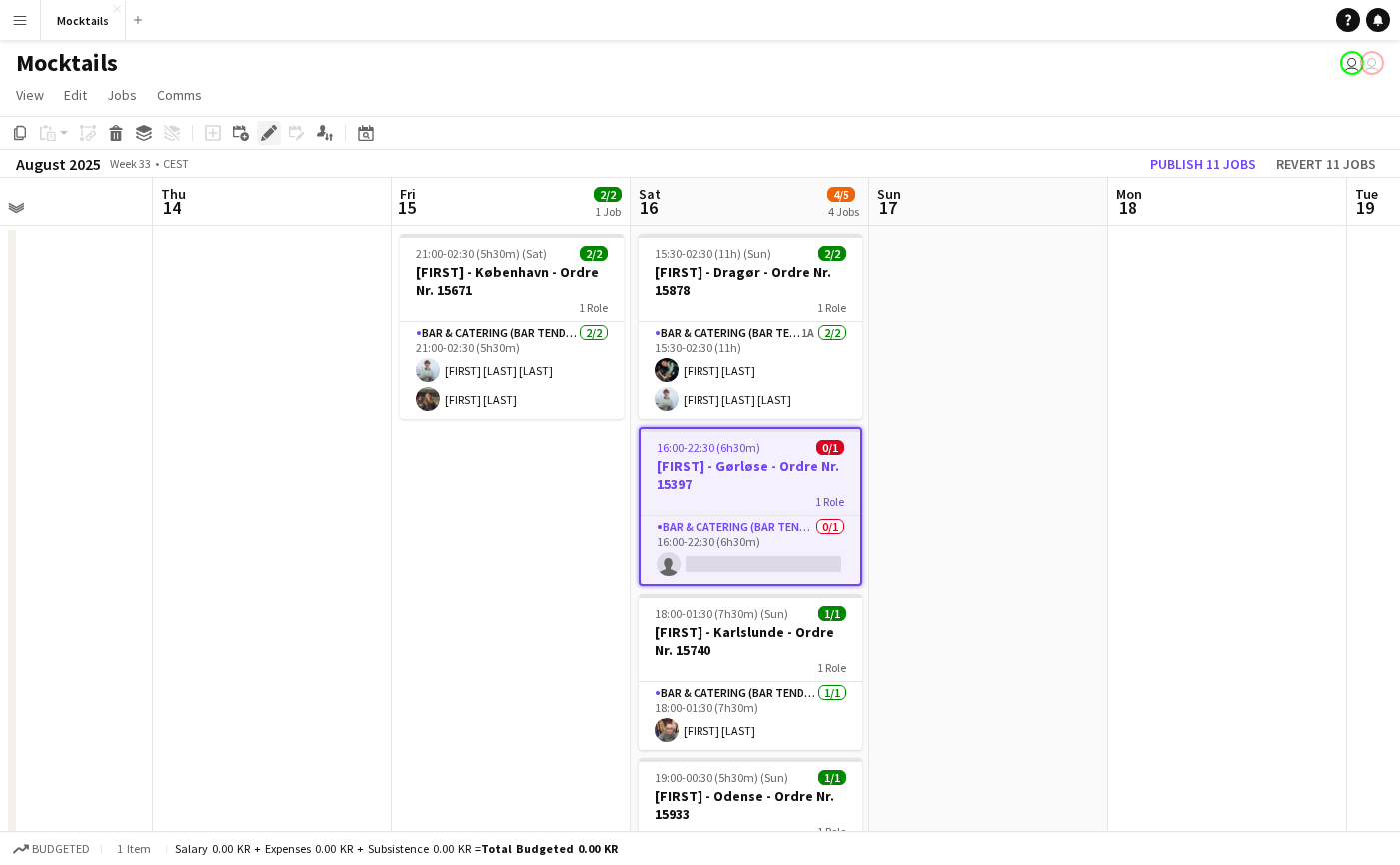 click on "Edit" 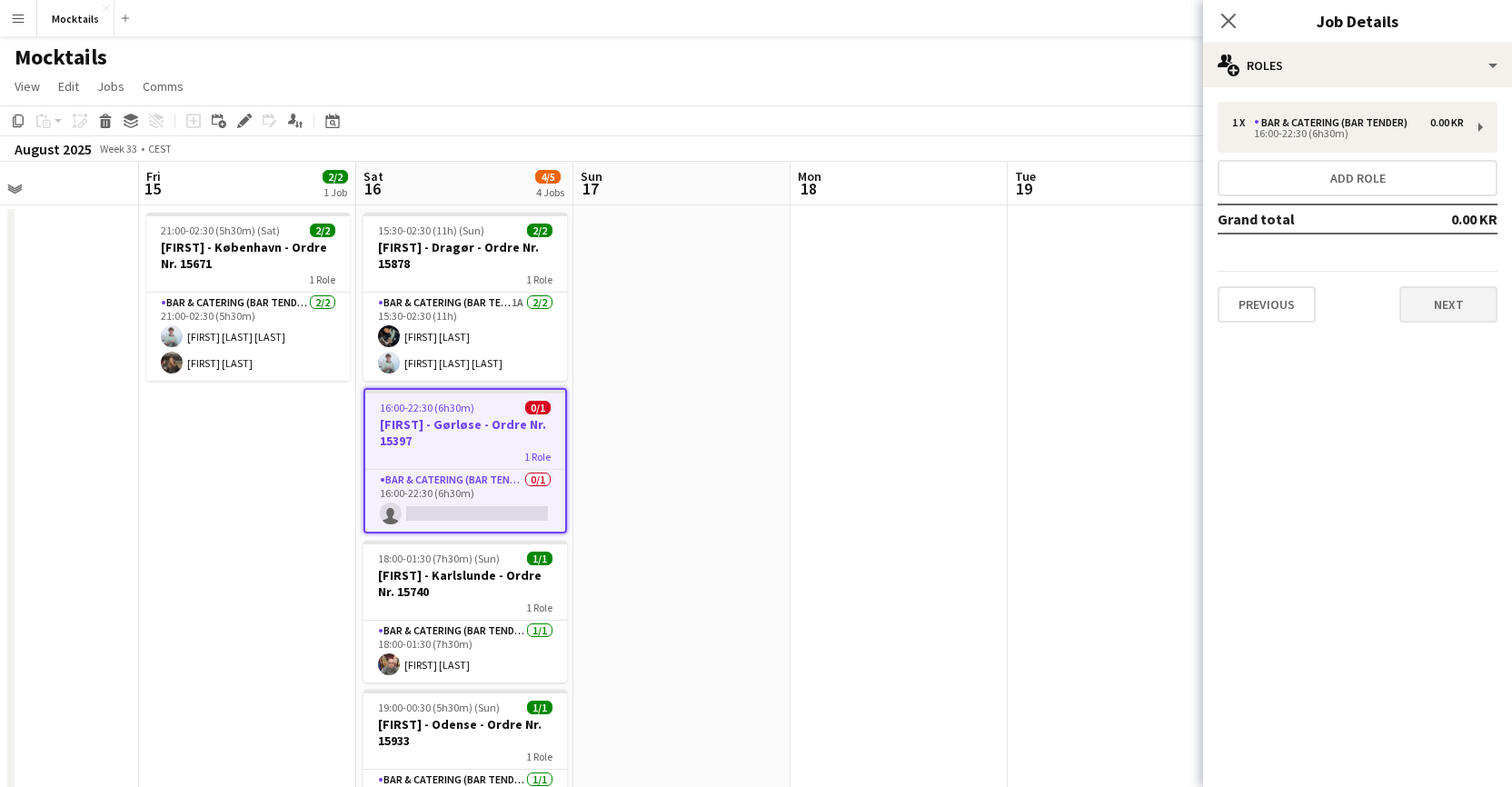 click on "Next" at bounding box center (1448, 304) 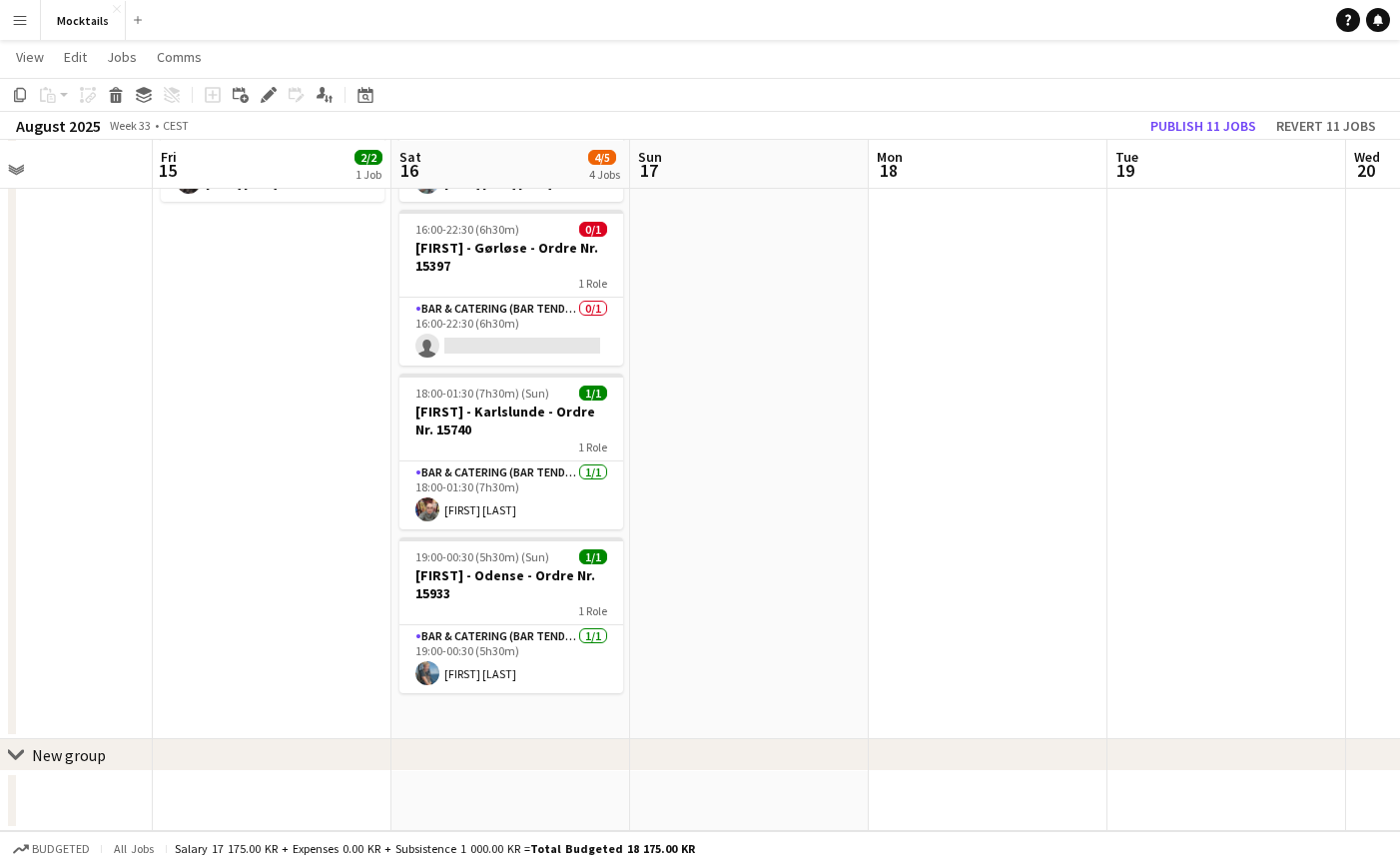 scroll, scrollTop: 215, scrollLeft: 0, axis: vertical 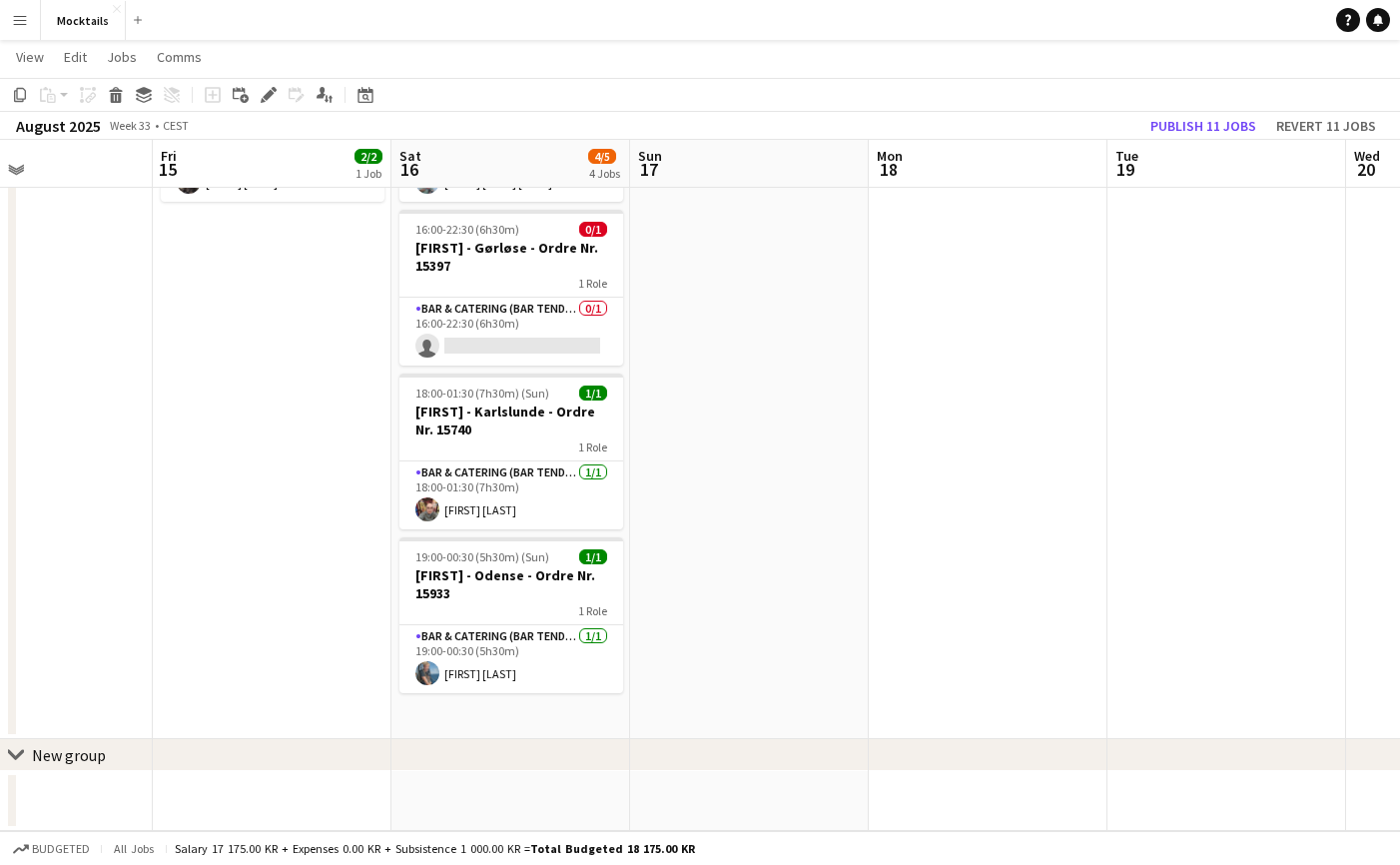click on "15:30-02:30 (11h) (Sun)   2/2   [FIRST] - Dragør - Ordre Nr. 15878   1 Role   Bar & Catering (Bar Tender)   1A   2/2   15:30-02:30 (11h)
[FIRST] [LAST] [FIRST] [LAST]     16:00-22:30 (6h30m)    0/1   [FIRST] - Gørløse - Ordre Nr. 15397   1 Role   Bar & Catering (Bar Tender)   0/1   16:00-22:30 (6h30m)
single-neutral-actions
18:00-01:30 (7h30m) (Sun)   1/1   [FIRST] - Karlslunde - Ordre Nr. 15740   1 Role   Bar & Catering (Bar Tender)   1/1   18:00-01:30 (7h30m)
[FIRST] [LAST]     19:00-00:30 (5h30m) (Sun)   1/1   [FIRST] - Odense - Ordre Nr. 15933   1 Role   Bar & Catering (Bar Tender)   1/1   19:00-00:30 (5h30m)
[FIRST] [LAST]" at bounding box center [510, 374] 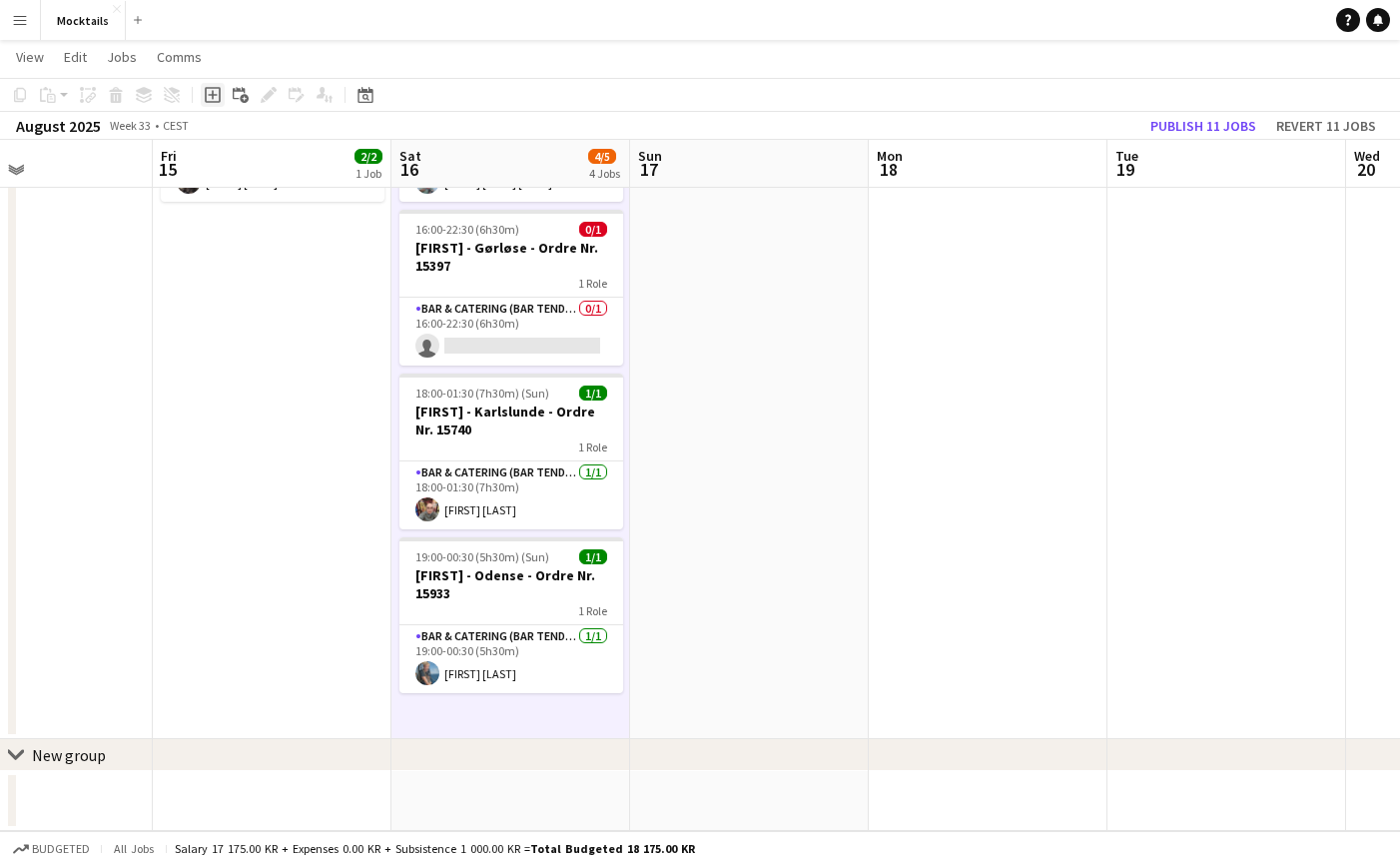 click on "Add job" 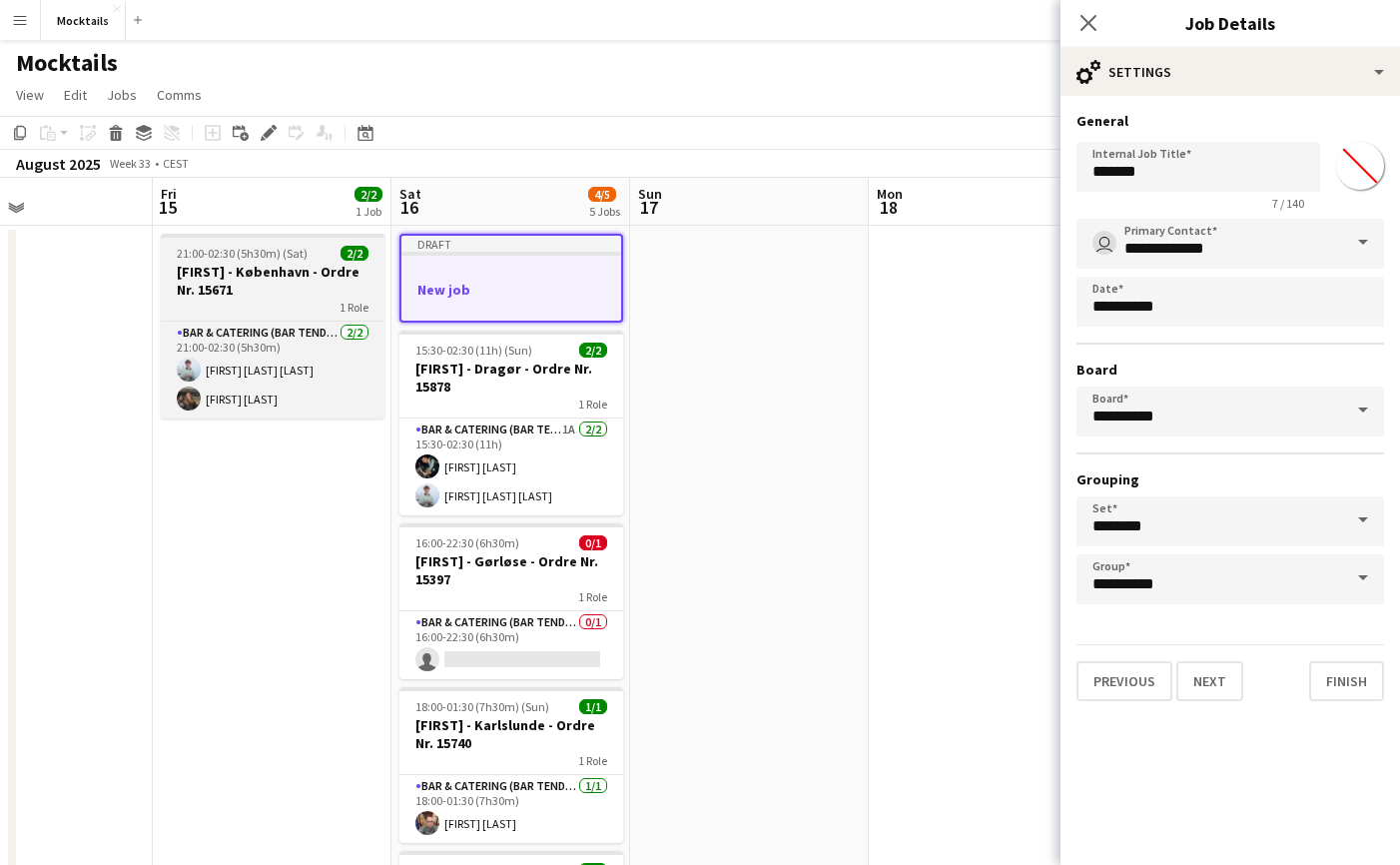 scroll, scrollTop: 0, scrollLeft: 0, axis: both 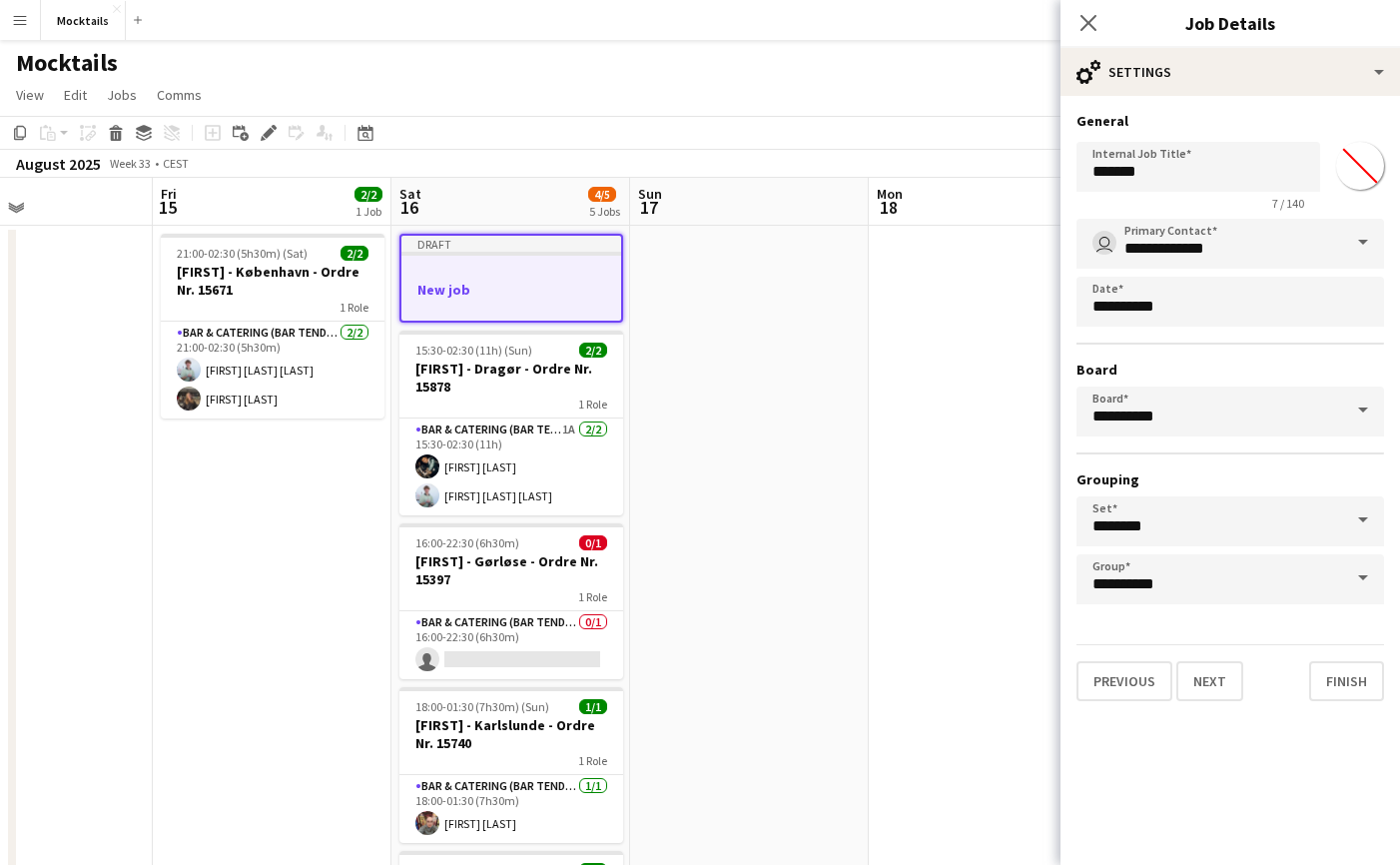 click on "New job" at bounding box center [511, 290] 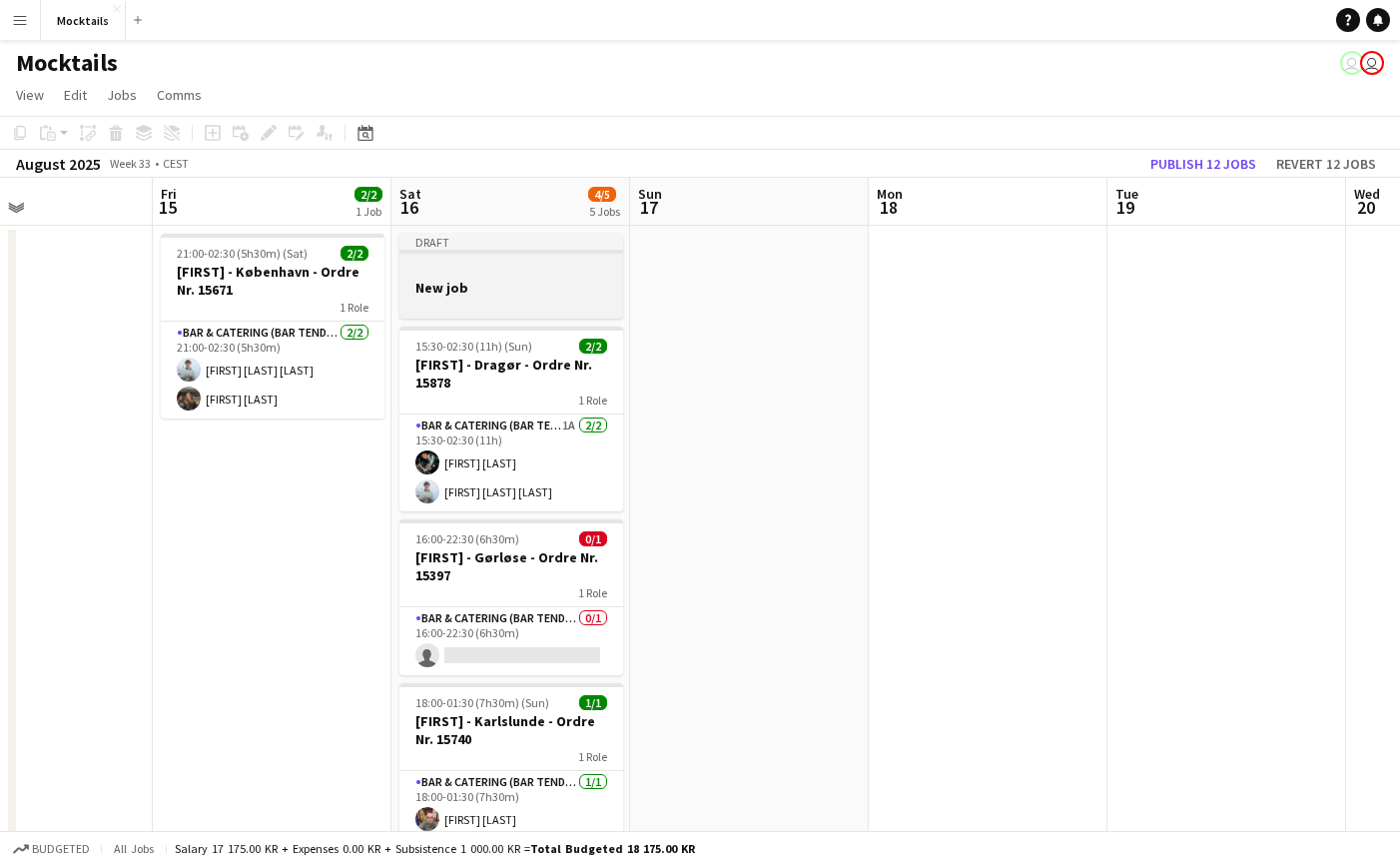 click at bounding box center [511, 305] 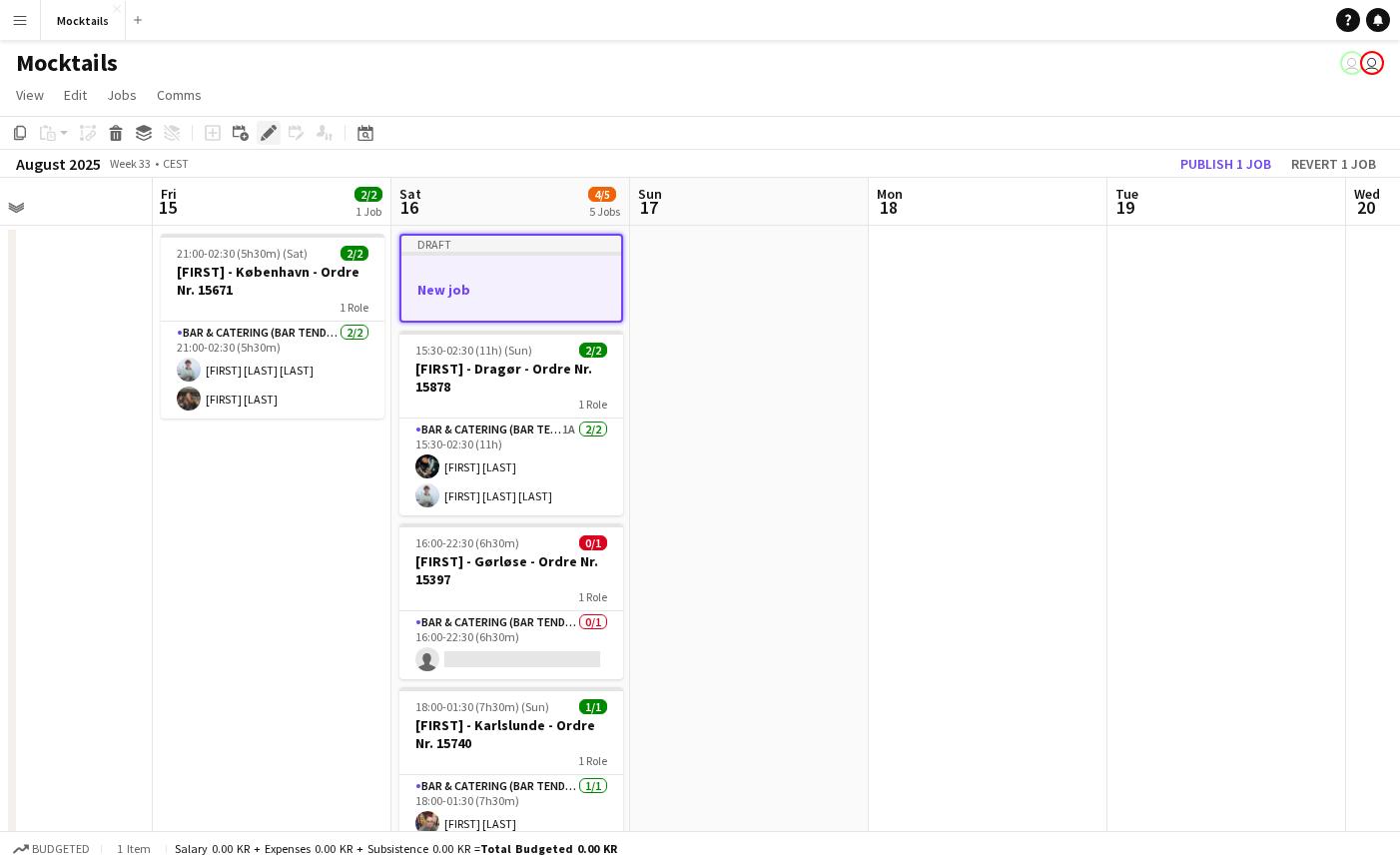 click 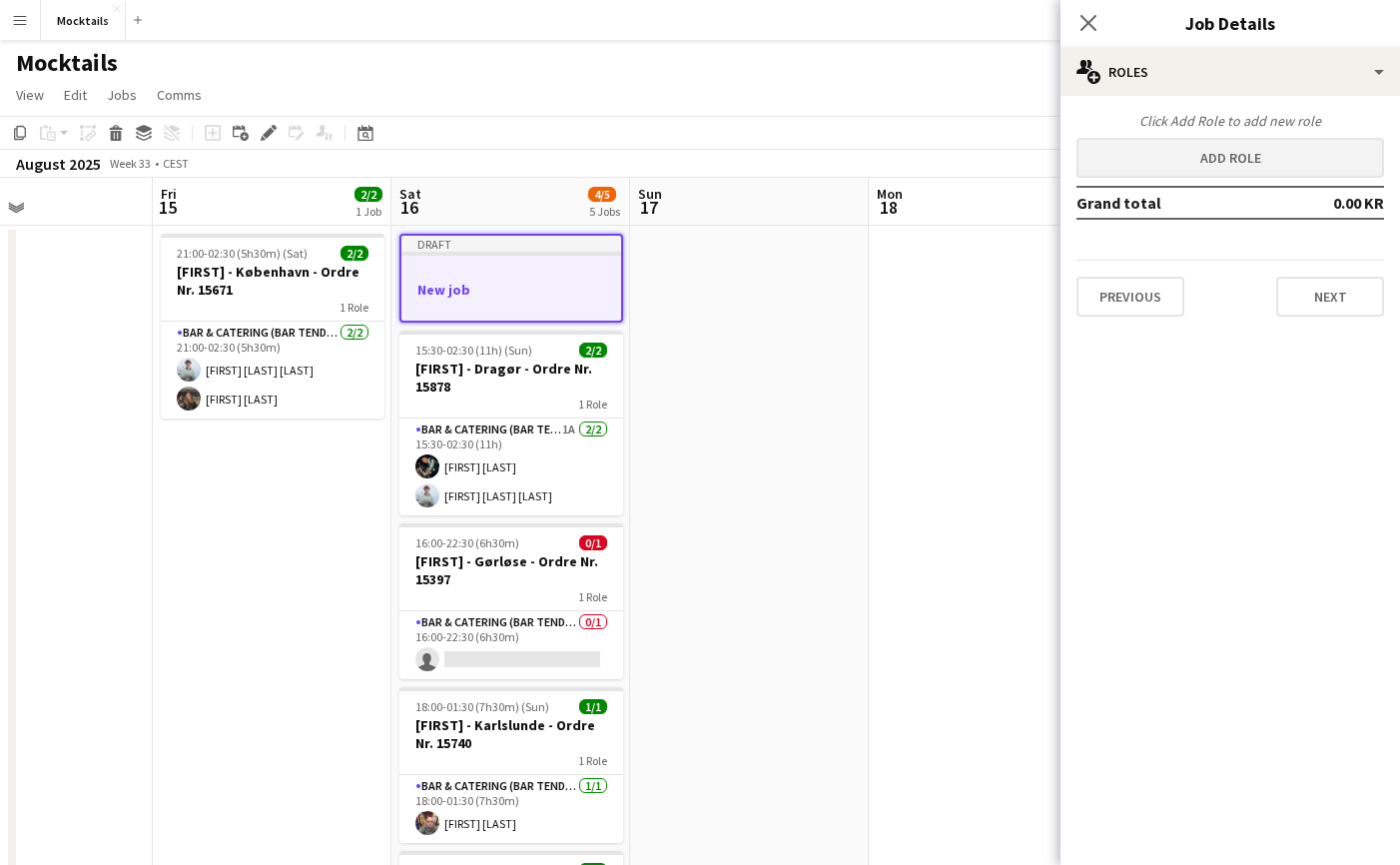 click on "Add role" at bounding box center (1230, 158) 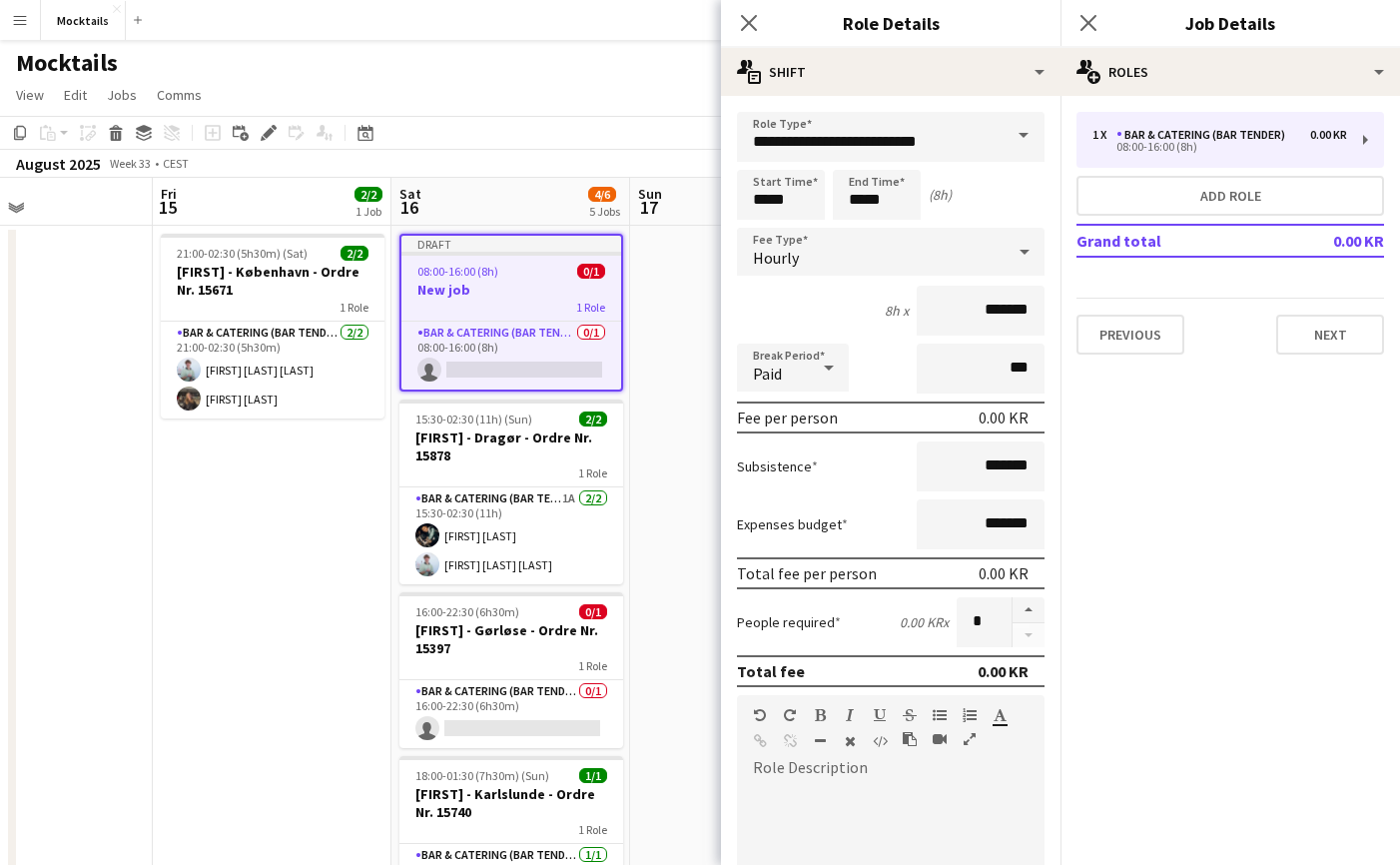 scroll, scrollTop: 0, scrollLeft: 799, axis: horizontal 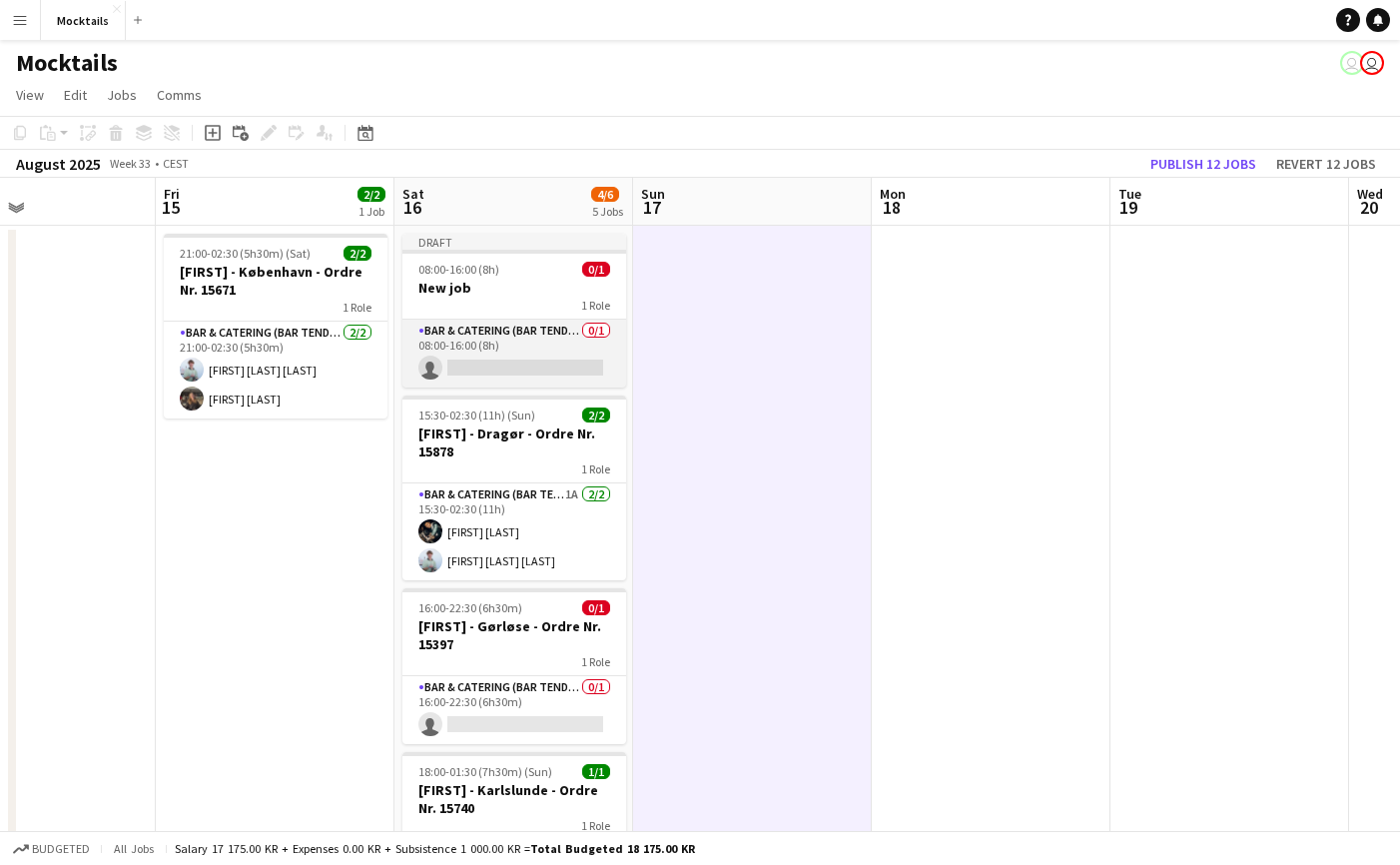 click on "Bar & Catering (Bar Tender)   0/1   08:00-16:00 (8h)
single-neutral-actions" at bounding box center [514, 354] 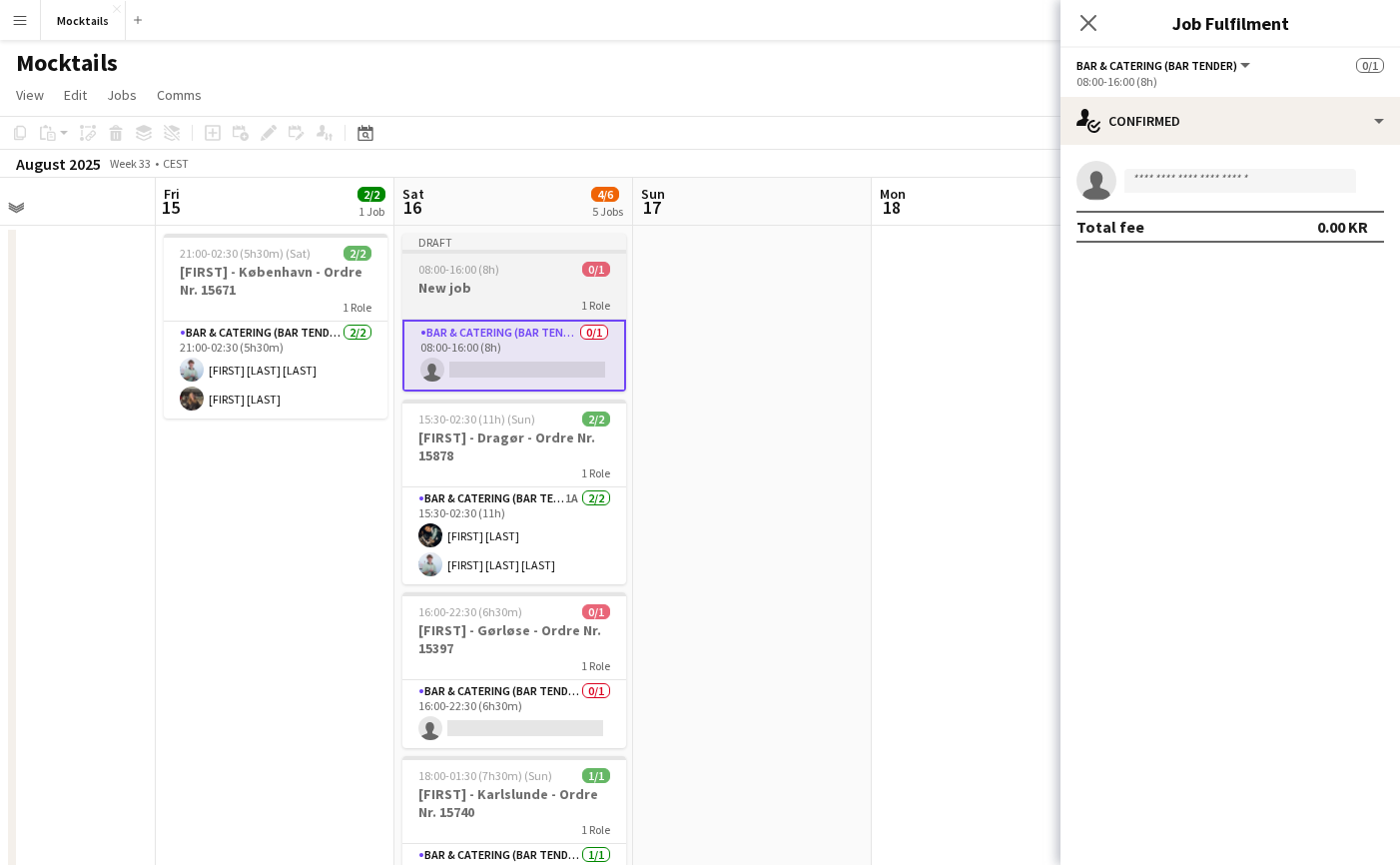 click on "Draft   08:00-16:00 (8h)    0/1   New job   1 Role   Bar & Catering (Bar Tender)   0/1   08:00-16:00 (8h)
single-neutral-actions" at bounding box center (514, 313) 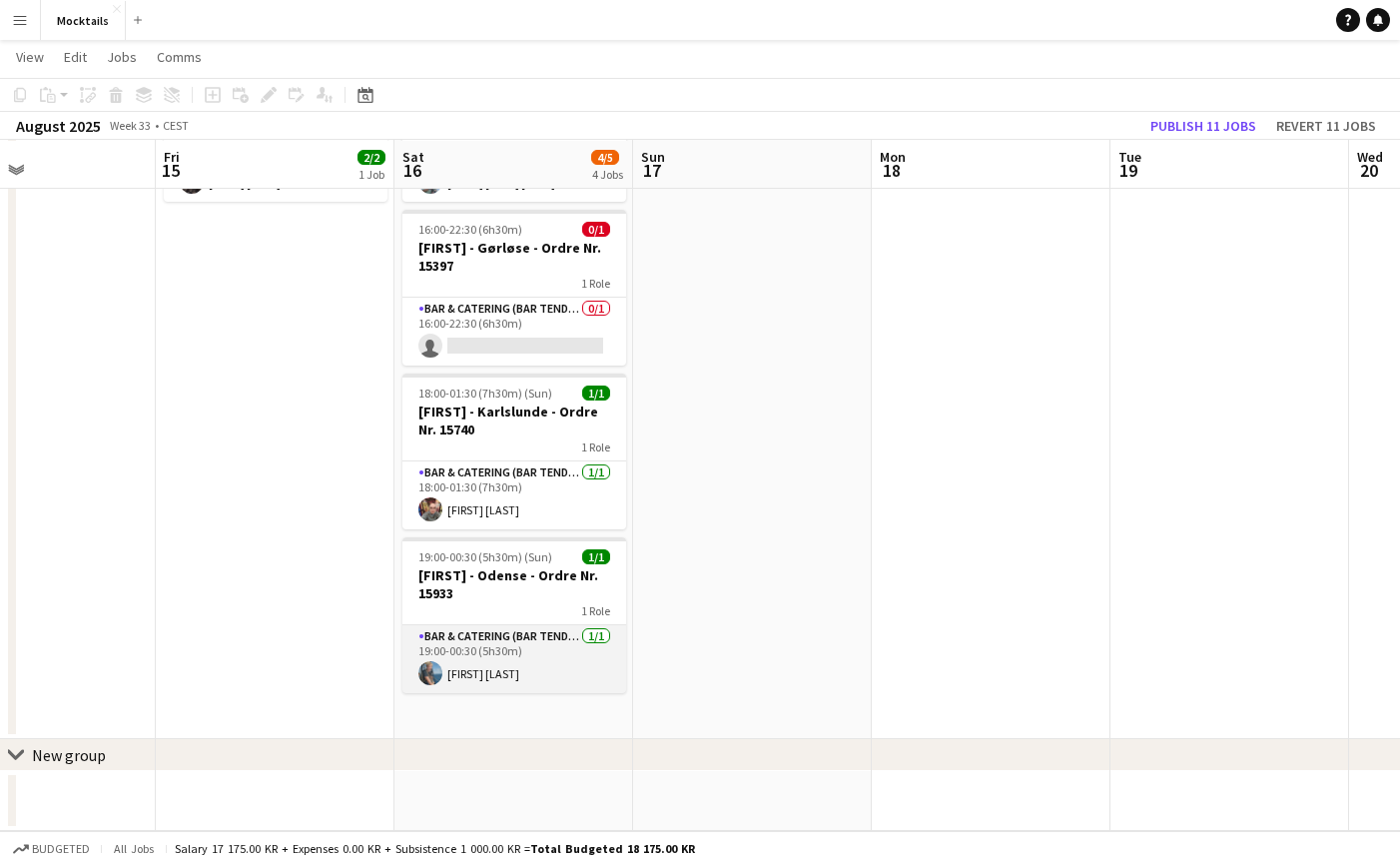 scroll, scrollTop: 215, scrollLeft: 0, axis: vertical 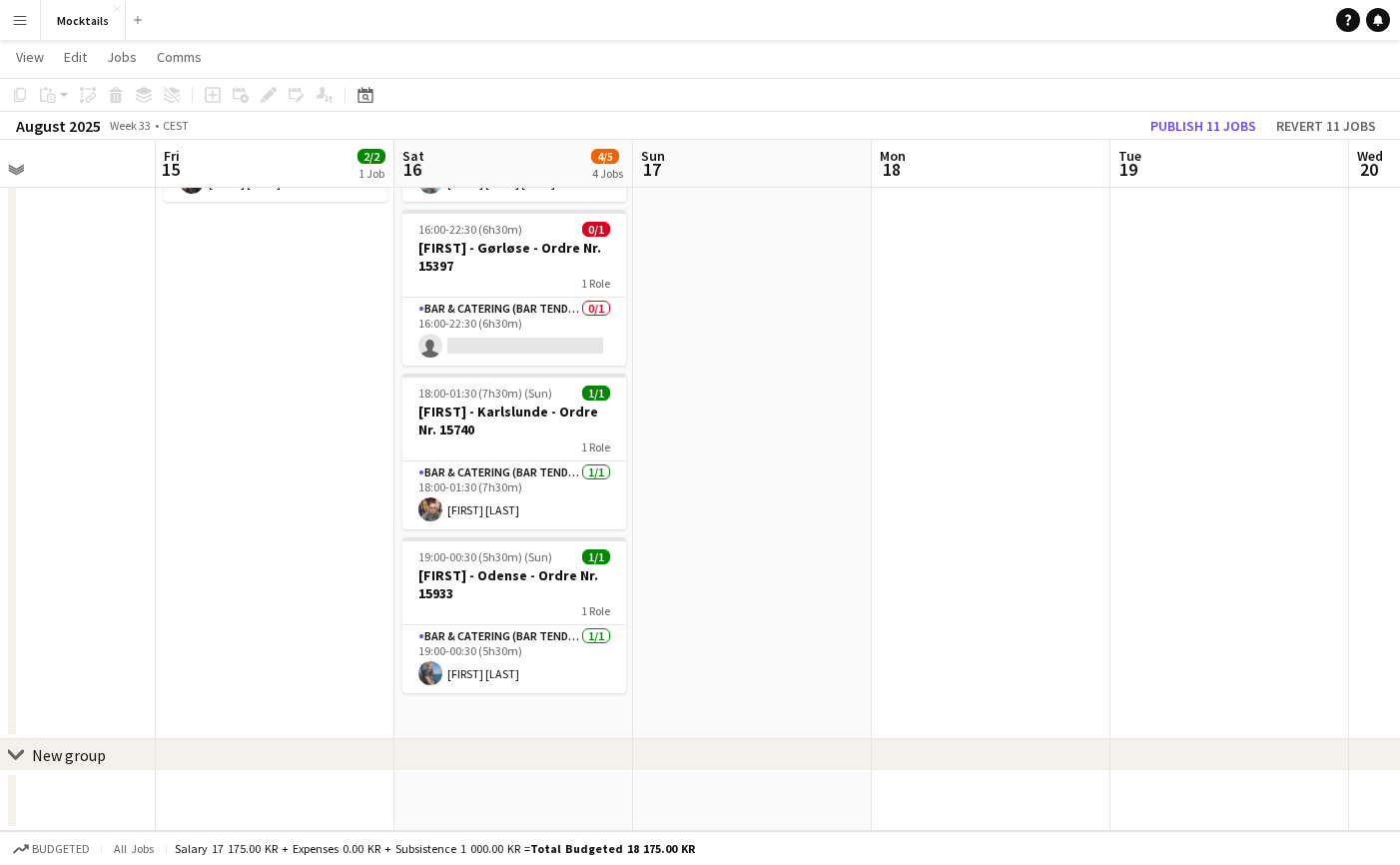 click on "15:30-02:30 (11h) (Sun)   2/2   [FIRST] - Dragør - Ordre Nr. 15878   1 Role   Bar & Catering (Bar Tender)   1A   2/2   15:30-02:30 (11h)
[FIRST] [LAST] [FIRST] [LAST]     16:00-22:30 (6h30m)    0/1   [FIRST] - Gørløse - Ordre Nr. 15397   1 Role   Bar & Catering (Bar Tender)   0/1   16:00-22:30 (6h30m)
single-neutral-actions
18:00-01:30 (7h30m) (Sun)   1/1   [FIRST] - Karlslunde - Ordre Nr. 15740   1 Role   Bar & Catering (Bar Tender)   1/1   18:00-01:30 (7h30m)
[FIRST] [LAST]     19:00-00:30 (5h30m) (Sun)   1/1   [FIRST] - Odense - Ordre Nr. 15933   1 Role   Bar & Catering (Bar Tender)   1/1   19:00-00:30 (5h30m)
[FIRST] [LAST]" at bounding box center [513, 374] 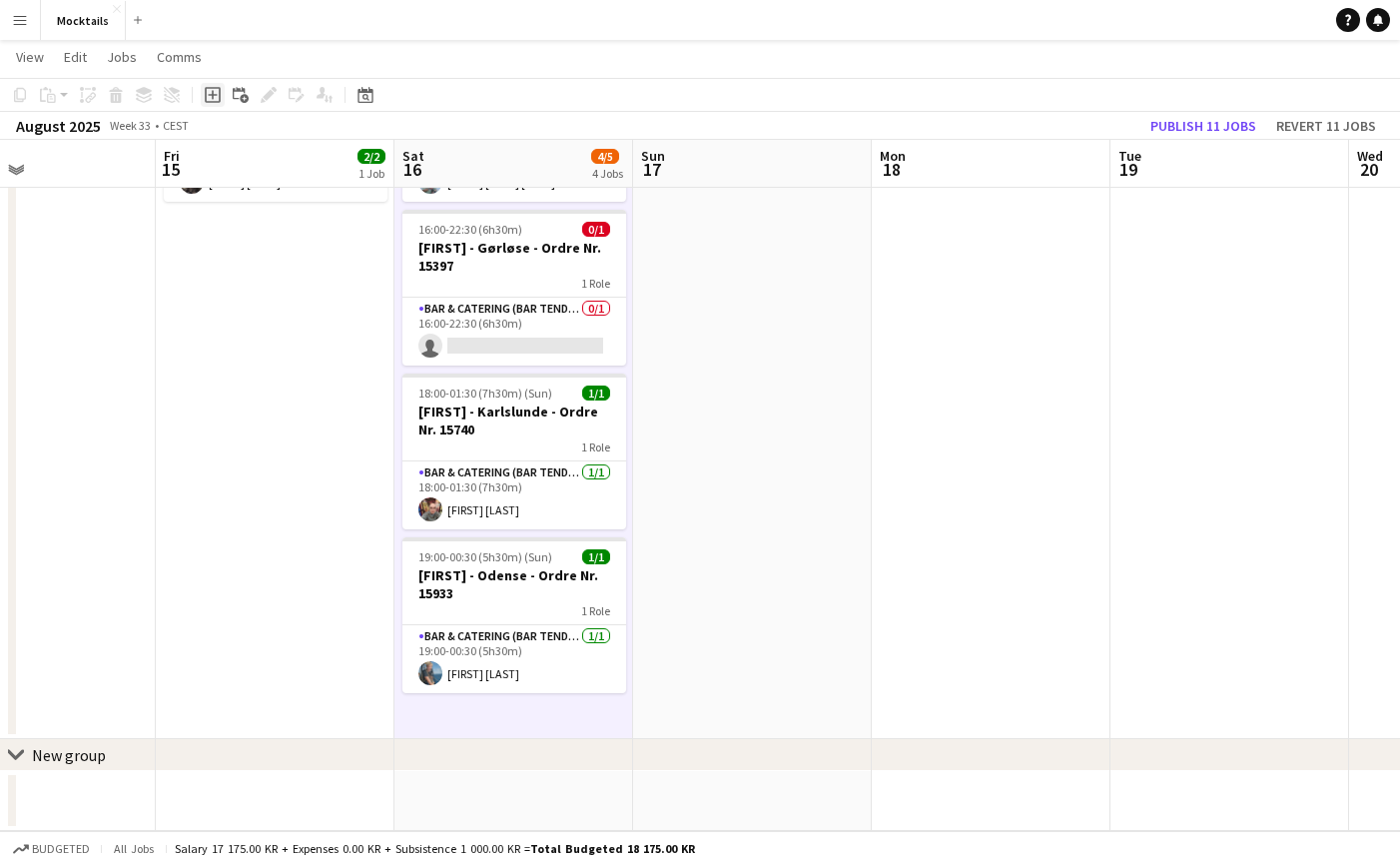 click on "Add job" 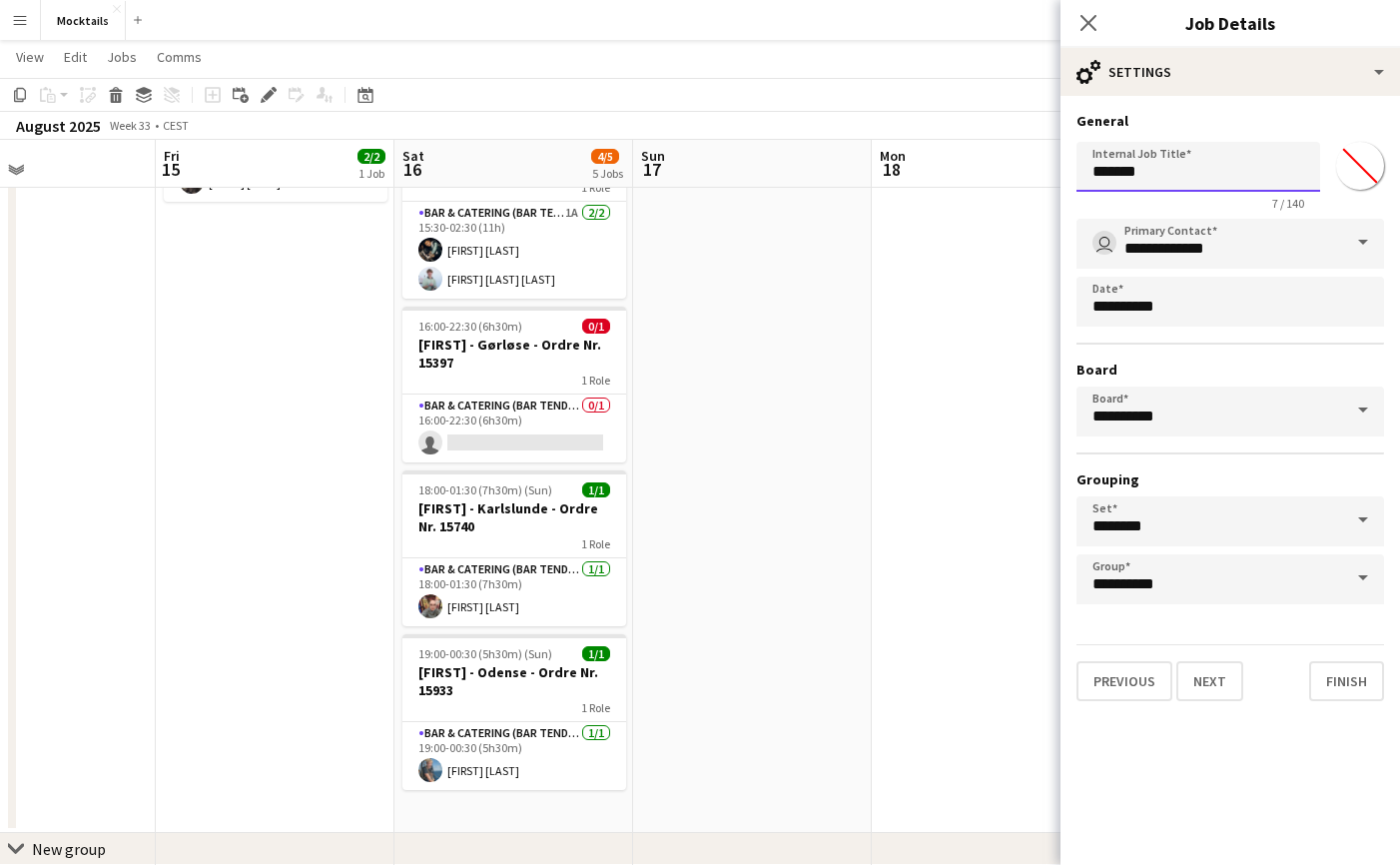 click on "*******" at bounding box center [1198, 167] 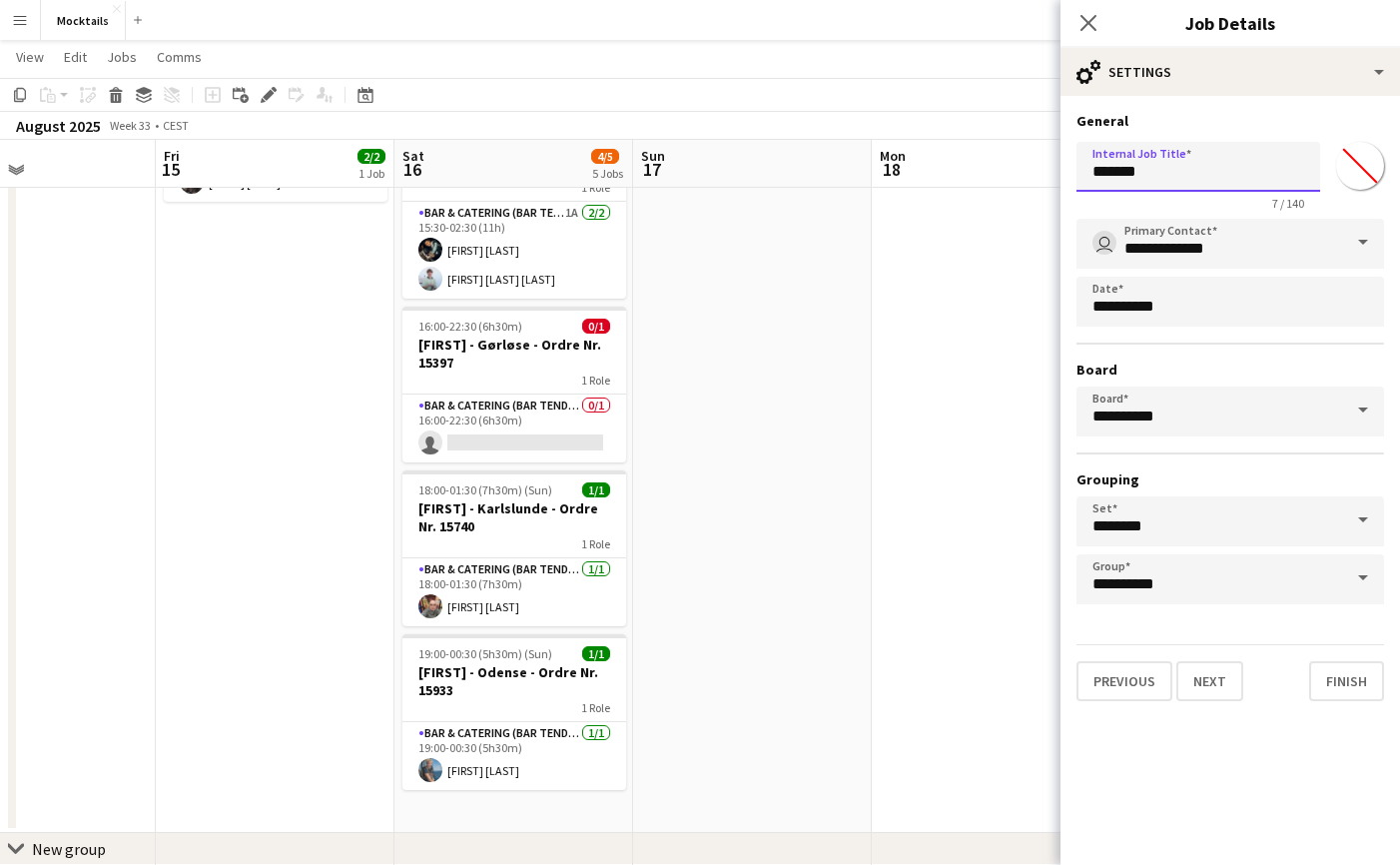 click on "*******" at bounding box center [1198, 167] 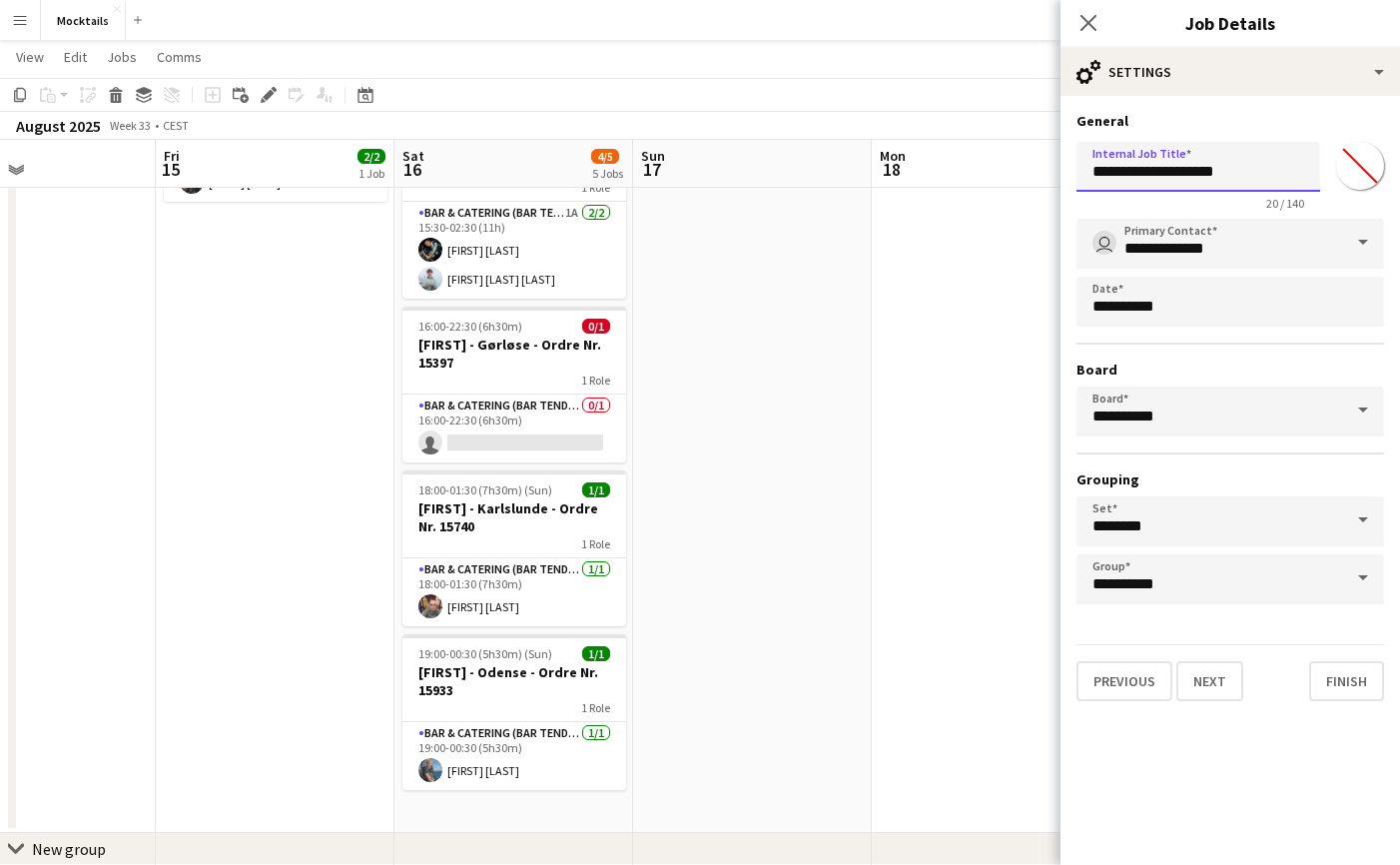 paste on "**********" 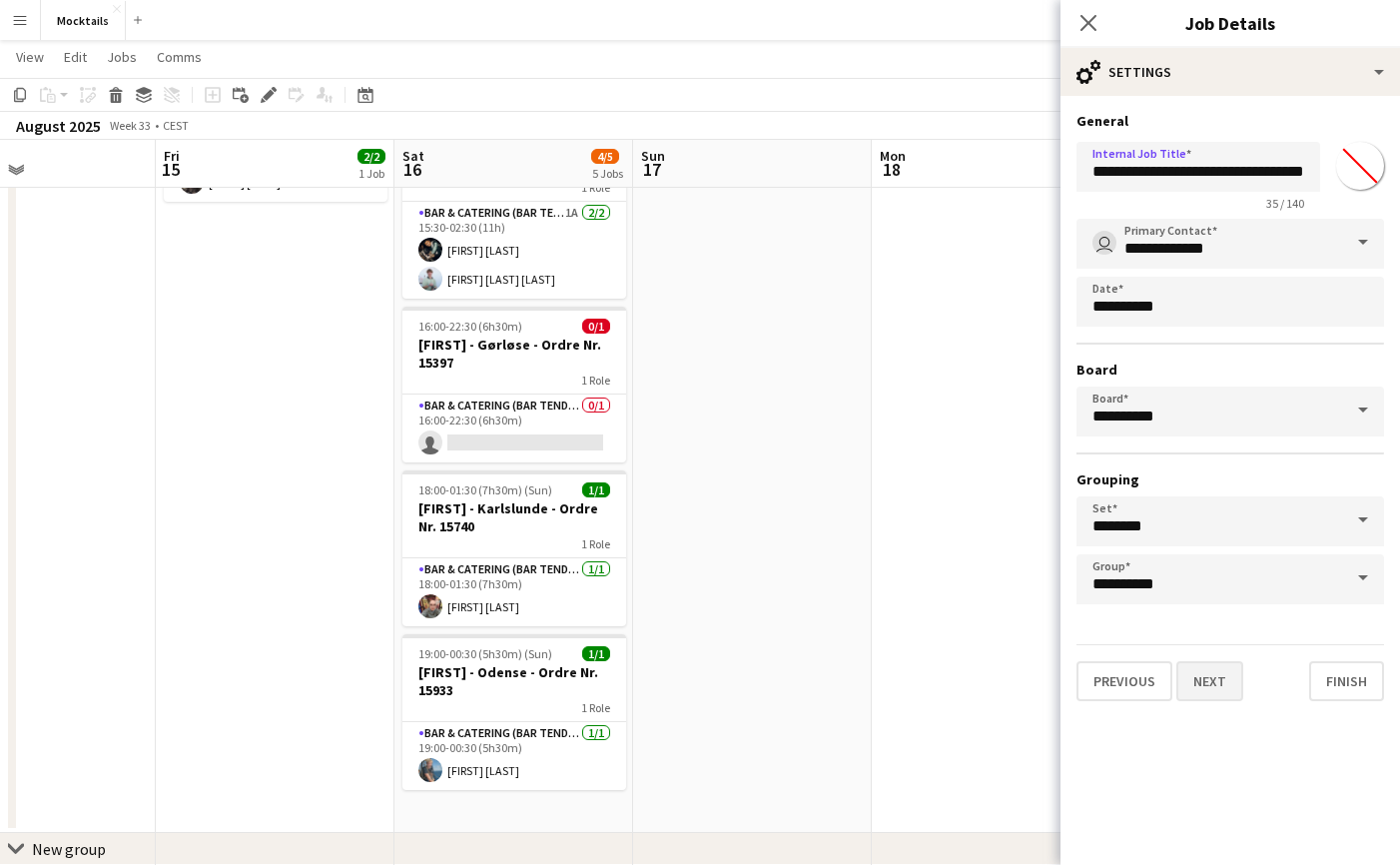 click on "Next" at bounding box center [1209, 681] 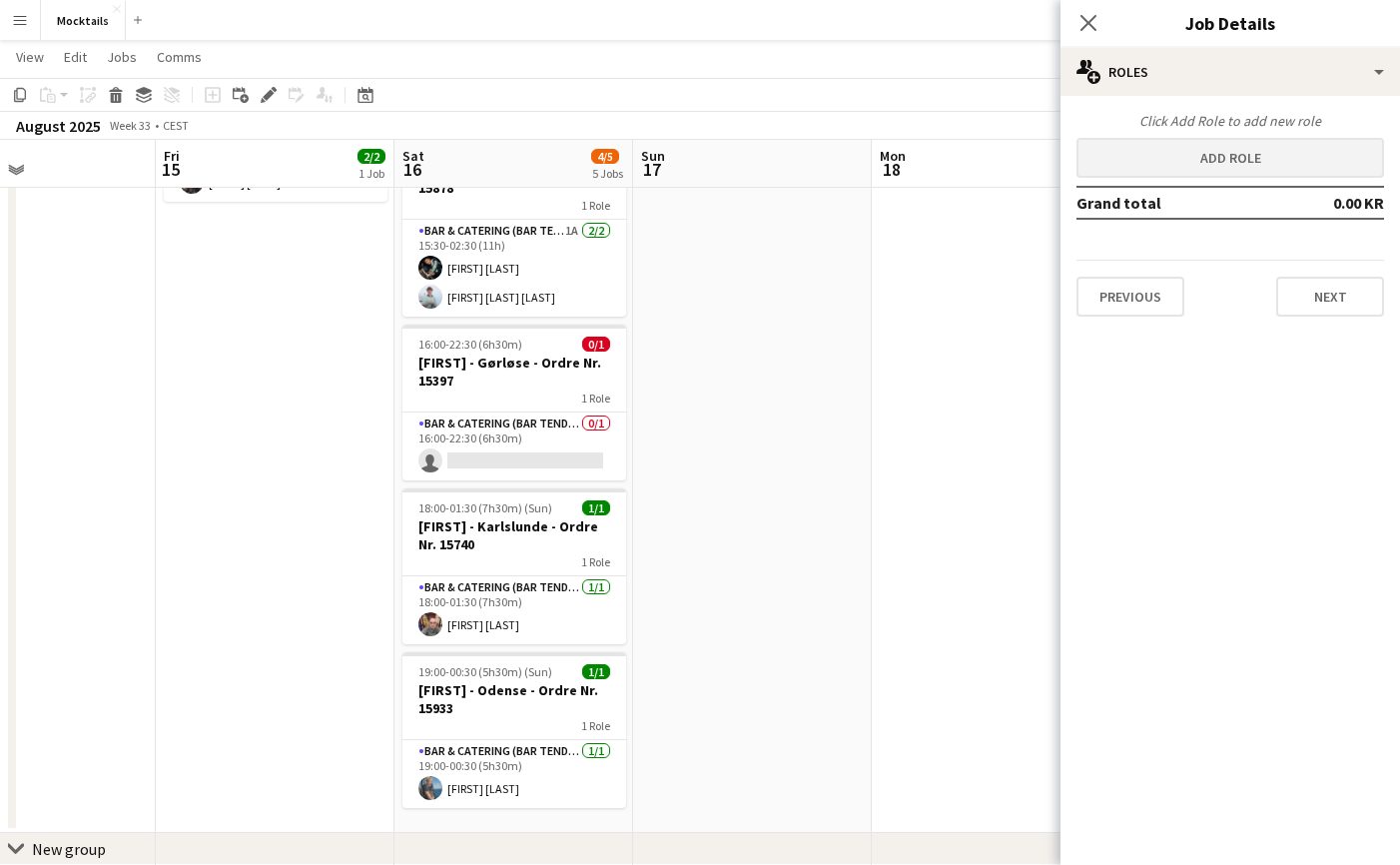 click on "Add role" at bounding box center [1230, 158] 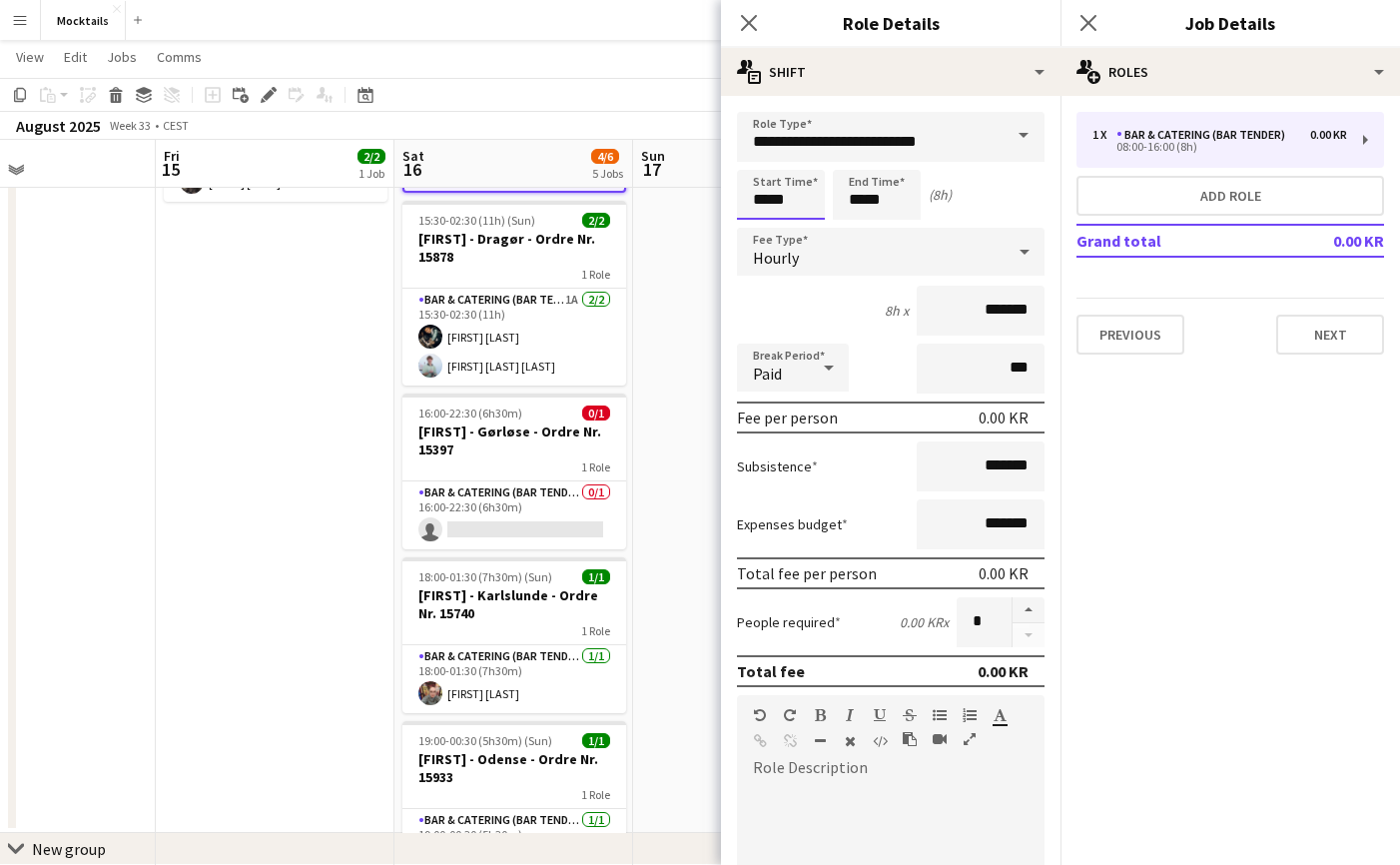 click on "*****" at bounding box center (781, 195) 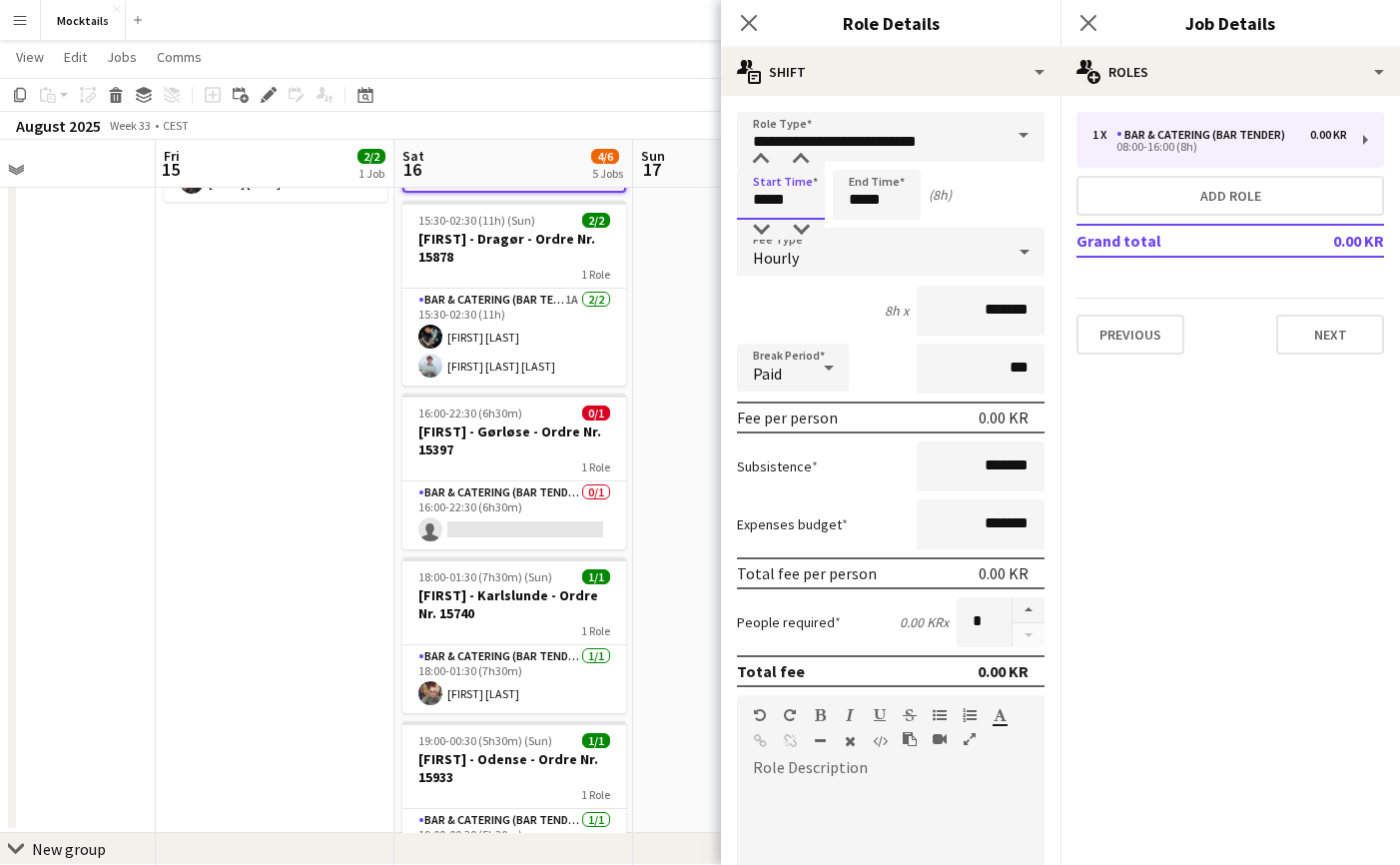 click on "*****" at bounding box center [781, 195] 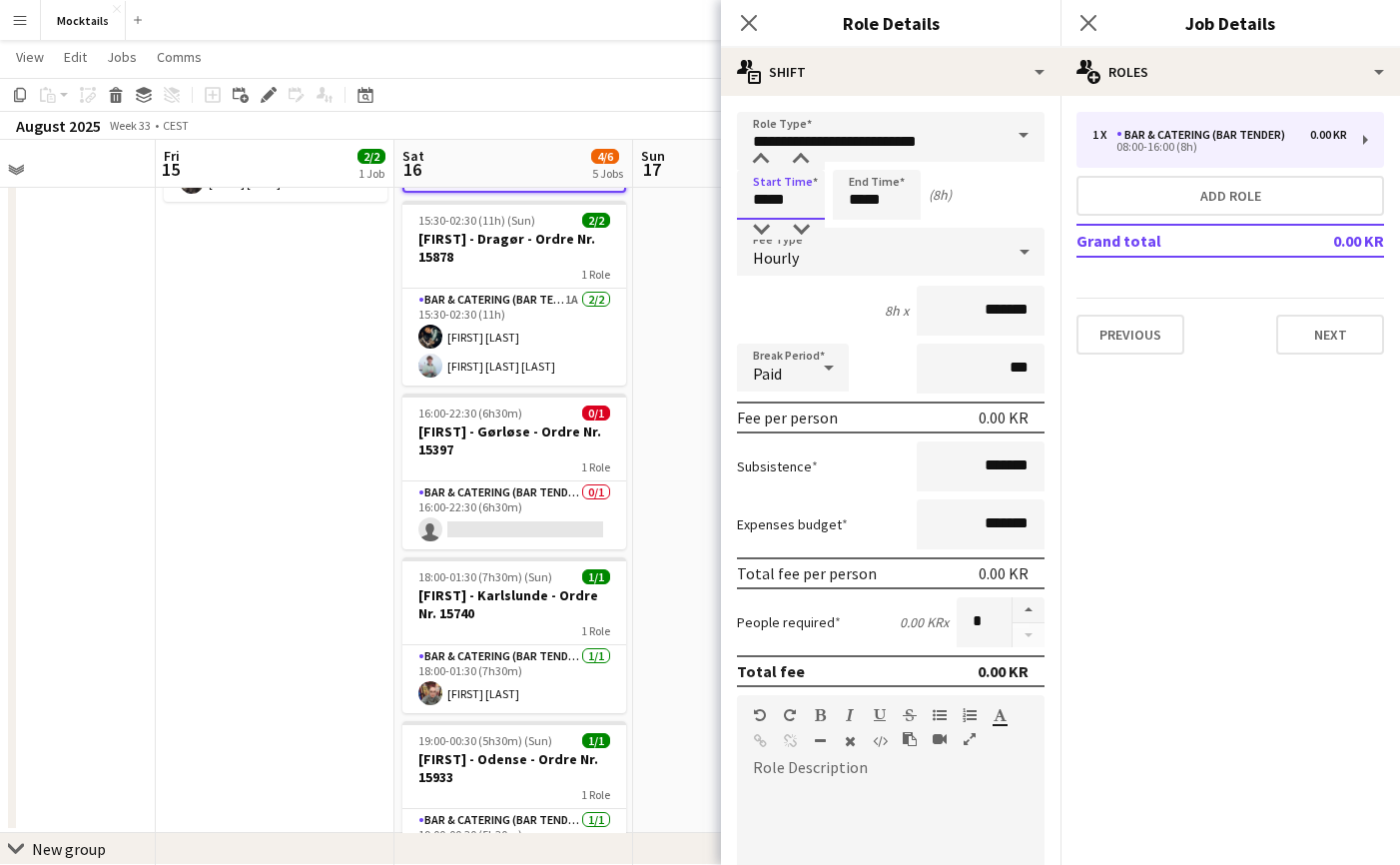 type on "*****" 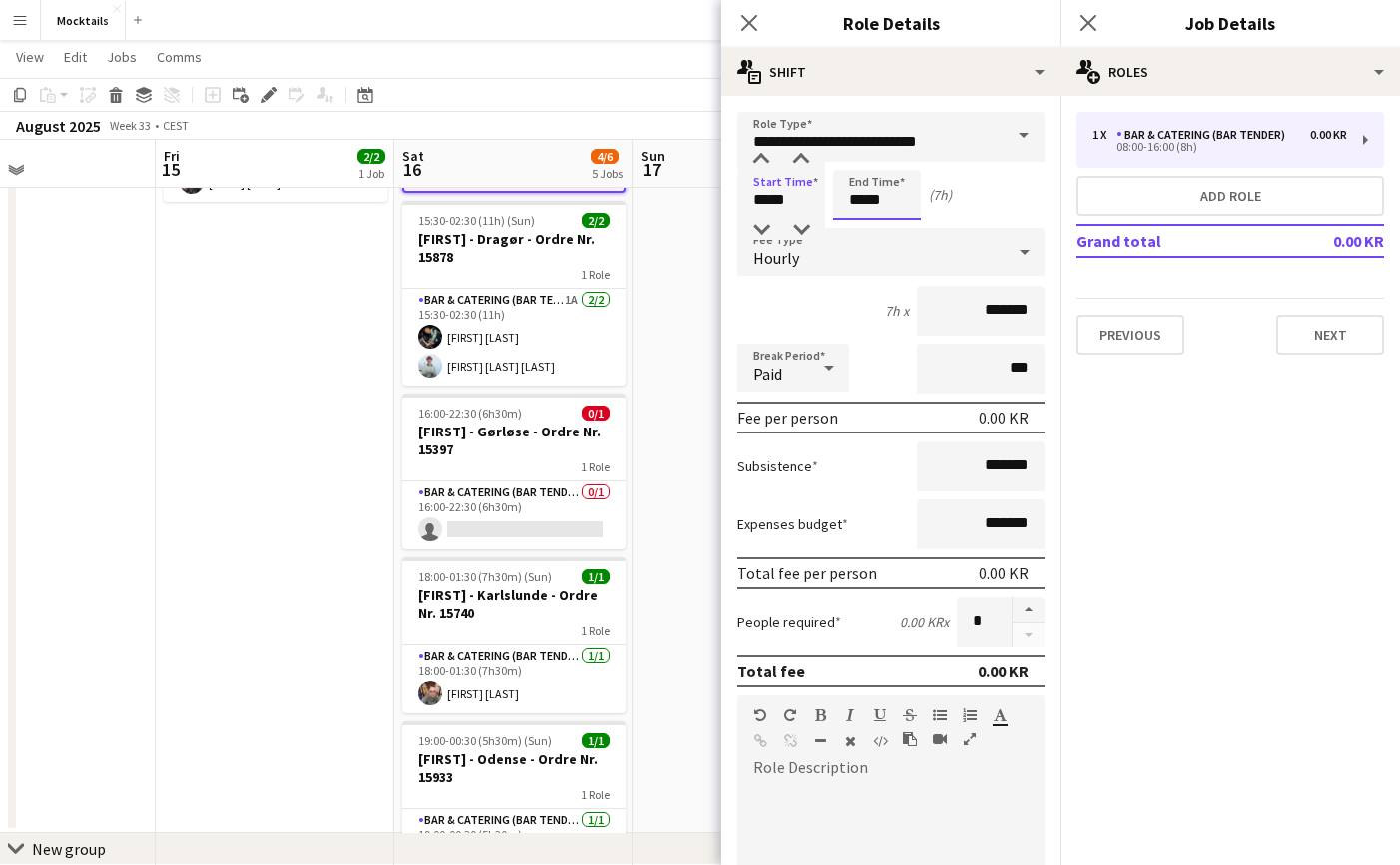 click on "*****" at bounding box center [877, 195] 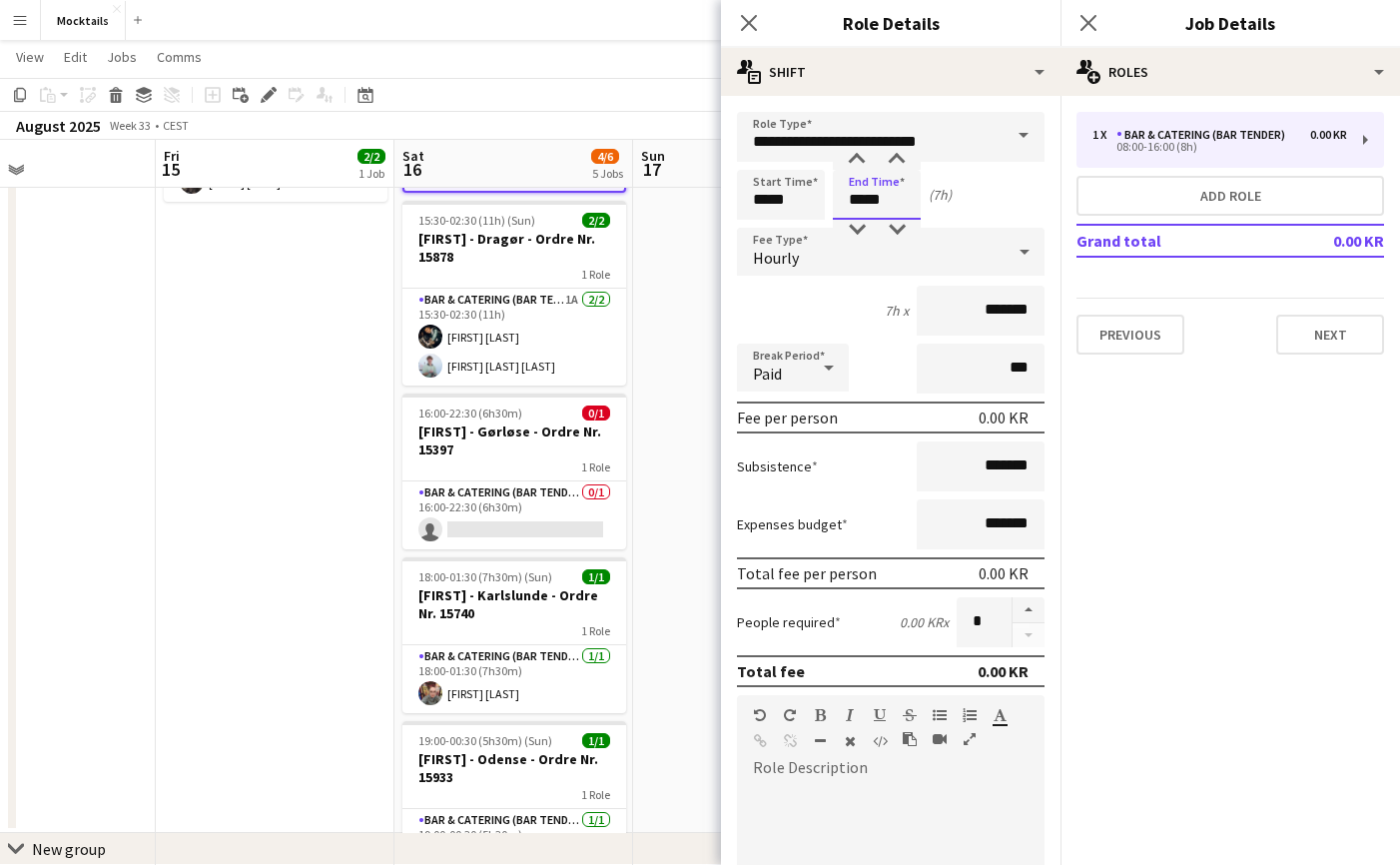 click on "*****" at bounding box center (877, 195) 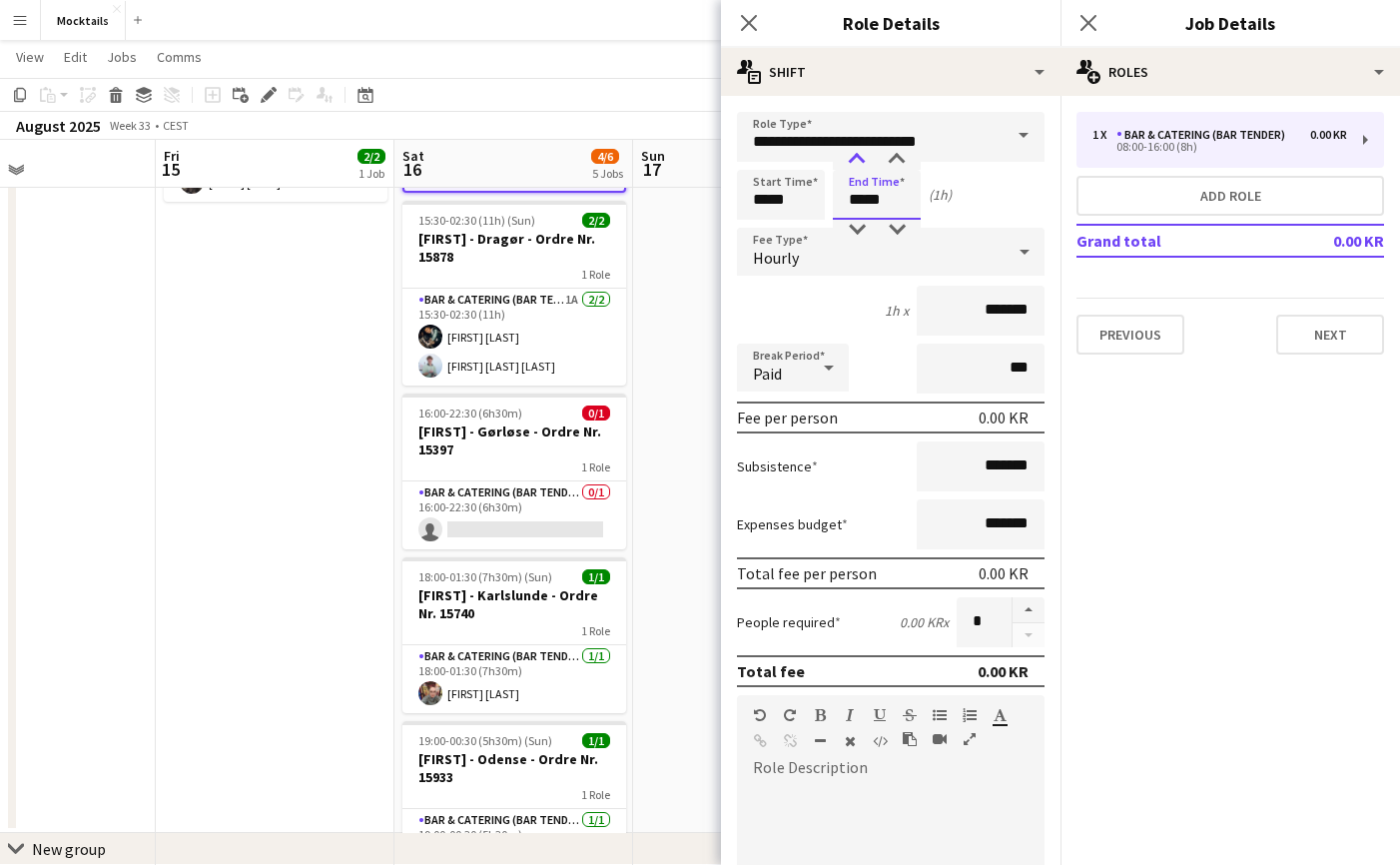 type on "*****" 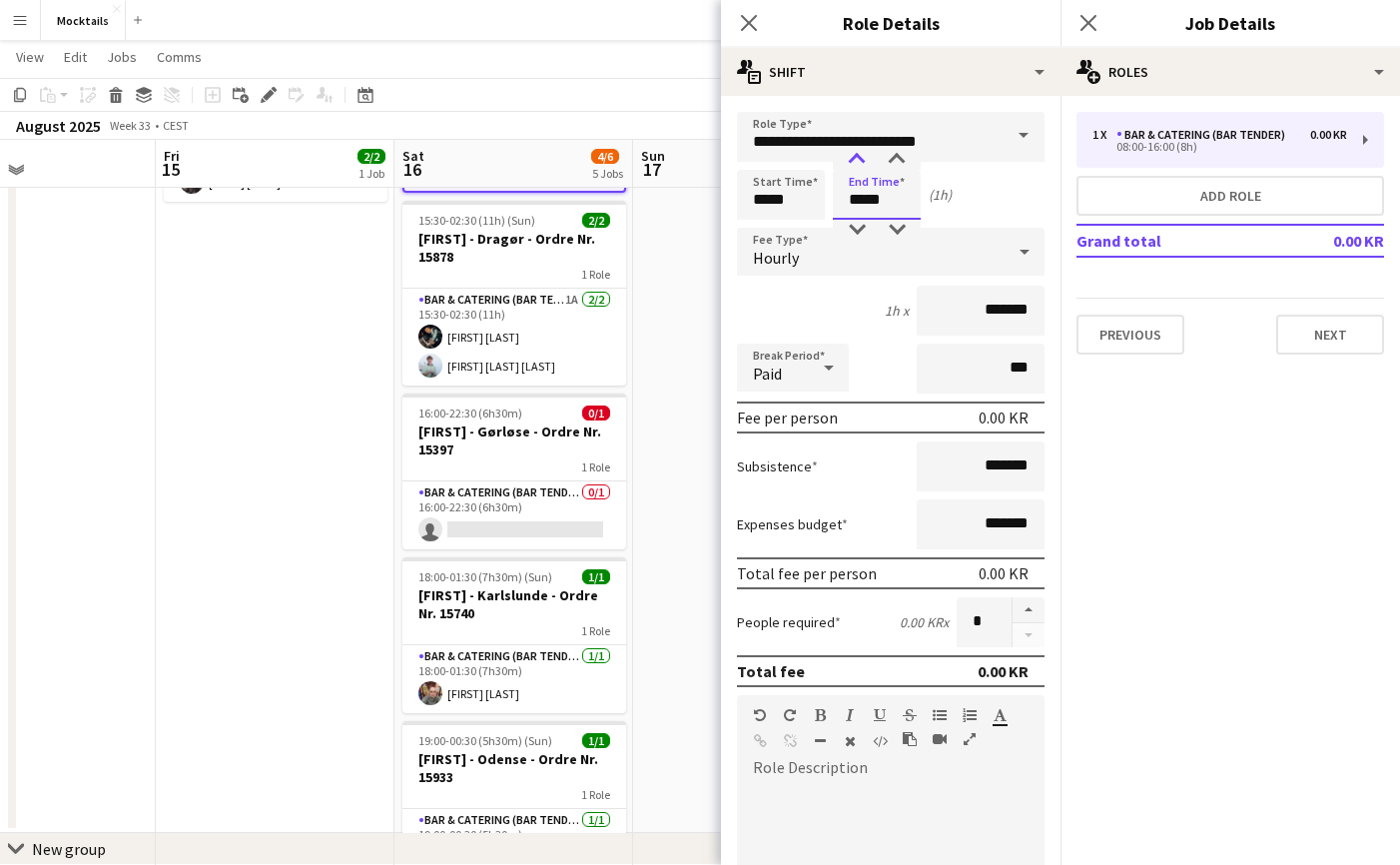 click at bounding box center (857, 160) 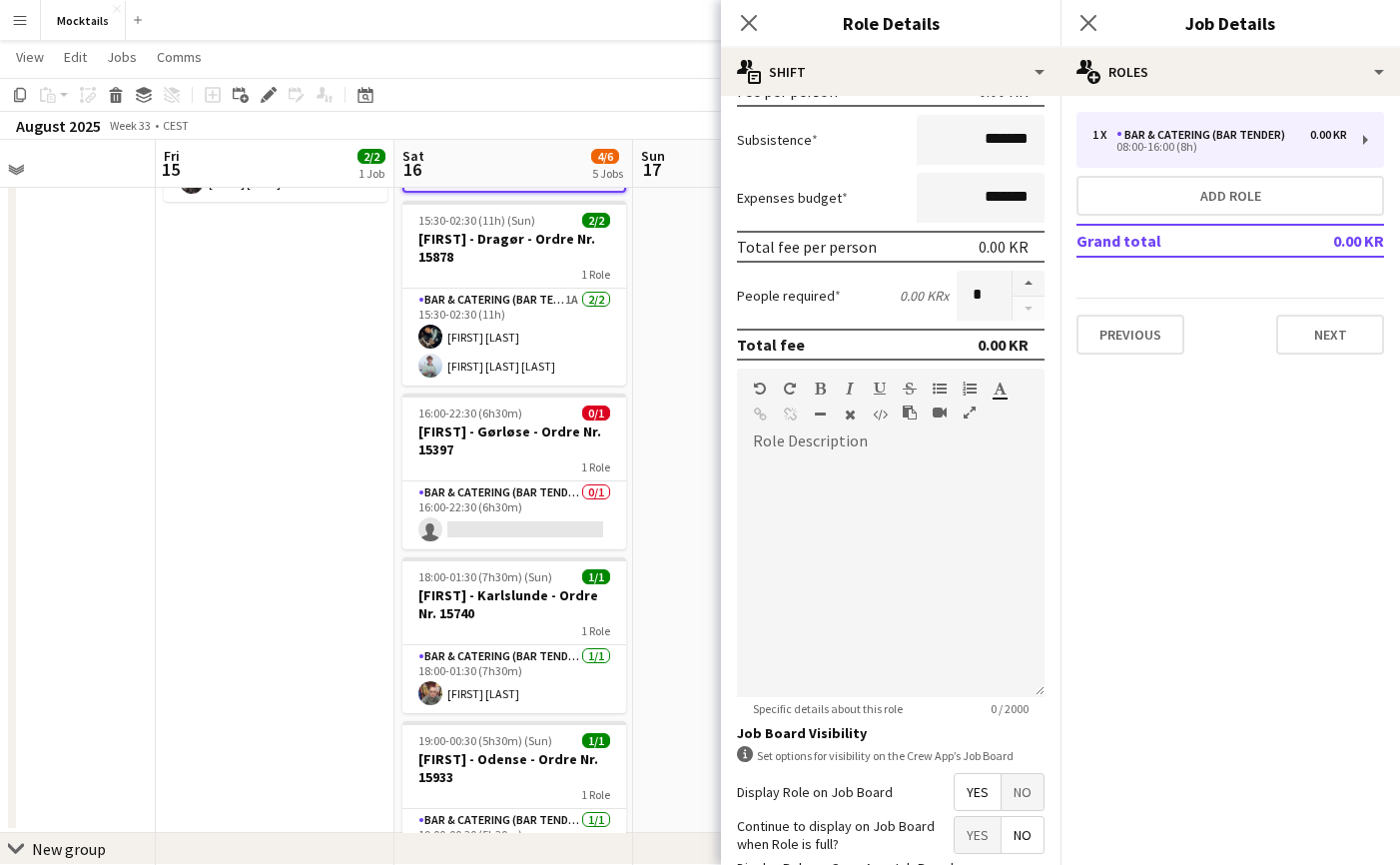 scroll, scrollTop: 328, scrollLeft: 0, axis: vertical 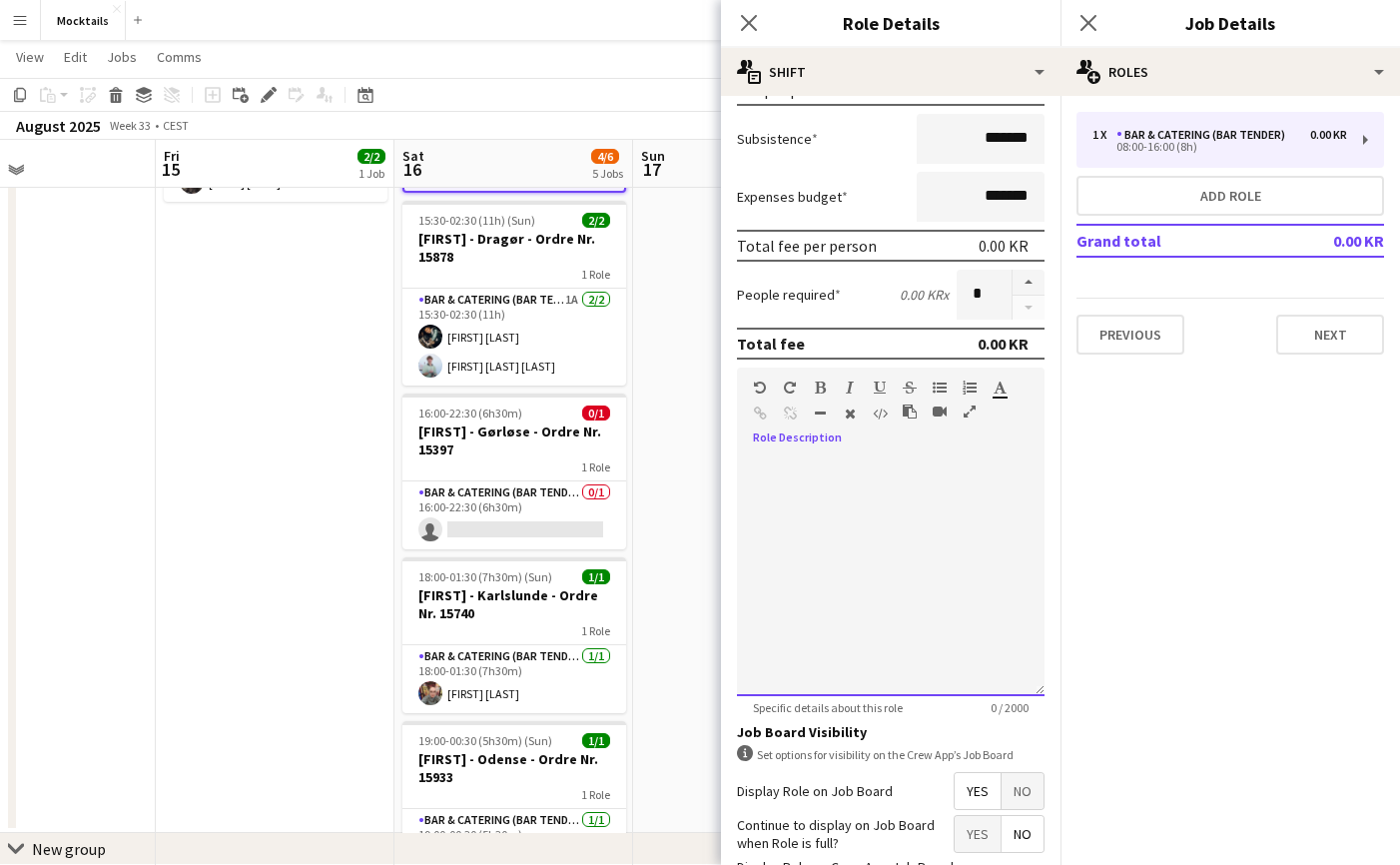 click at bounding box center [891, 576] 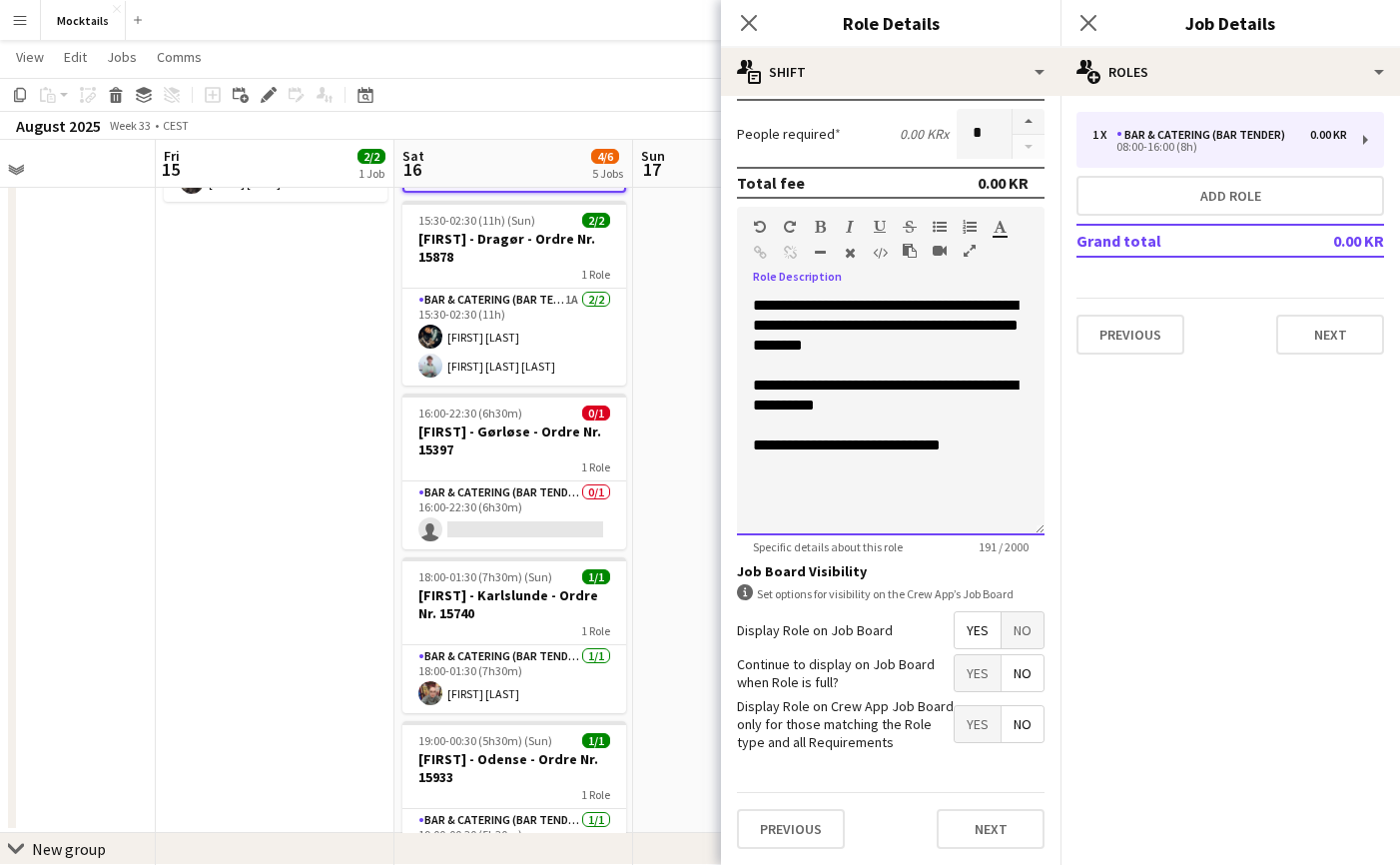 scroll, scrollTop: 487, scrollLeft: 0, axis: vertical 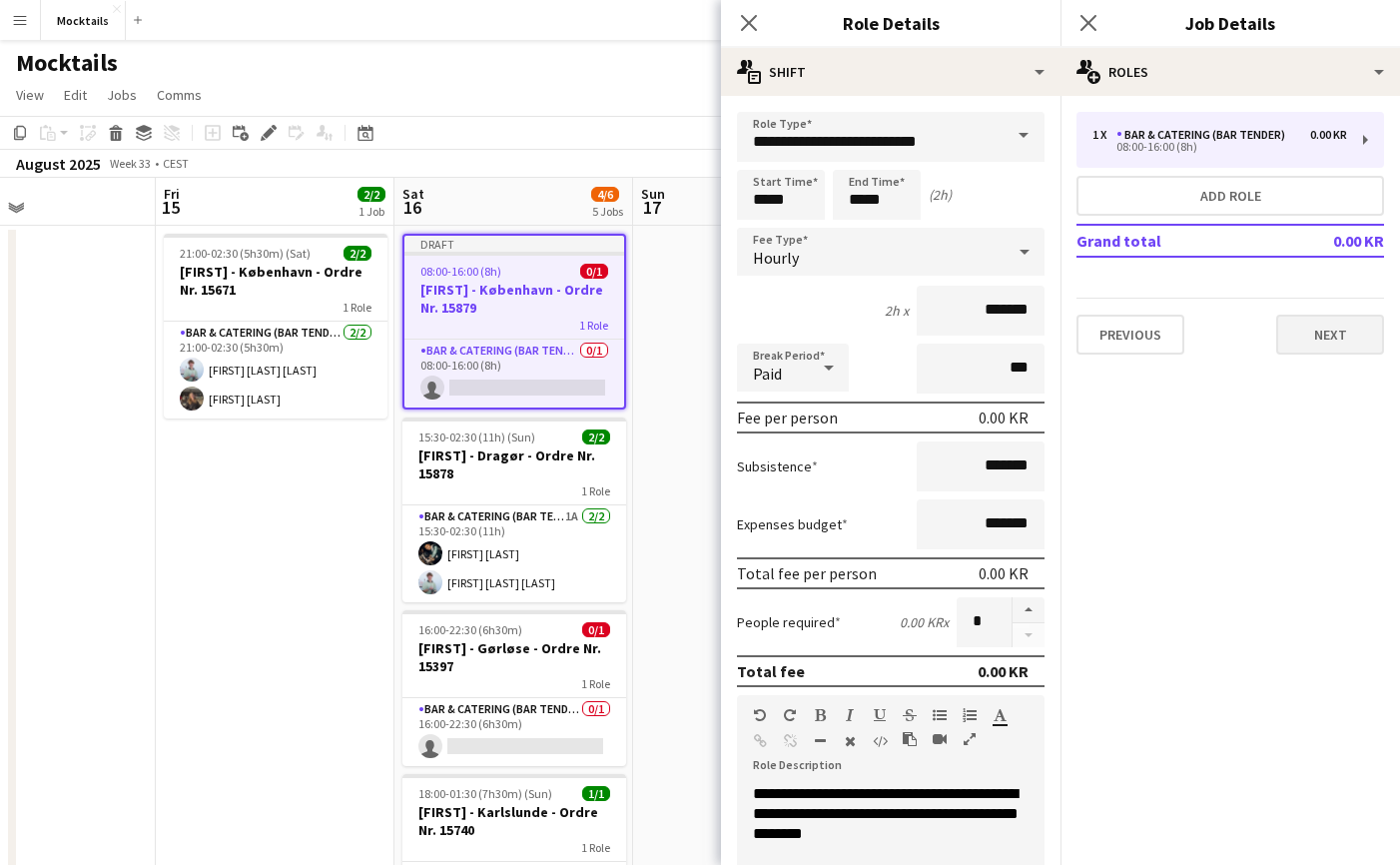 click on "Next" at bounding box center [1330, 335] 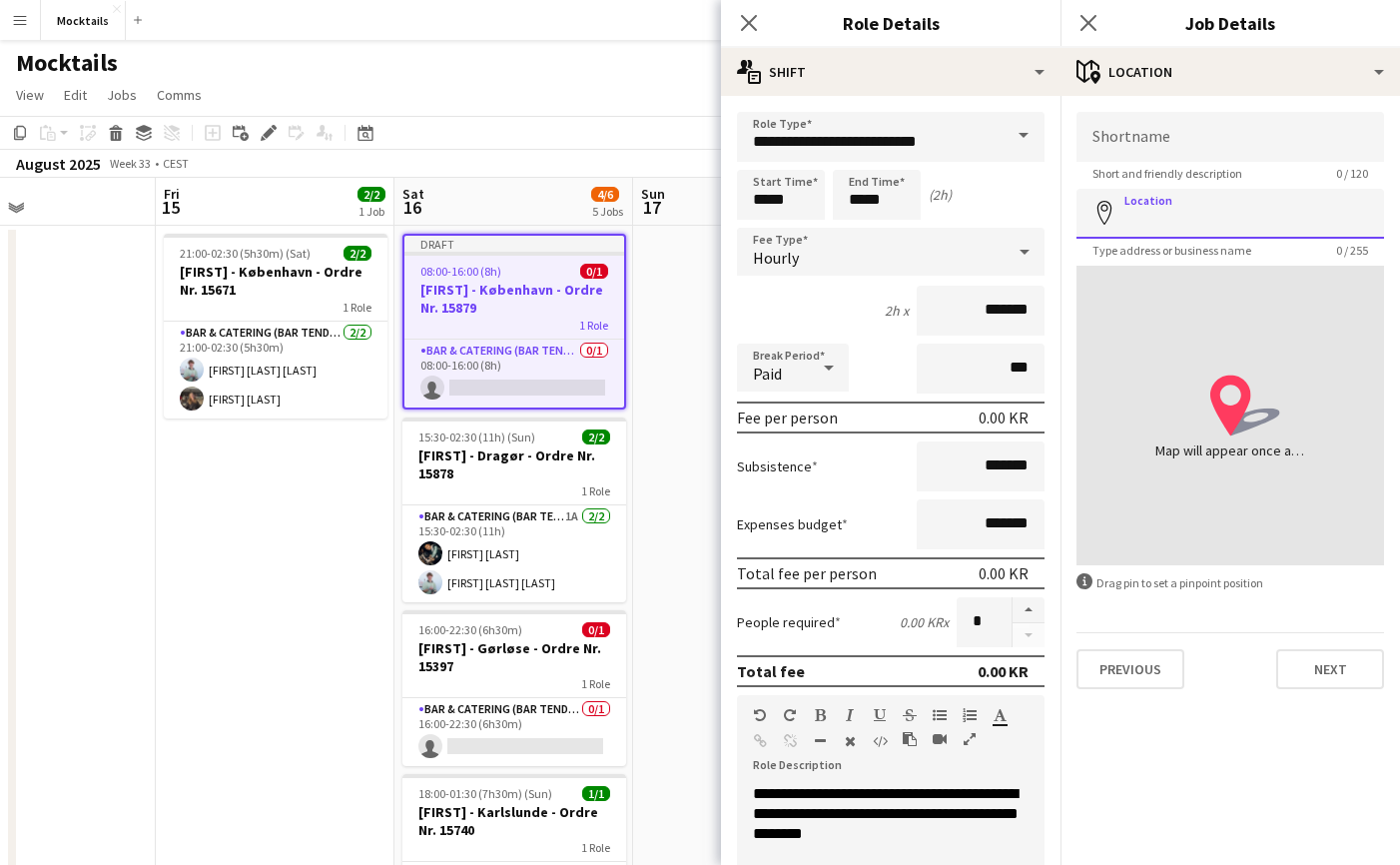 paste on "**********" 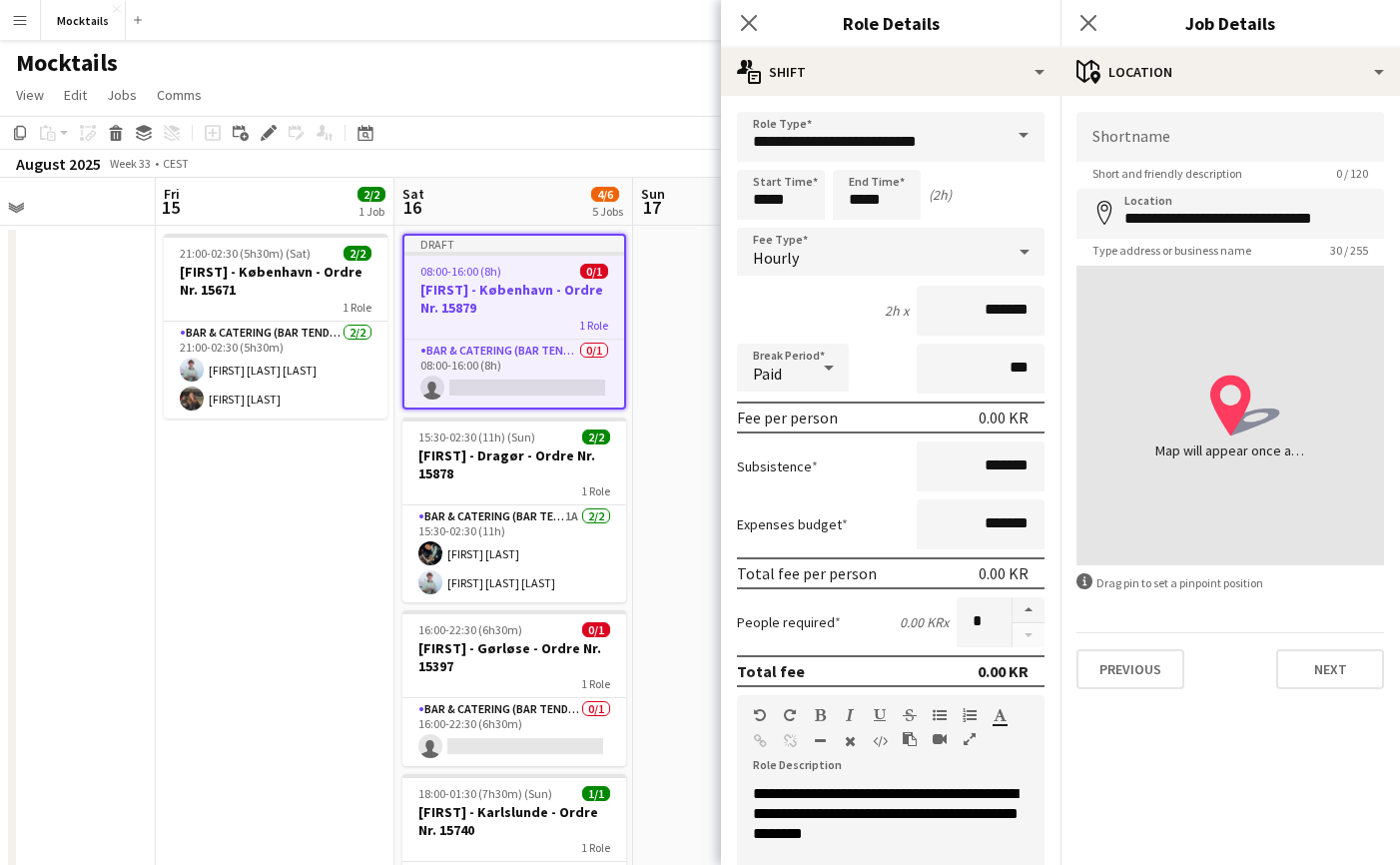 type on "**********" 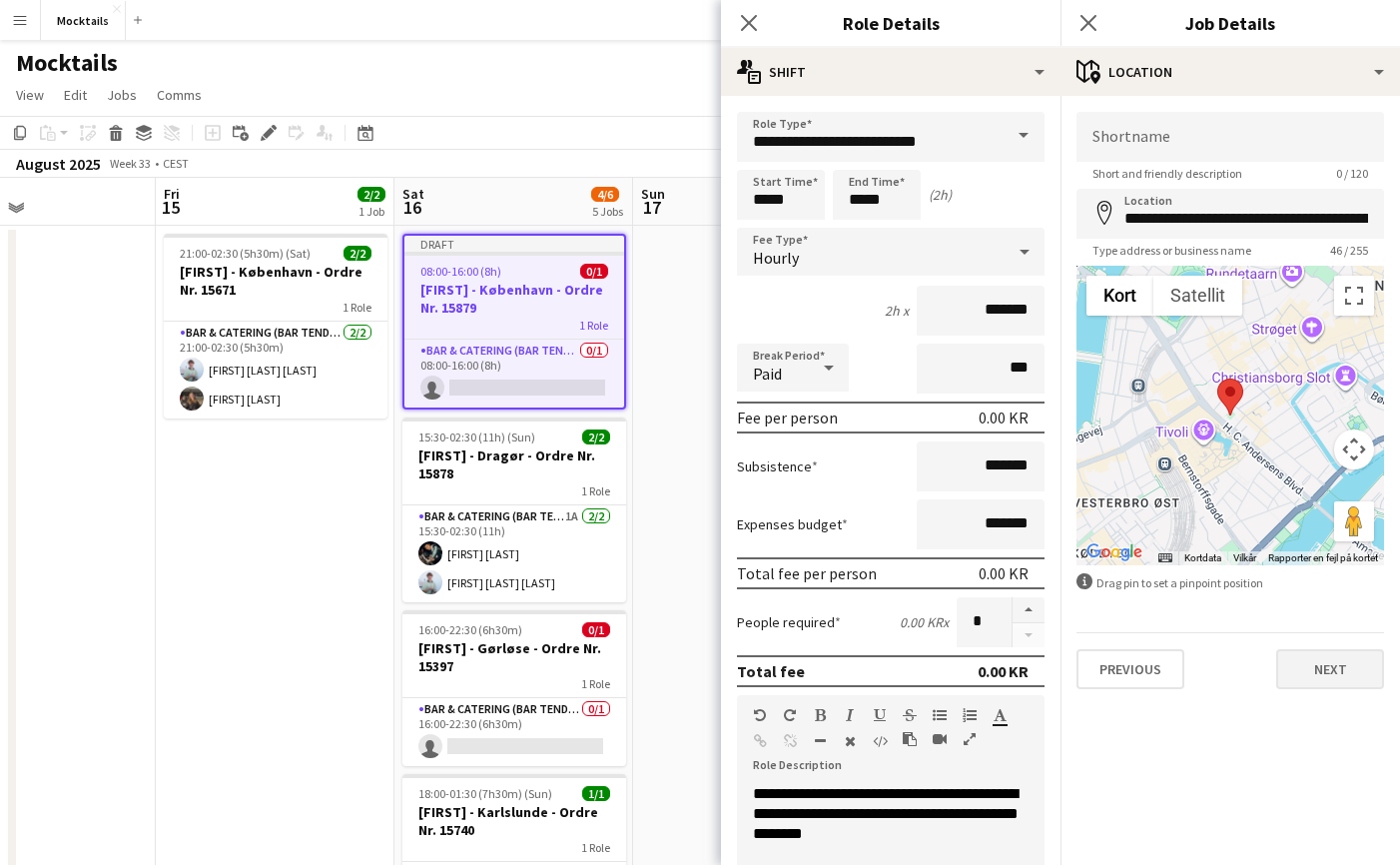 click on "Next" at bounding box center (1330, 669) 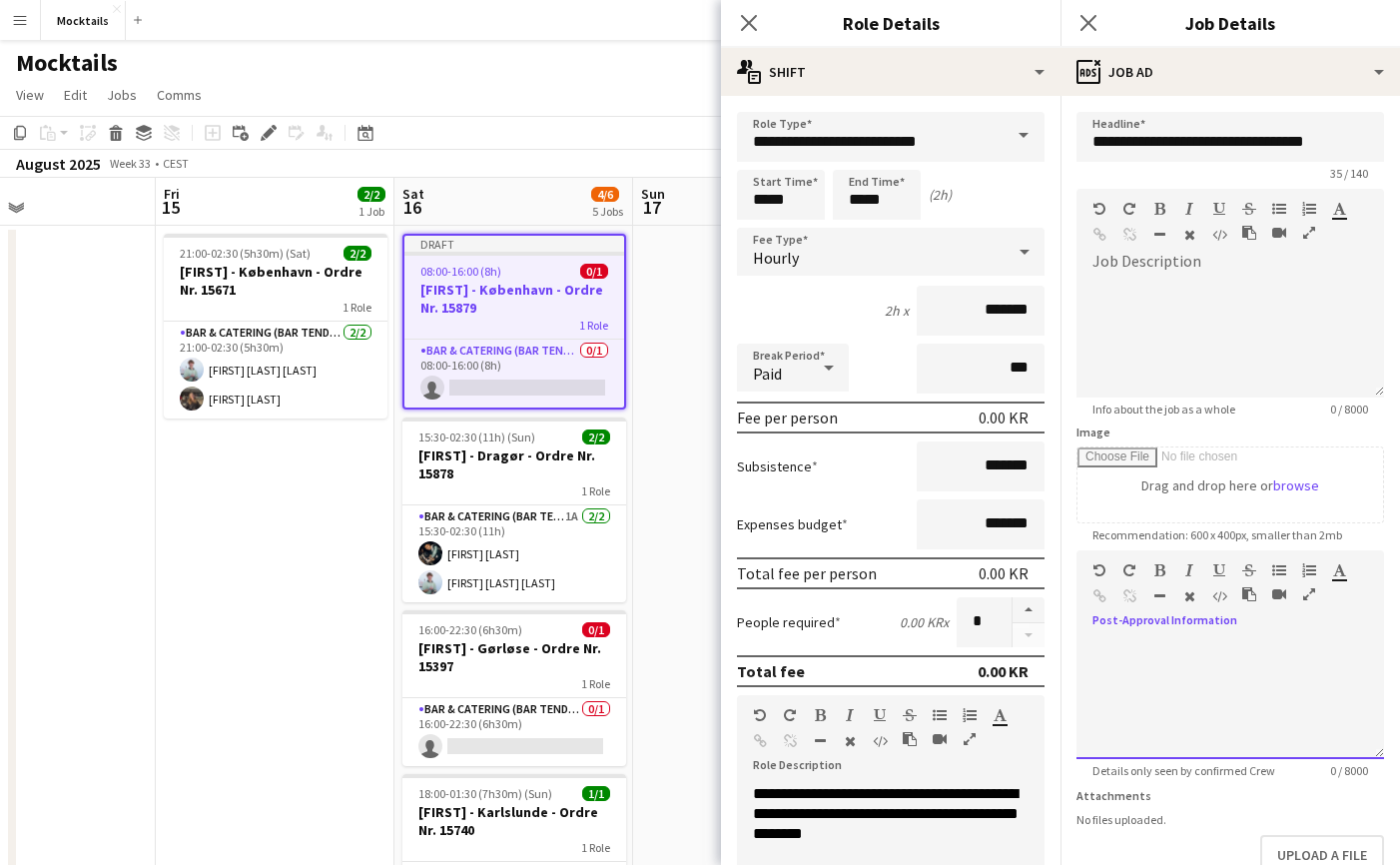 click at bounding box center (1230, 699) 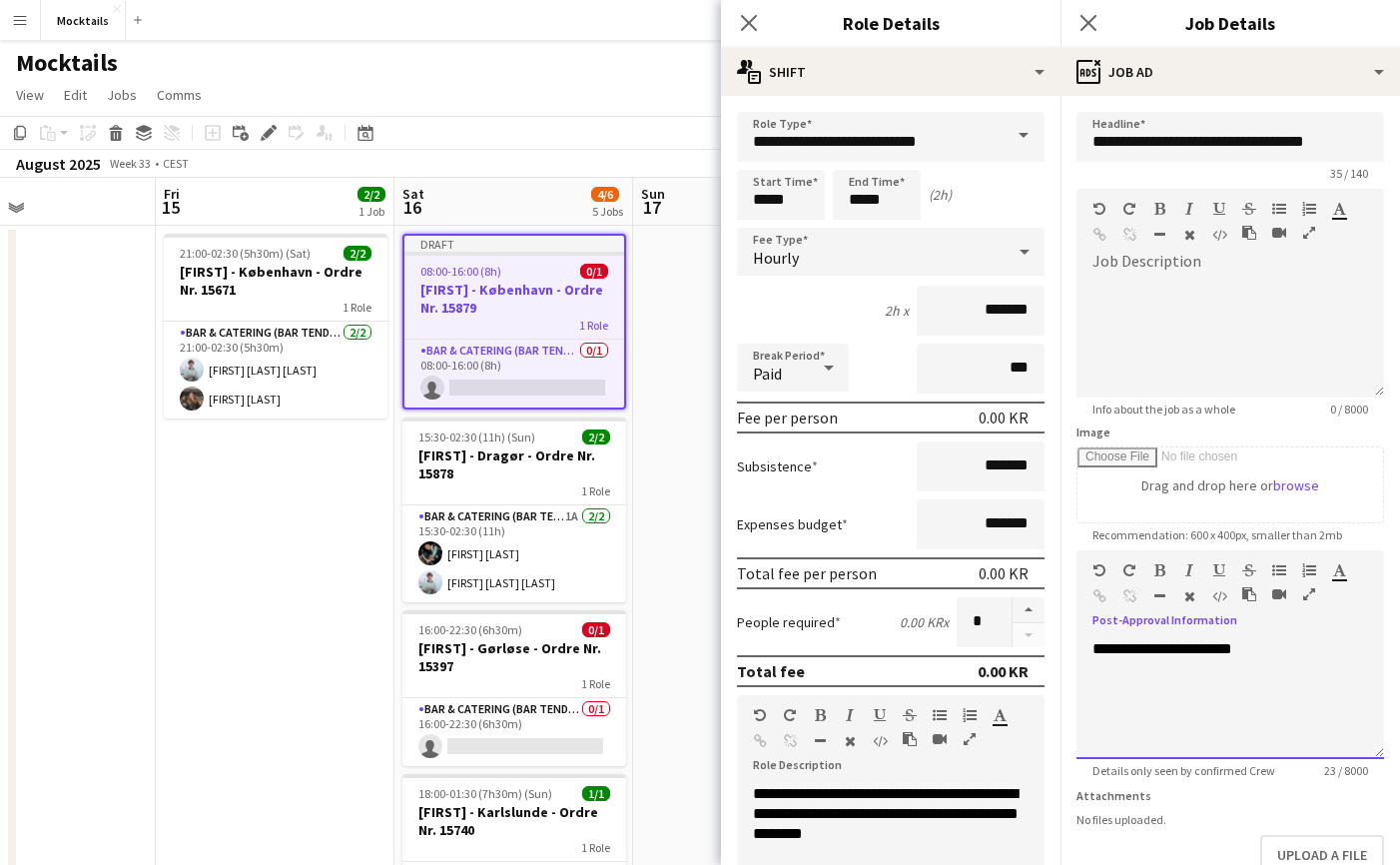 click on "**********" at bounding box center (1162, 648) 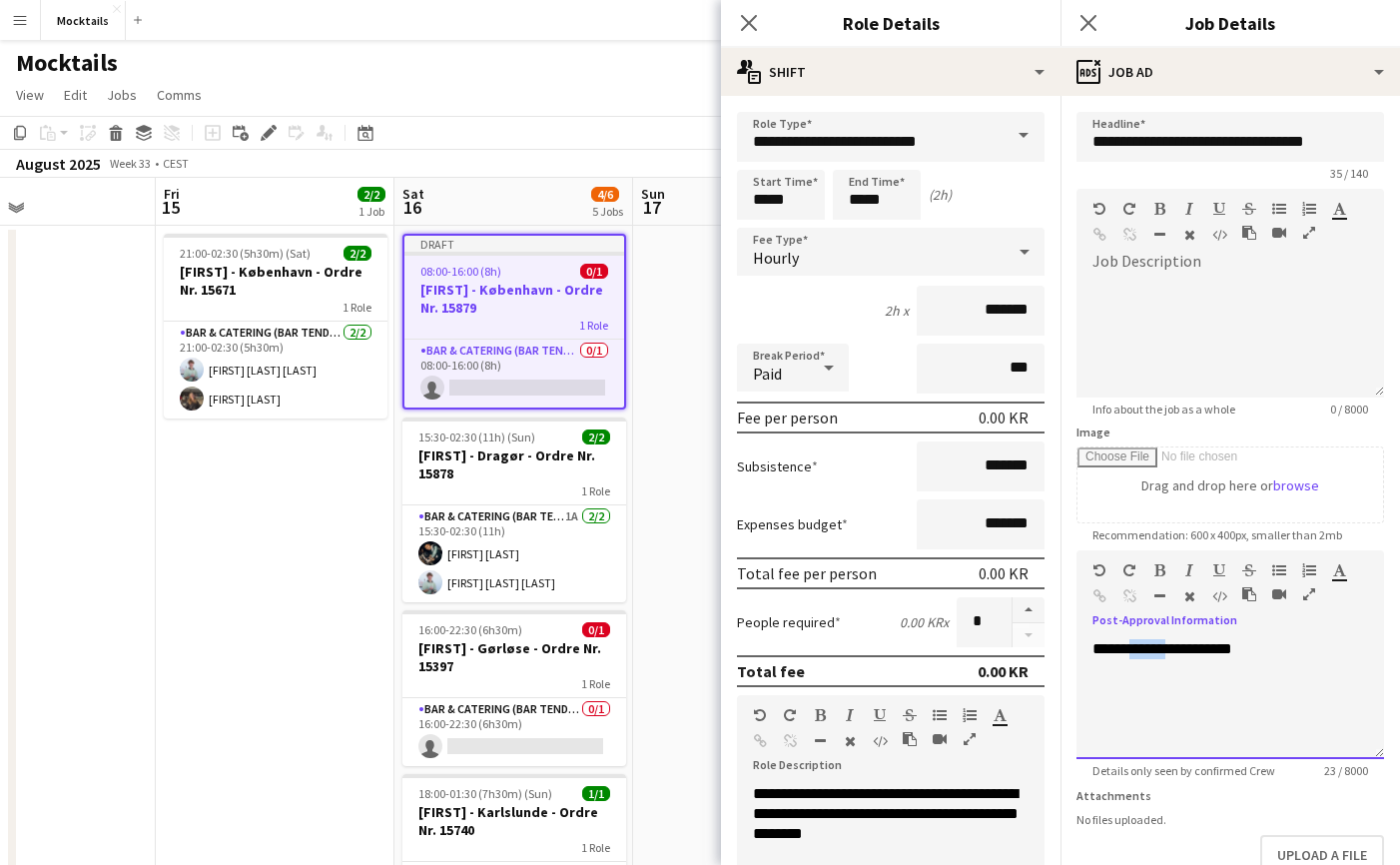 click on "**********" at bounding box center [1162, 648] 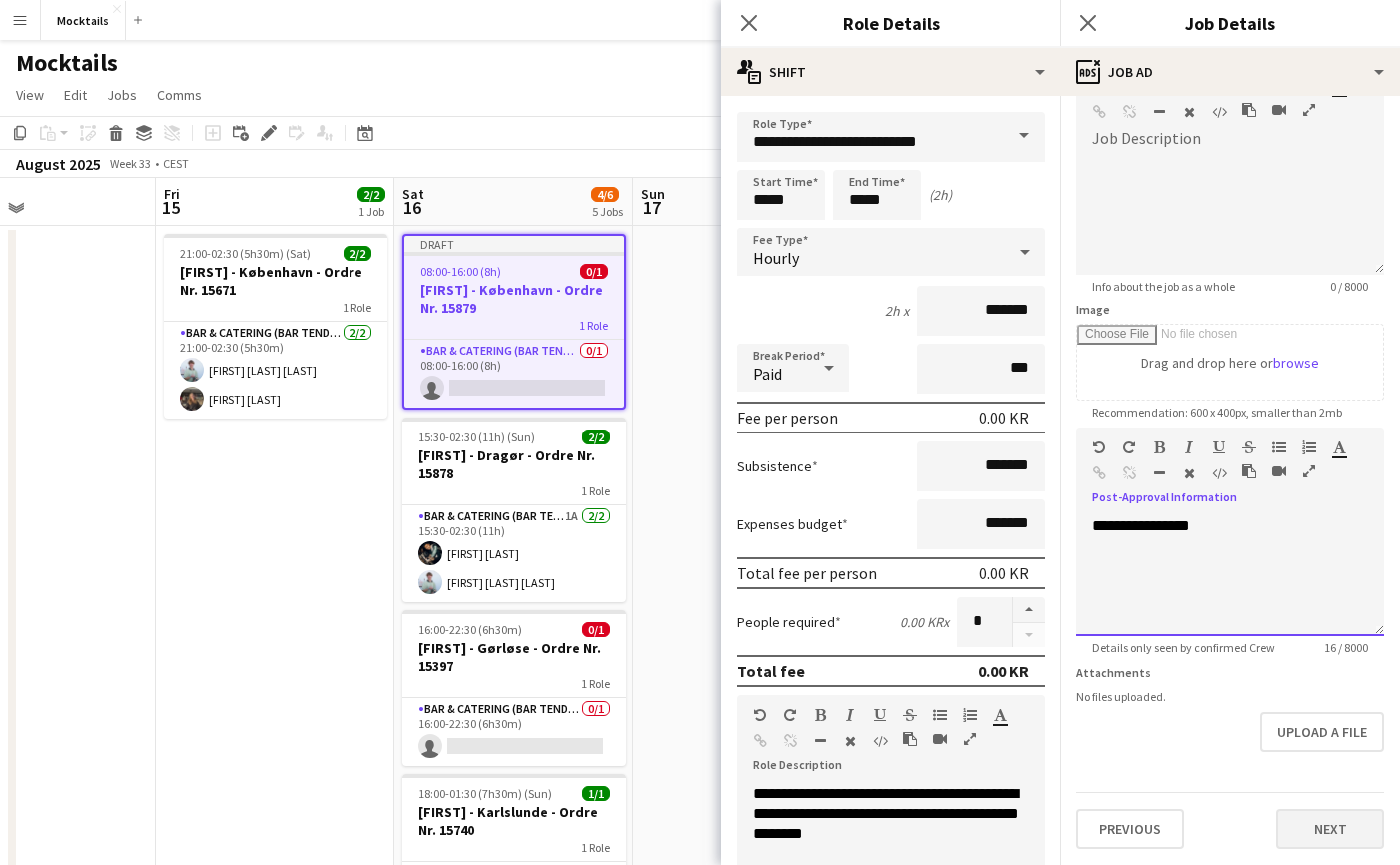 scroll, scrollTop: 123, scrollLeft: 0, axis: vertical 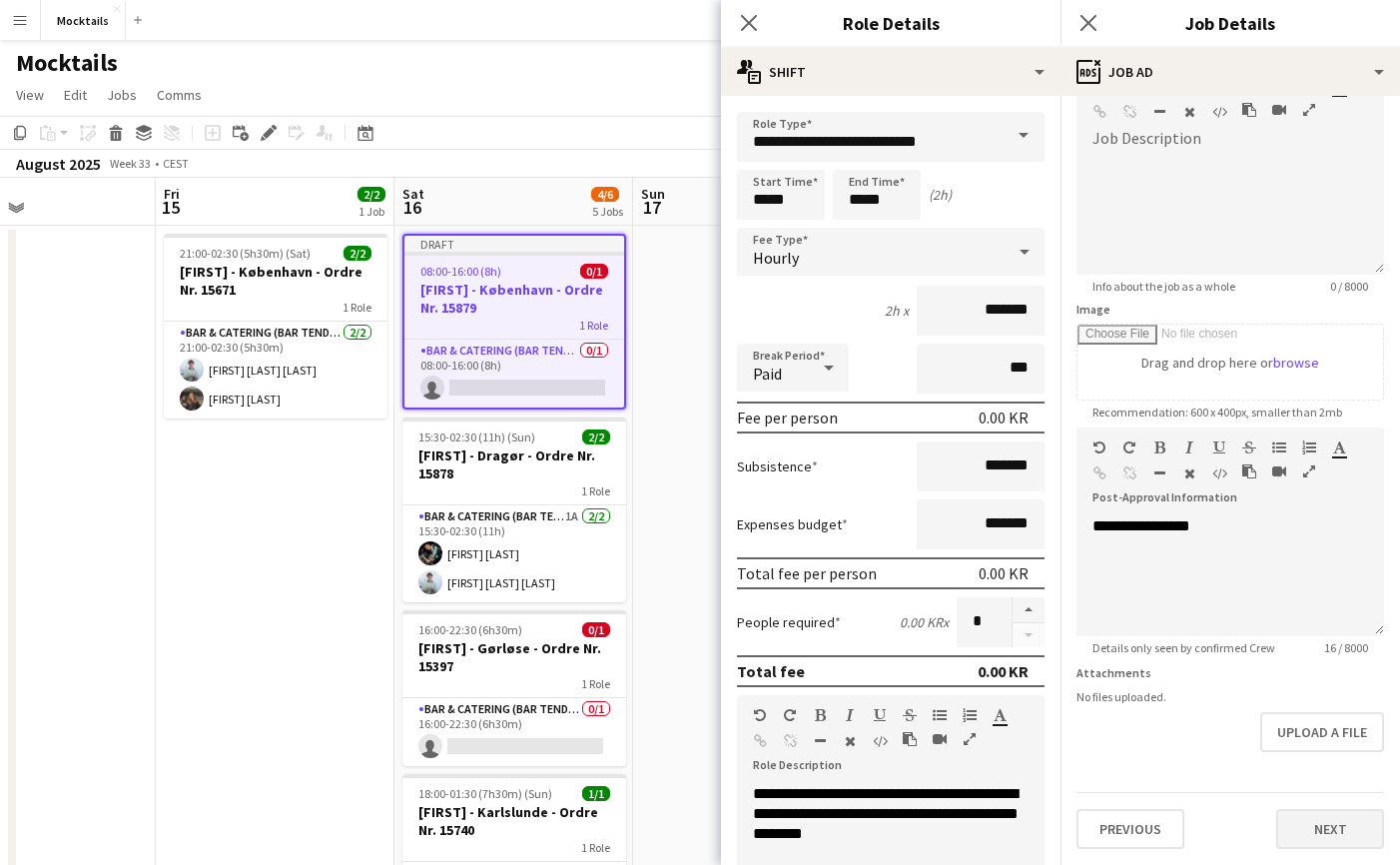 click on "Next" at bounding box center [1330, 829] 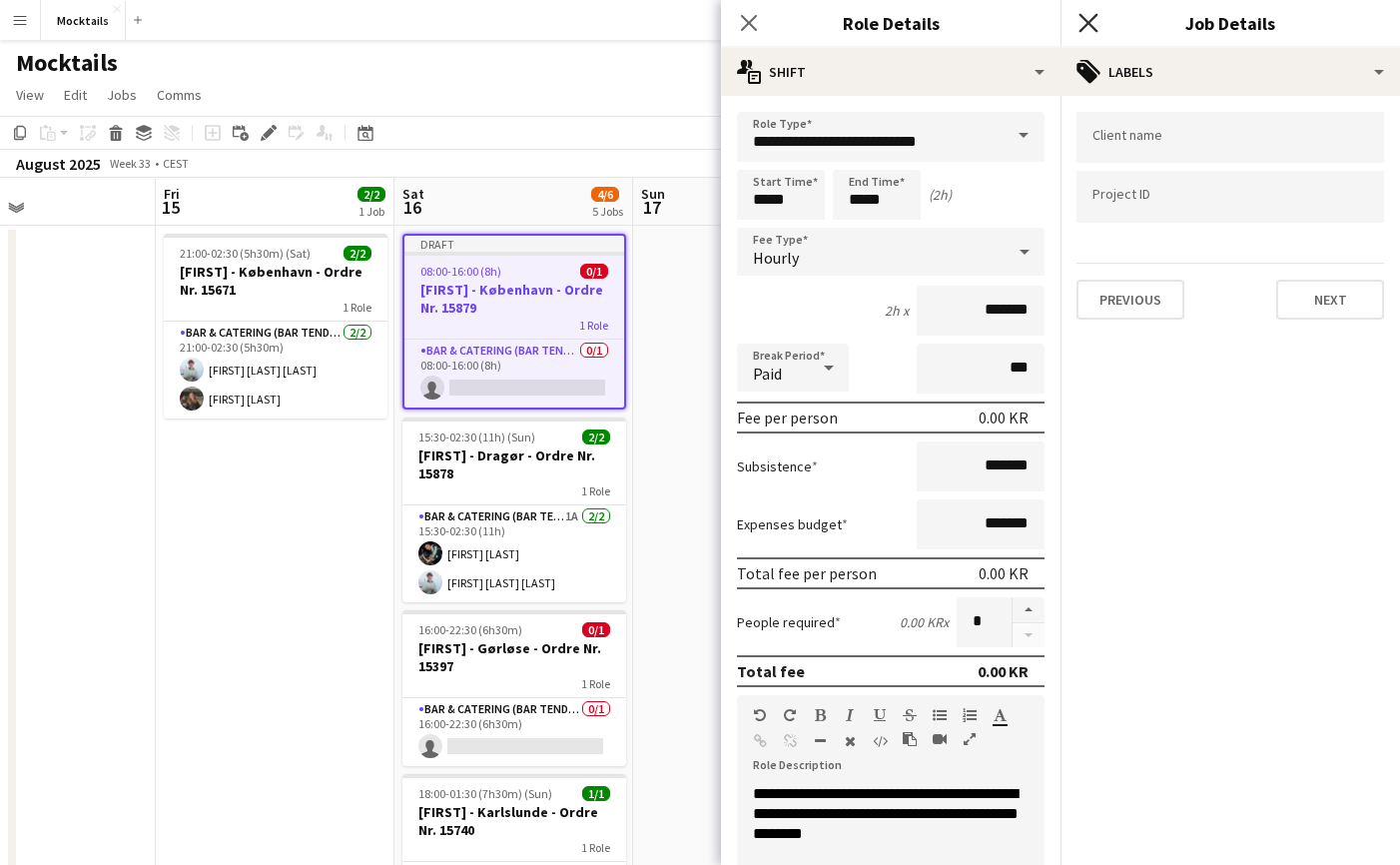 click on "Close pop-in" 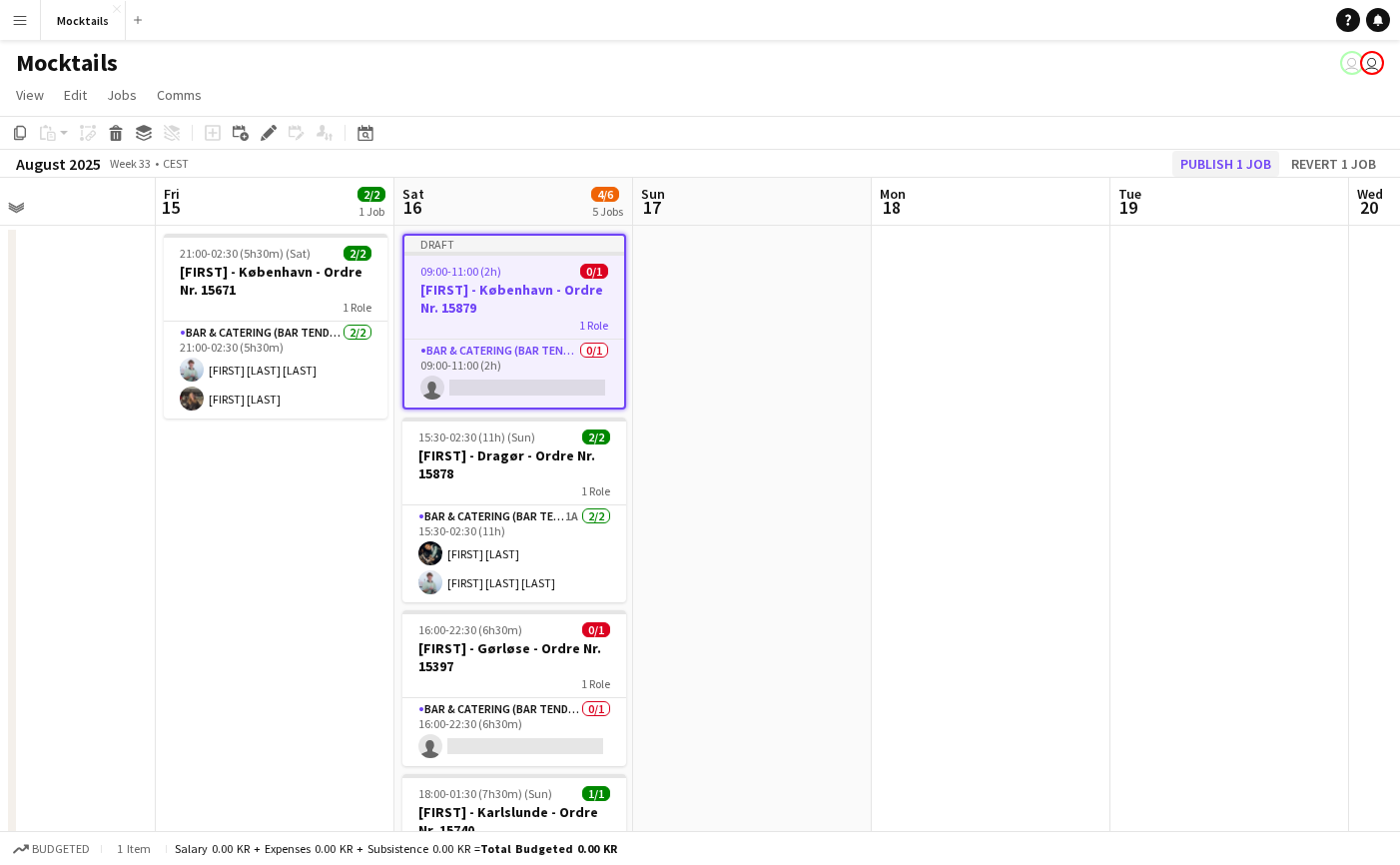 click on "Publish 1 job" 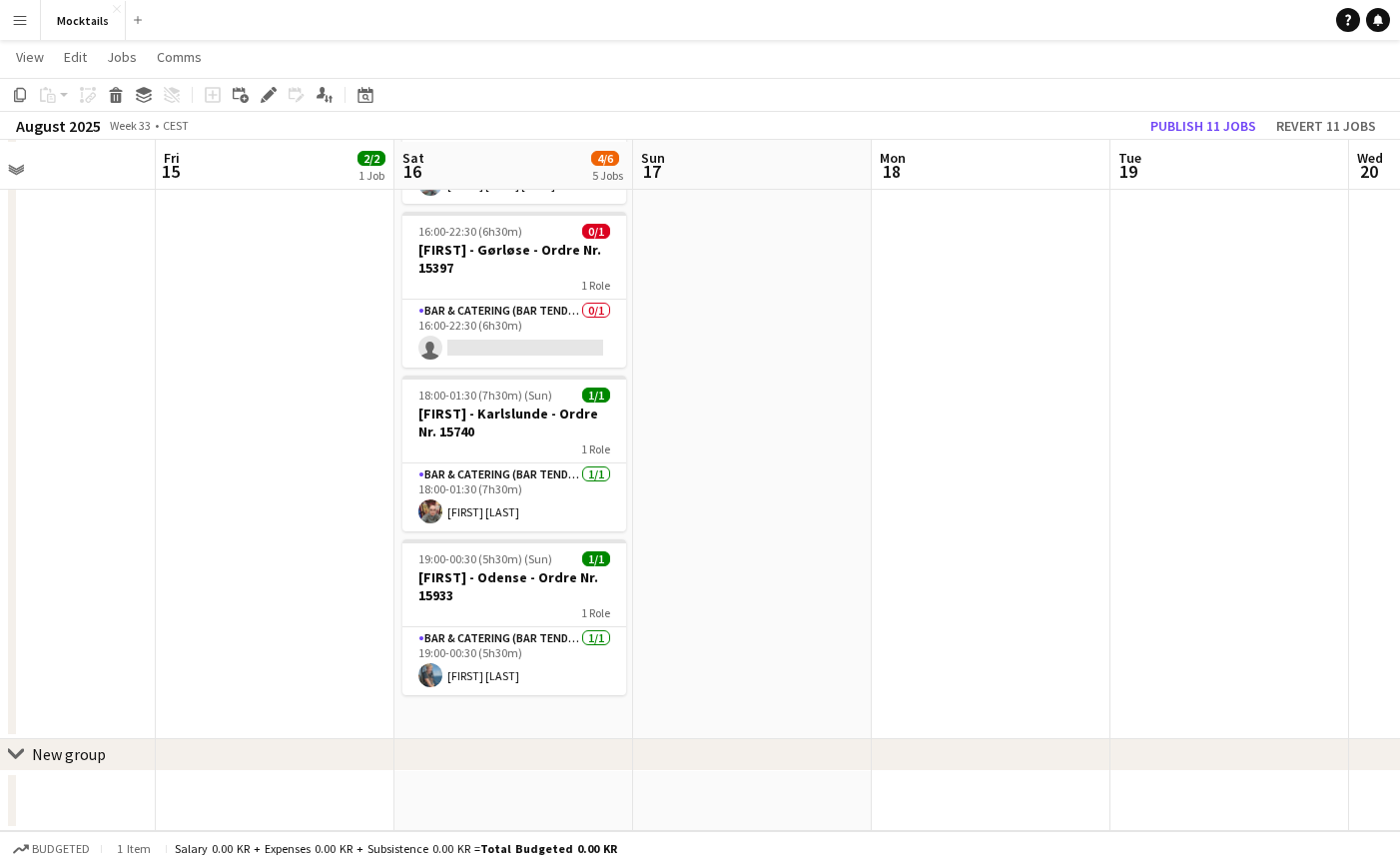 scroll, scrollTop: 381, scrollLeft: 0, axis: vertical 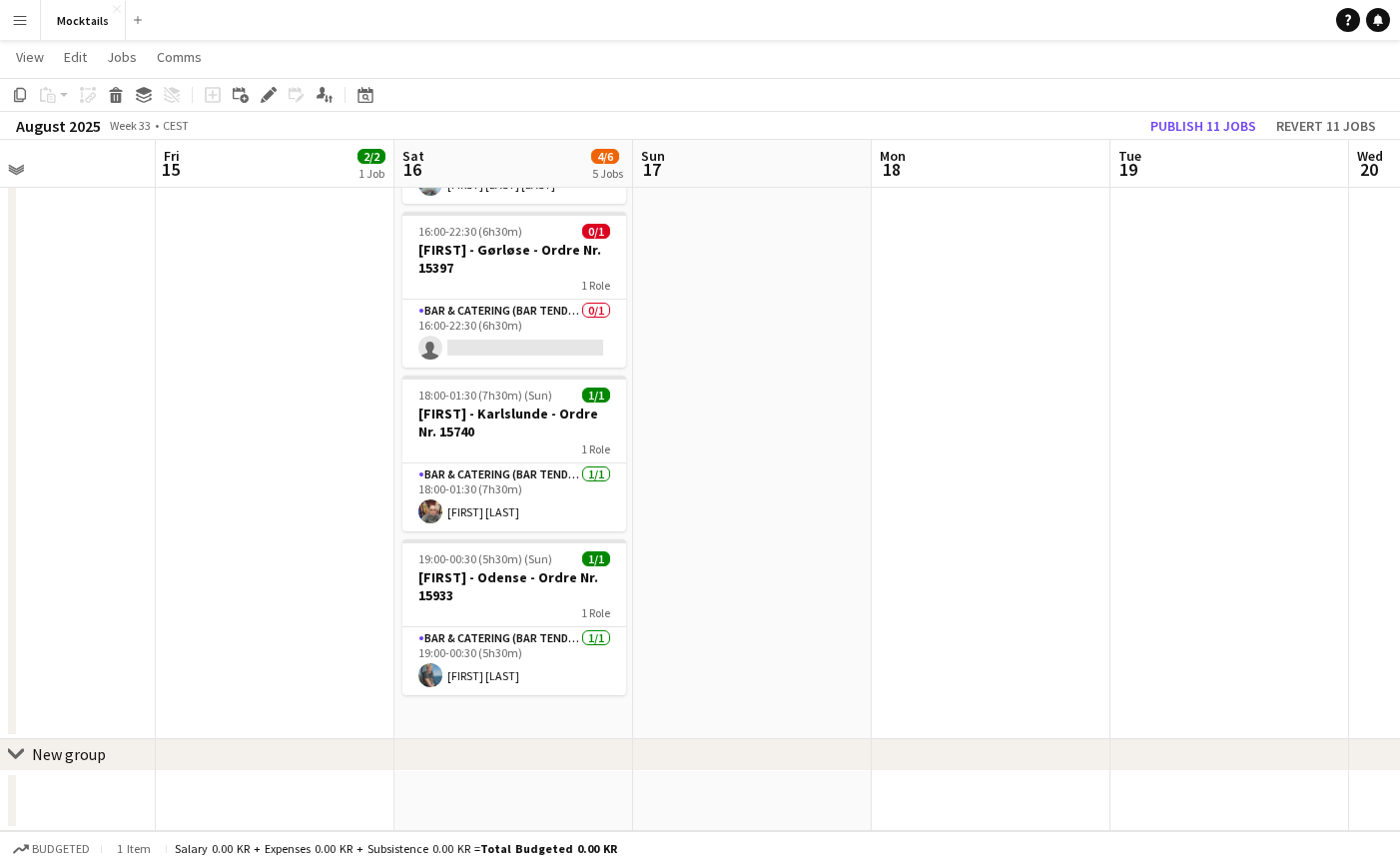 click on "09:00-11:00 (2h)    0/1   [FIRST] - København - Ordre Nr. 15879   1 Role   Bar & Catering (Bar Tender)   0/1   09:00-11:00 (2h)
single-neutral-actions
15:30-02:30 (11h) (Sun)   2/2   [FIRST] - Dragør - Ordre Nr. 15878   1 Role   Bar & Catering (Bar Tender)   1A   2/2   15:30-02:30 (11h)
[FIRST] [LAST] [FIRST] [LAST]     16:00-22:30 (6h30m)    0/1   [FIRST] - Gørløse - Ordre Nr. 15397   1 Role   Bar & Catering (Bar Tender)   0/1   16:00-22:30 (6h30m)
single-neutral-actions
18:00-01:30 (7h30m) (Sun)   1/1   [FIRST] - Karlslunde - Ordre Nr. 15740   1 Role   Bar & Catering (Bar Tender)   1/1   18:00-01:30 (7h30m)
[FIRST] [LAST]     19:00-00:30 (5h30m) (Sun)   1/1   [FIRST] - Odense - Ordre Nr. 15933   1 Role   Bar & Catering (Bar Tender)   1/1   19:00-00:30 (5h30m)
[FIRST] [LAST]" at bounding box center [513, 291] 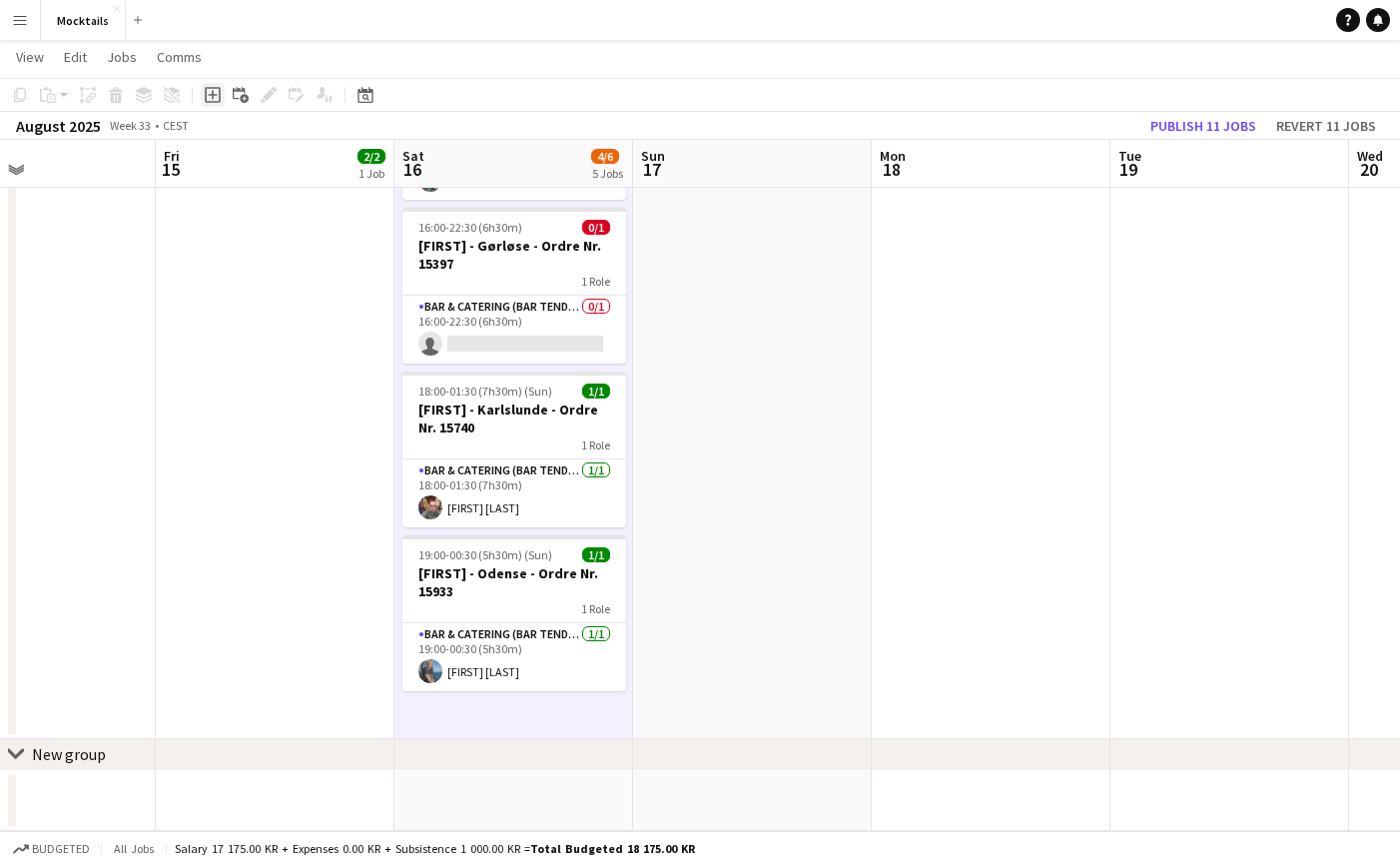 click on "Add job" 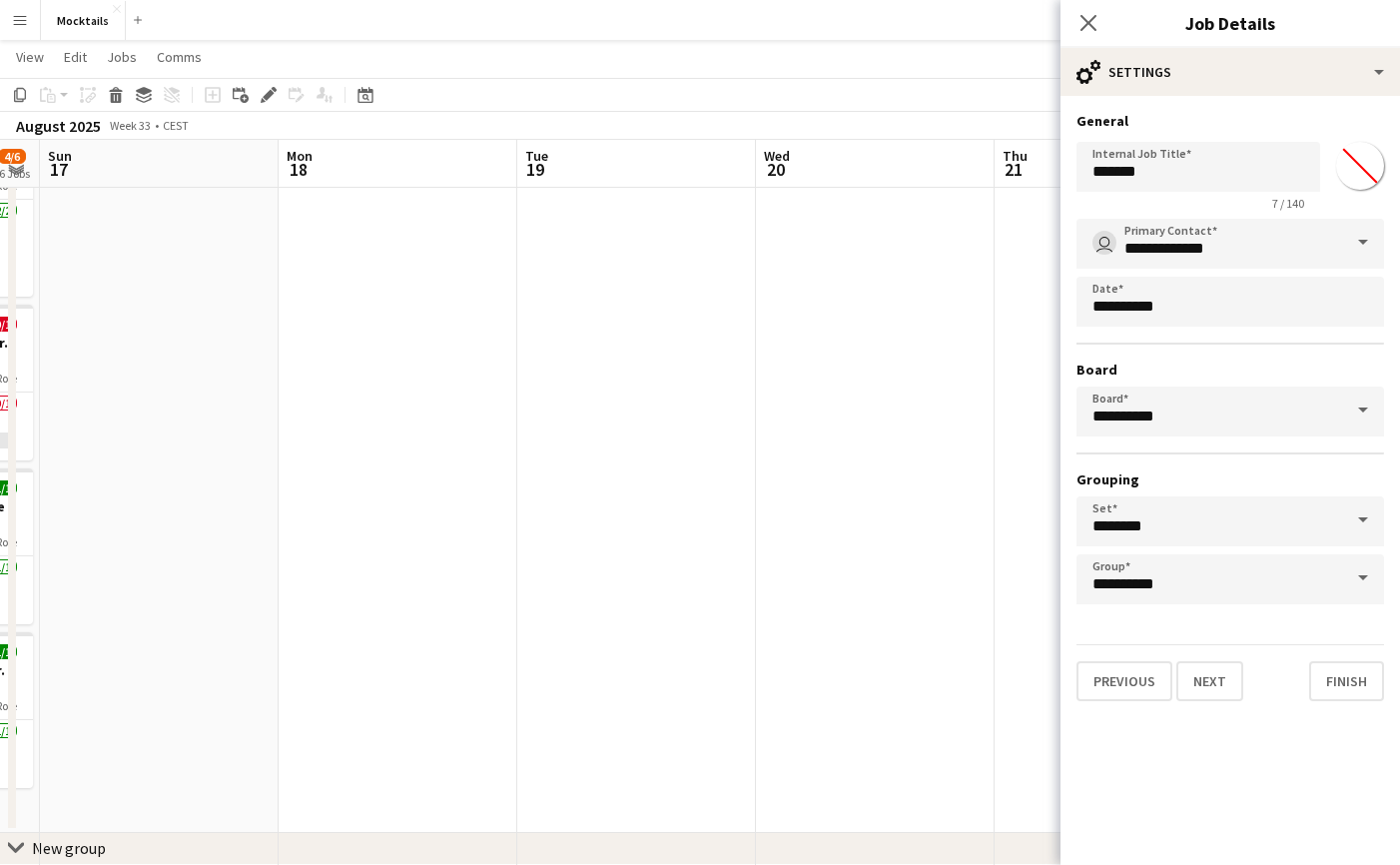 scroll, scrollTop: 0, scrollLeft: 686, axis: horizontal 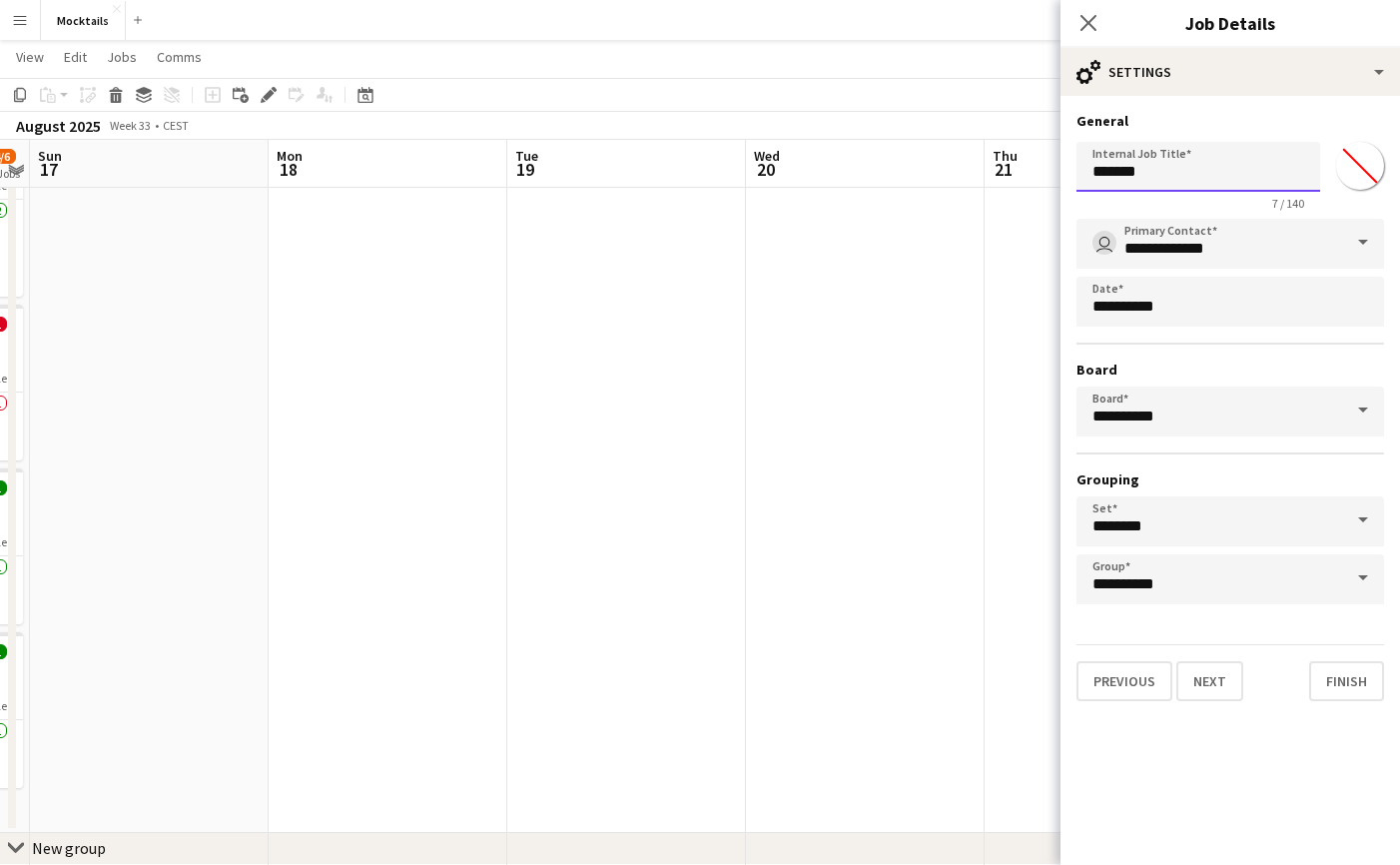 click on "*******" at bounding box center (1198, 167) 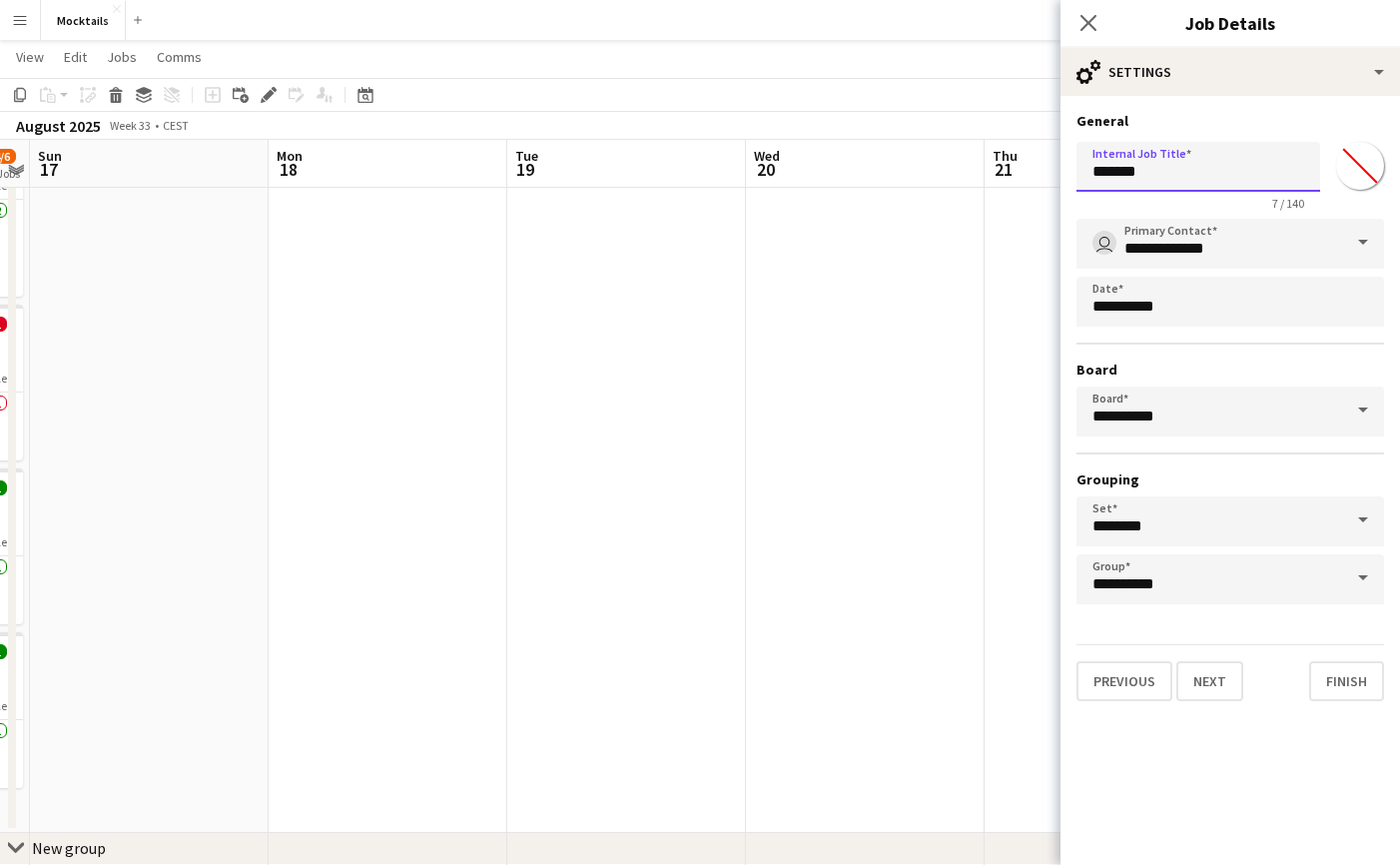 click on "*******" at bounding box center [1198, 167] 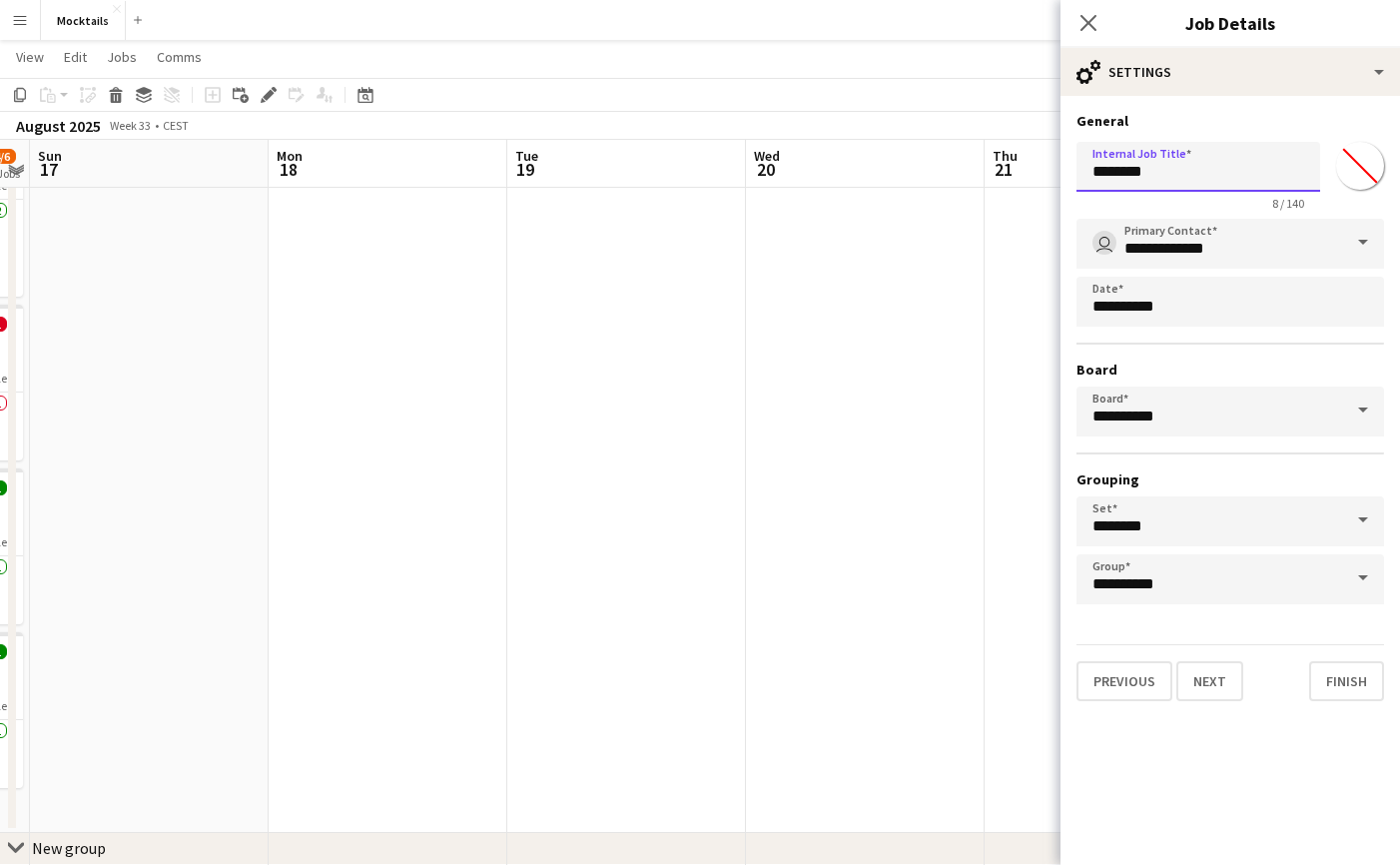 paste on "**********" 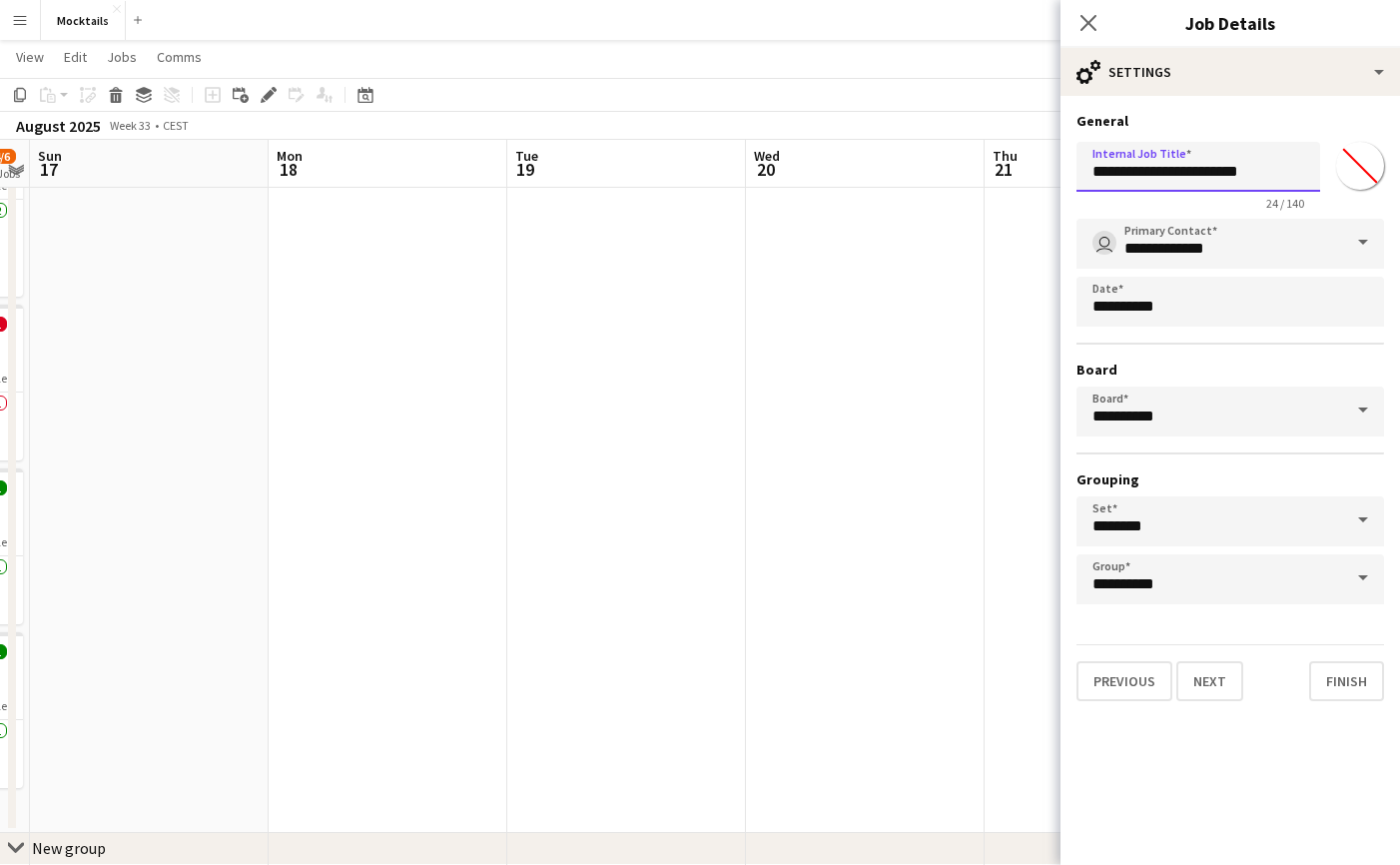 paste on "**********" 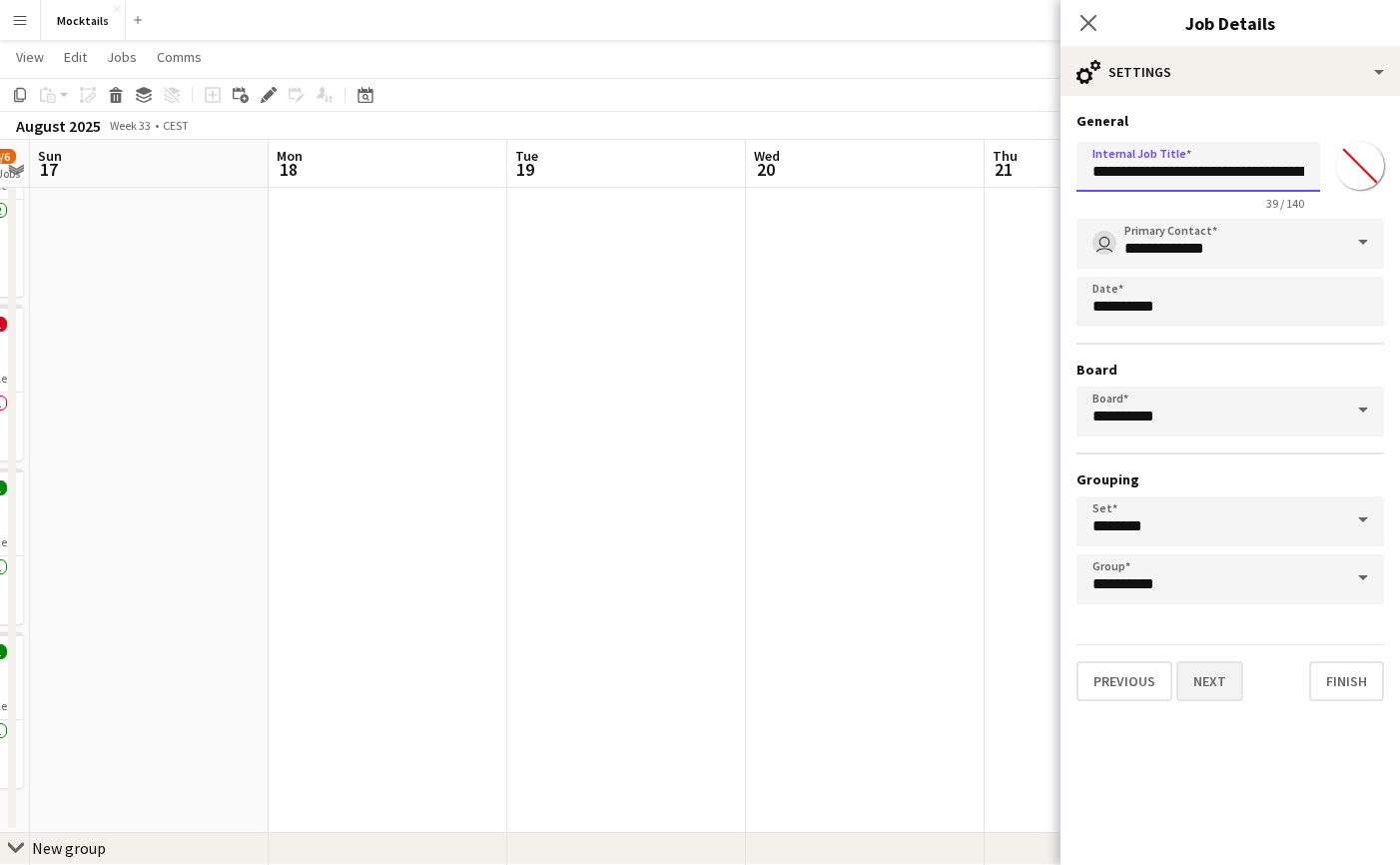 type on "**********" 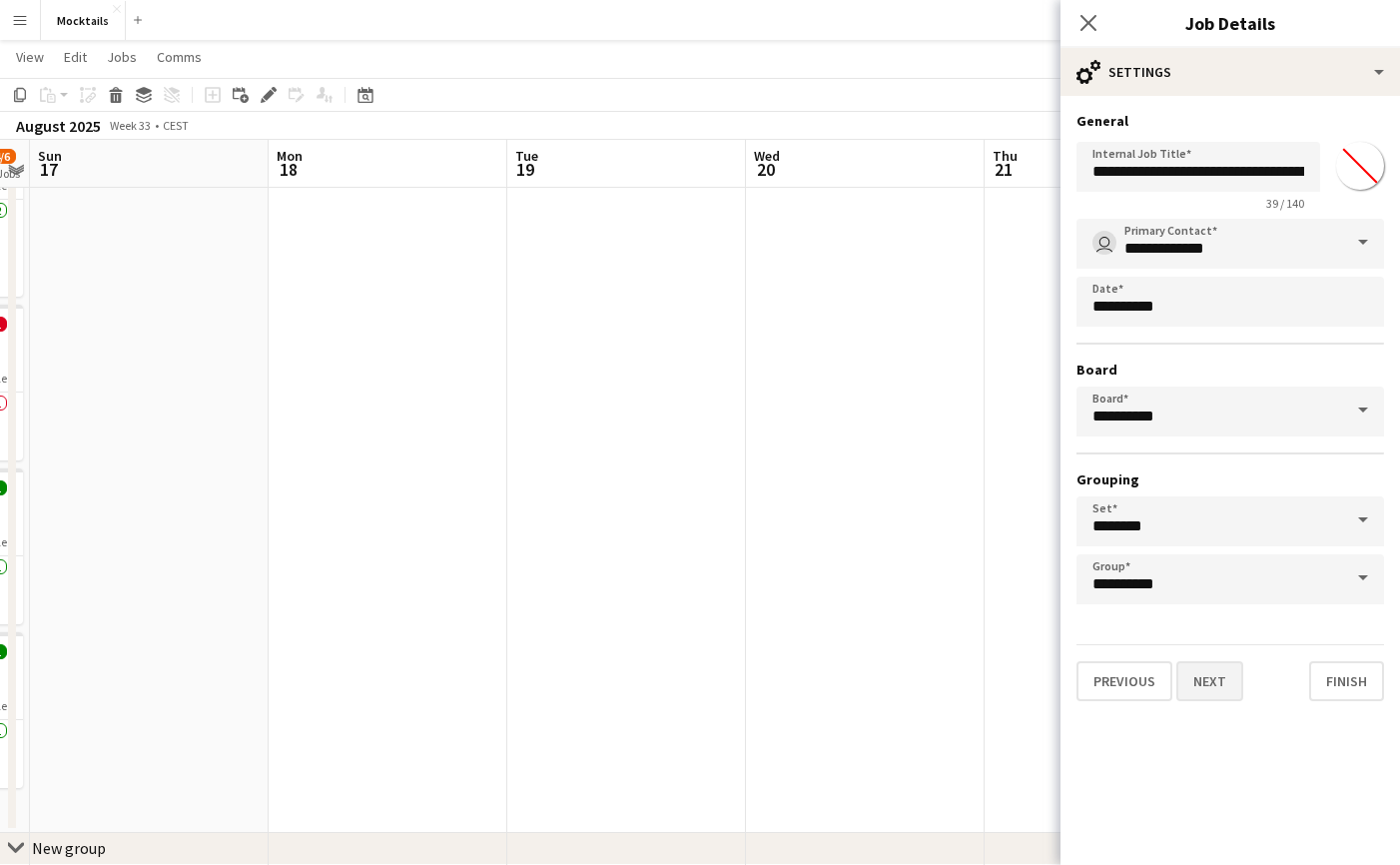 click on "Next" at bounding box center [1209, 681] 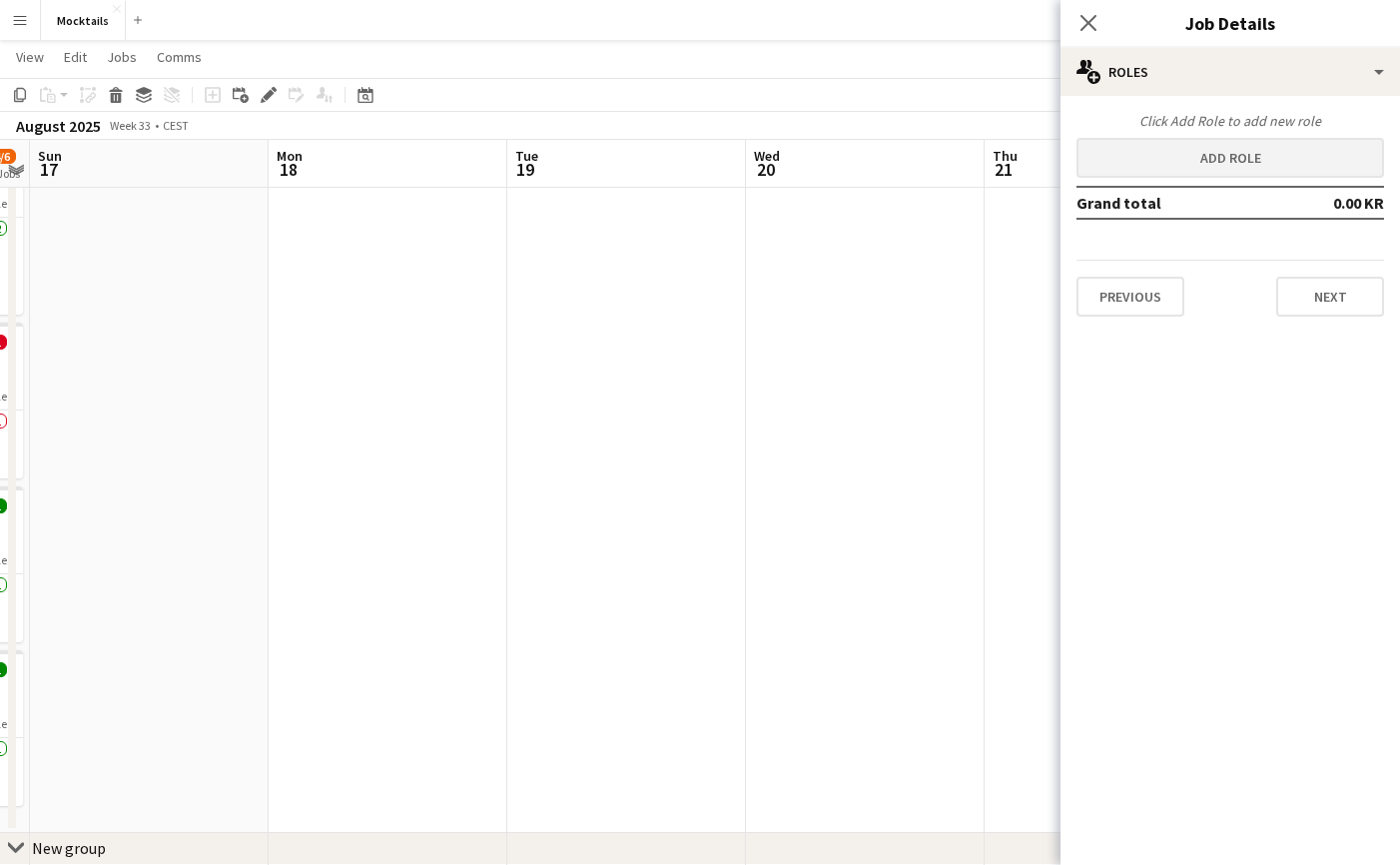 click on "Add role" at bounding box center [1230, 158] 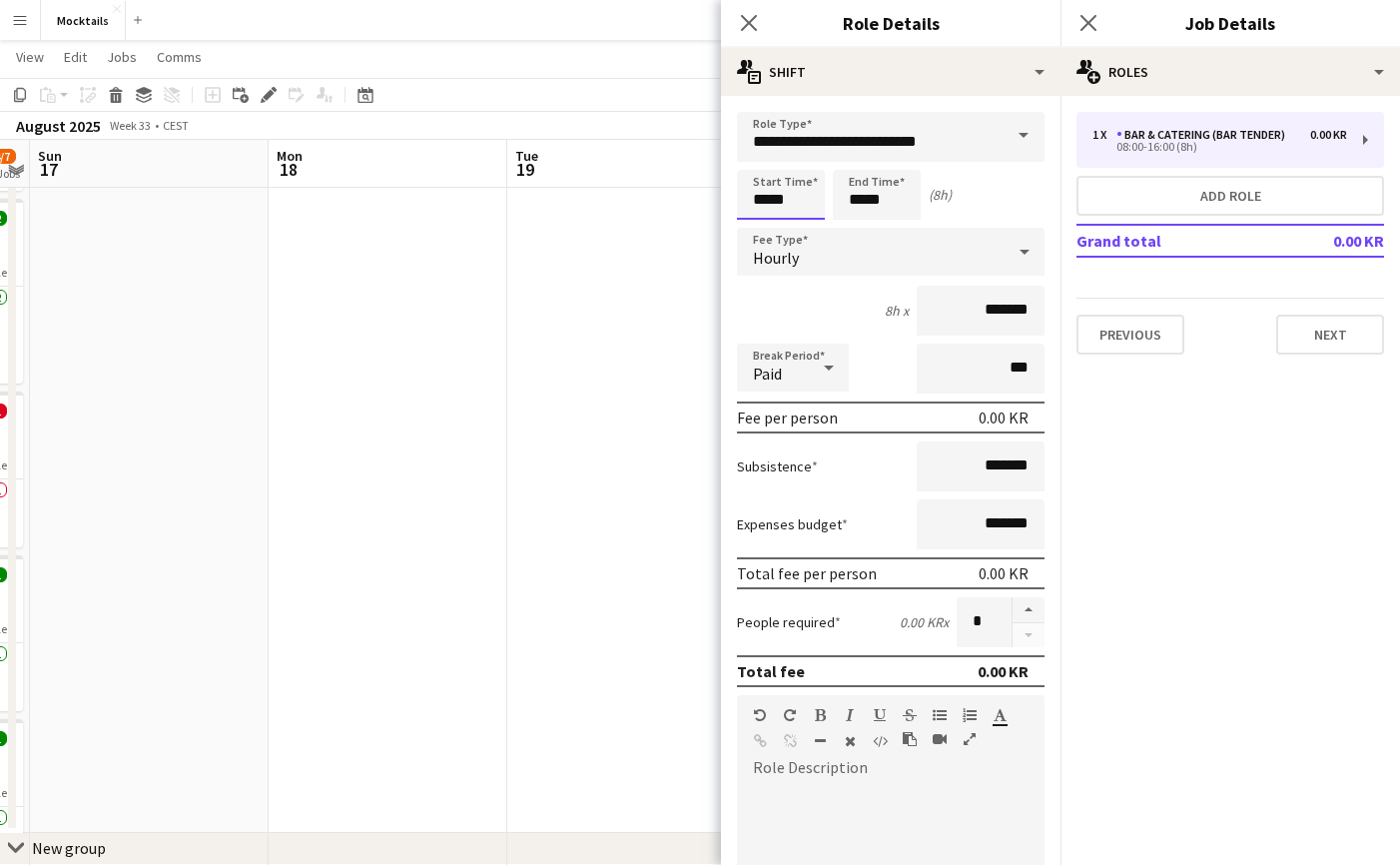 click on "*****" at bounding box center (781, 195) 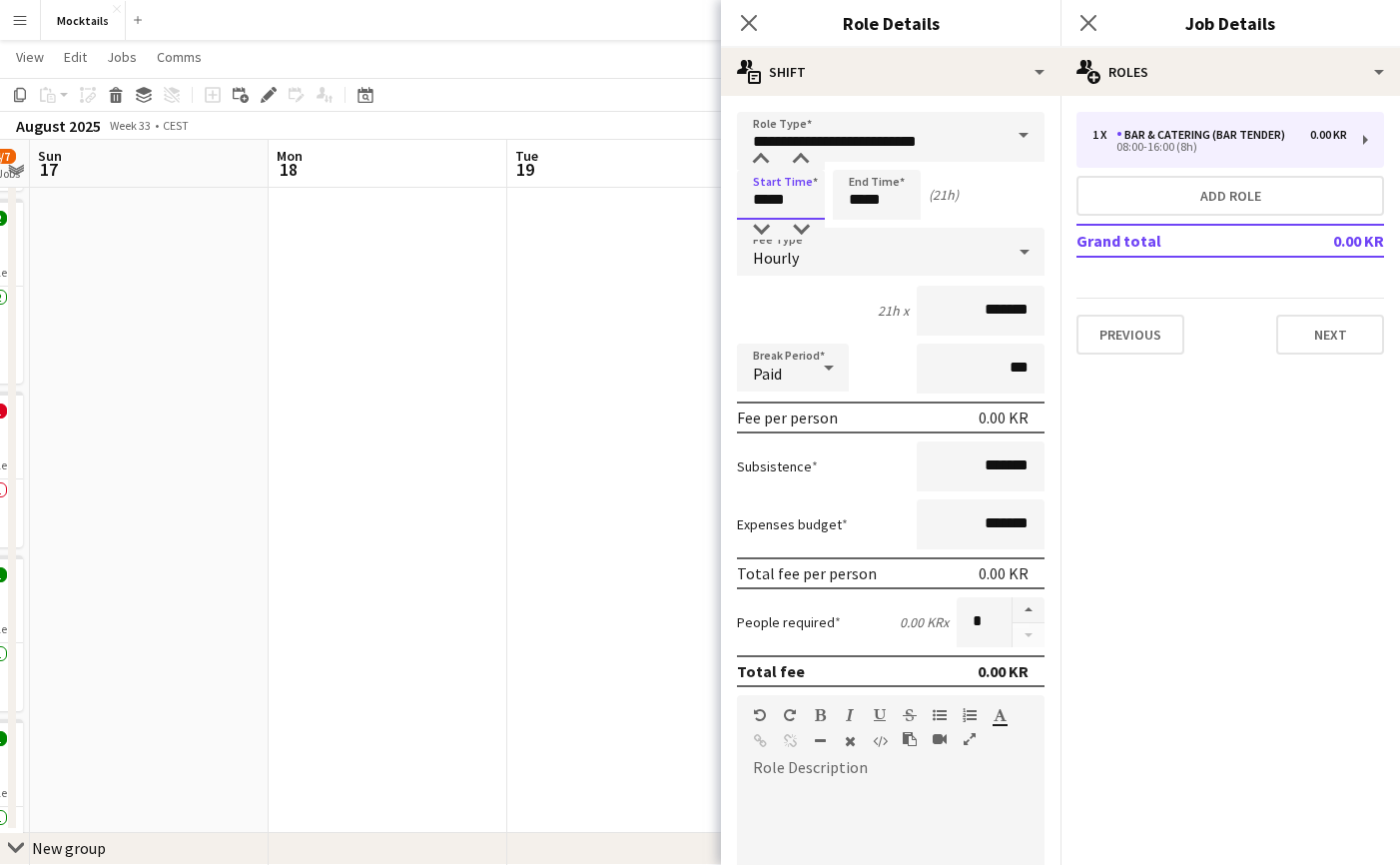 click on "*****" at bounding box center (781, 195) 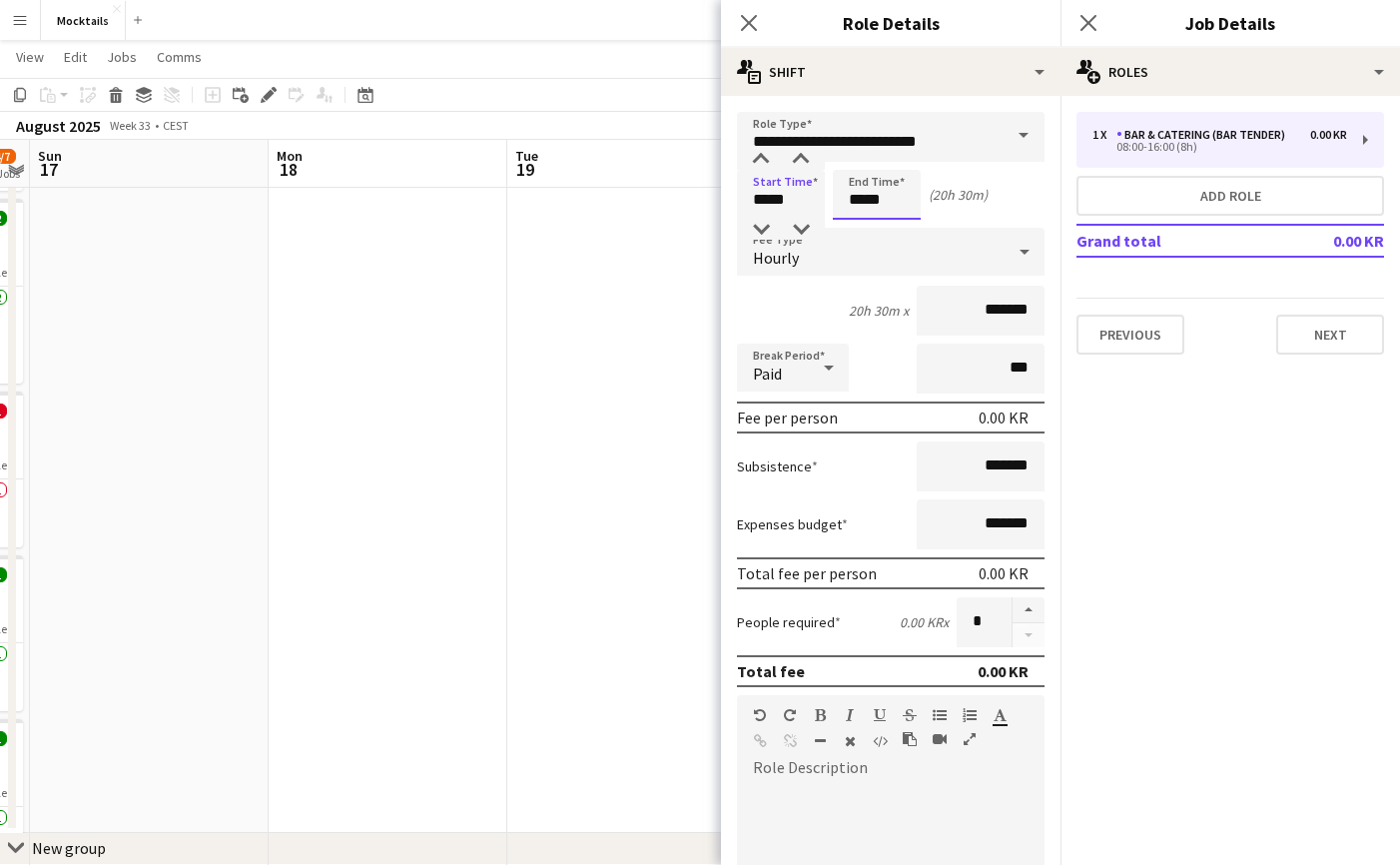 click on "*****" at bounding box center (877, 195) 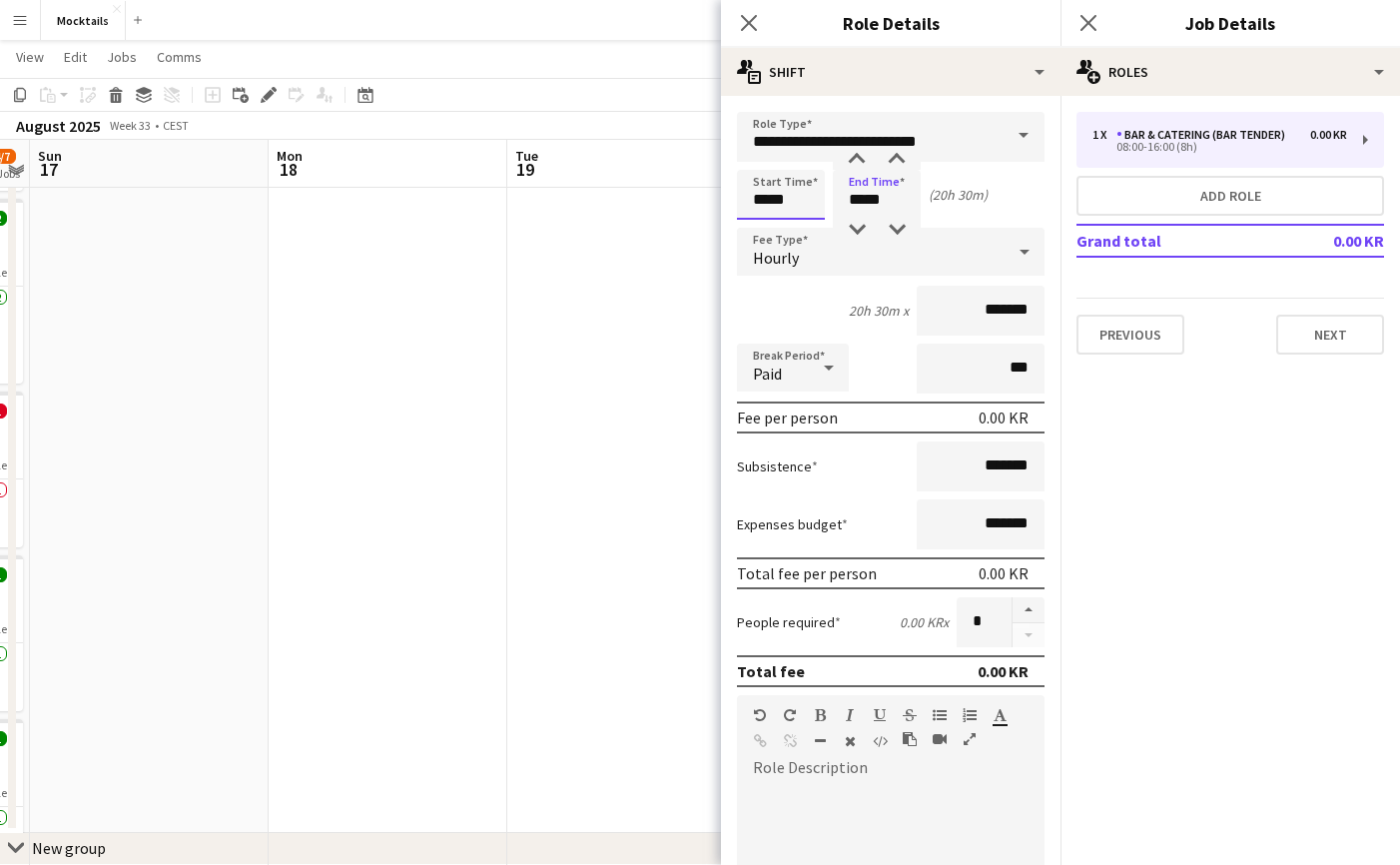 click on "*****" at bounding box center (781, 195) 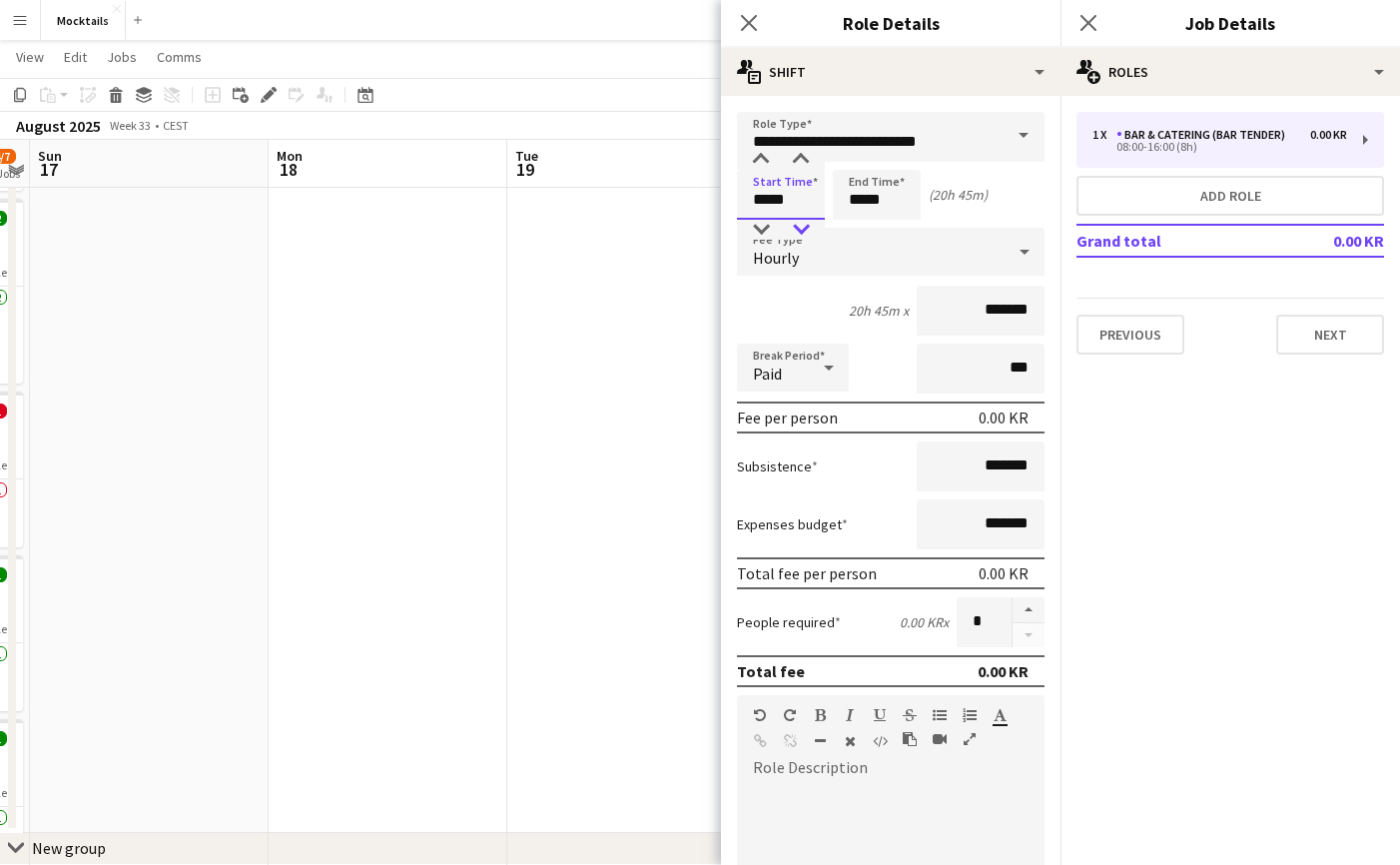 click at bounding box center (801, 230) 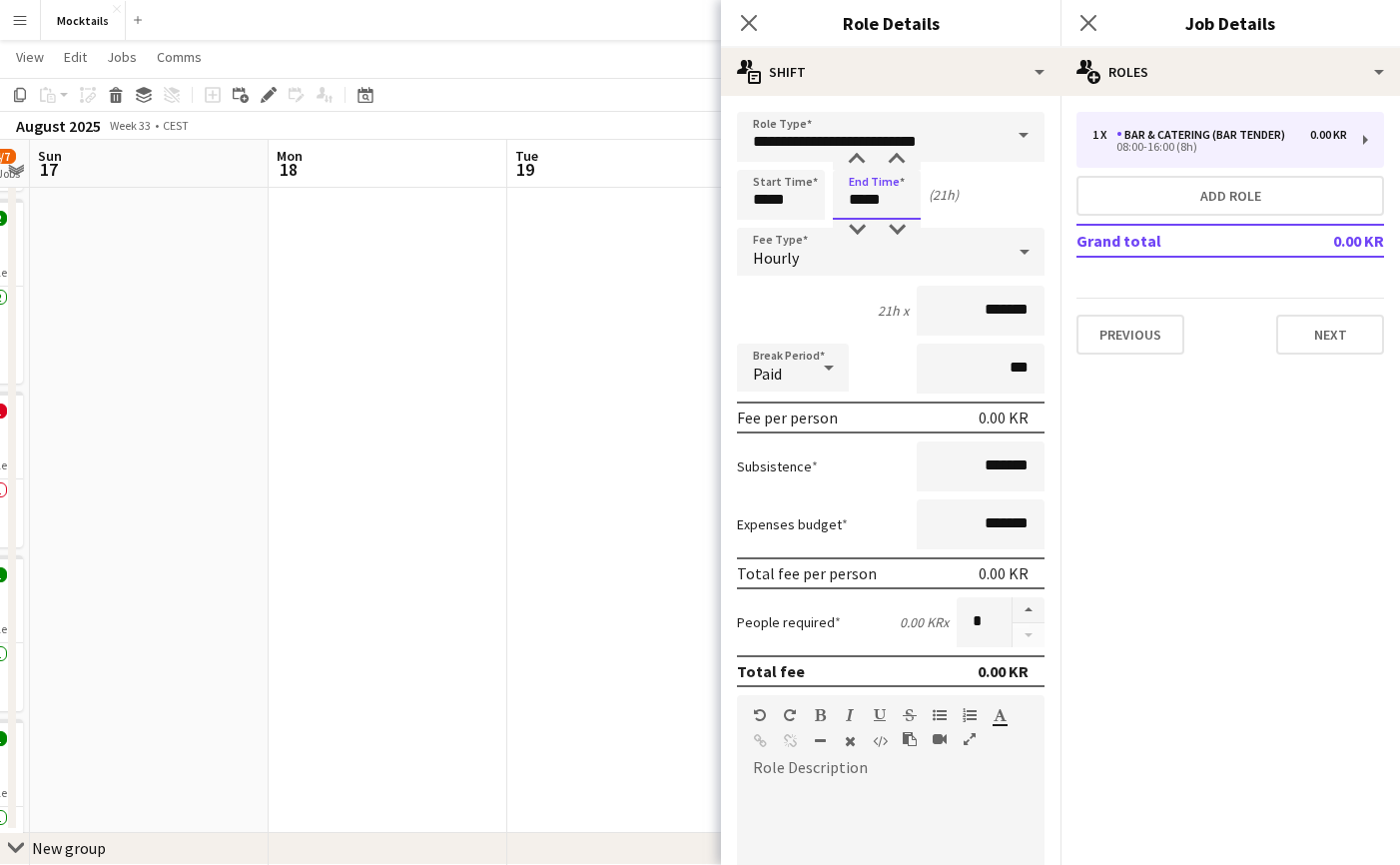 click on "*****" at bounding box center [877, 195] 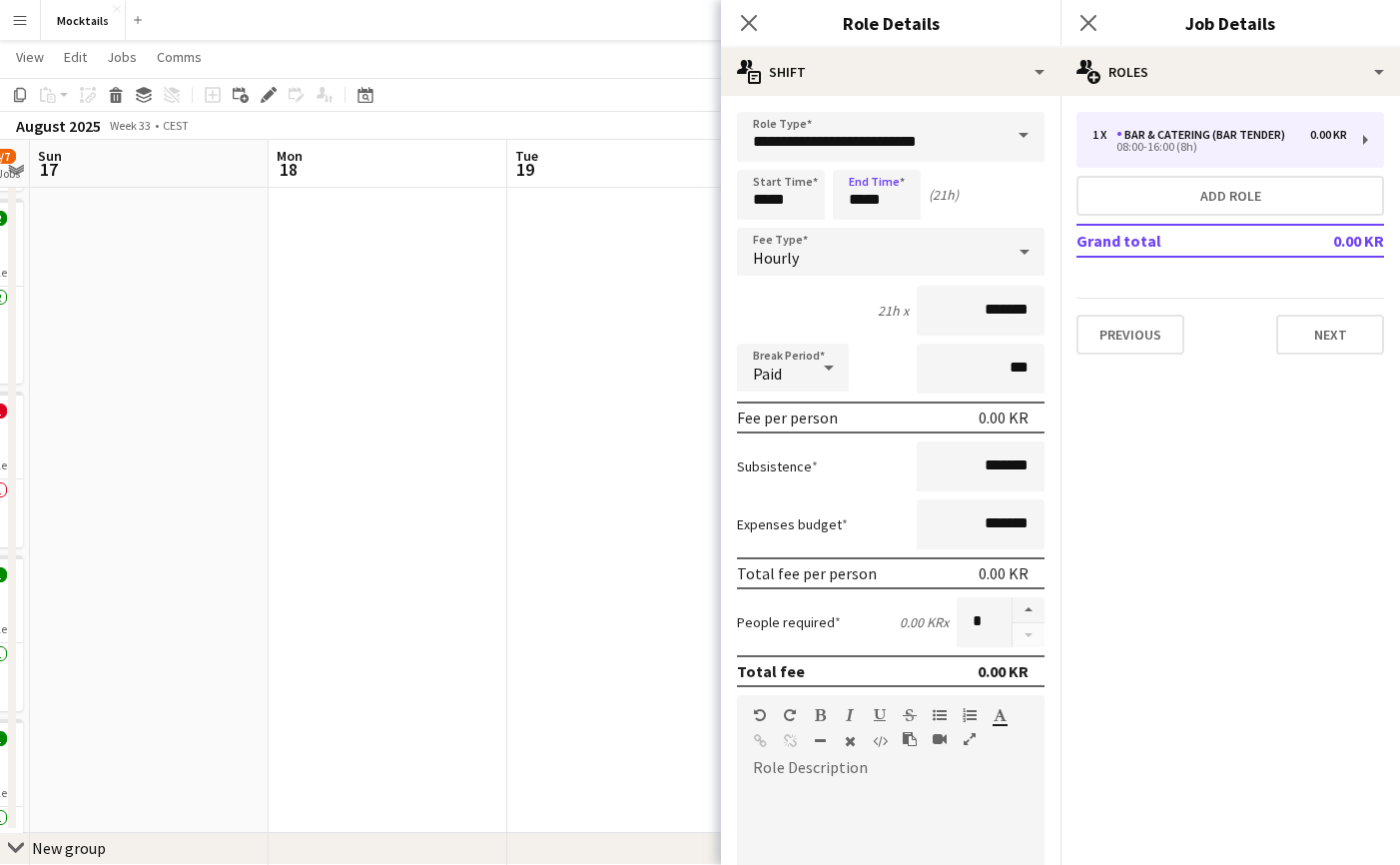 click on "*****" at bounding box center (877, 195) 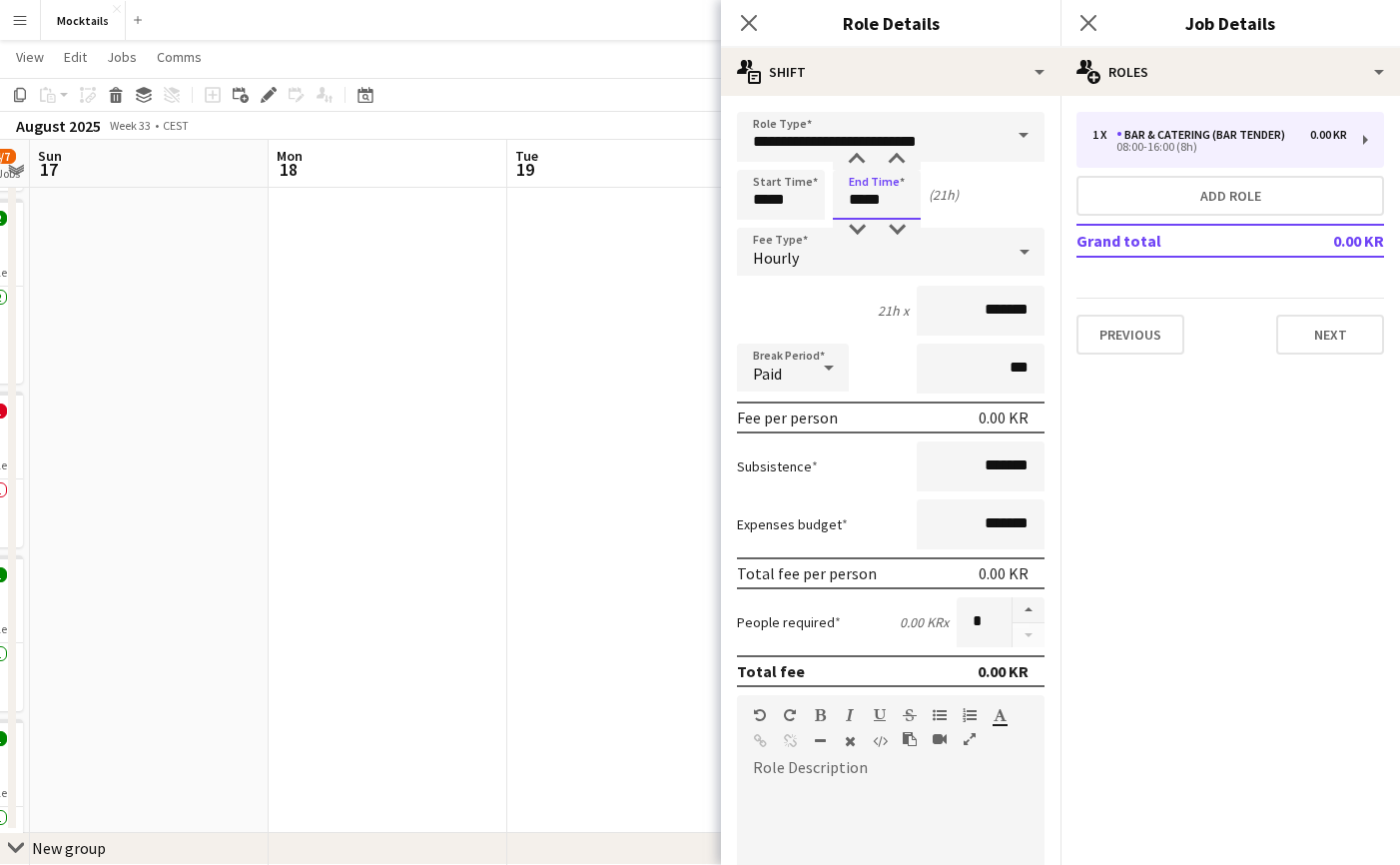 type on "*****" 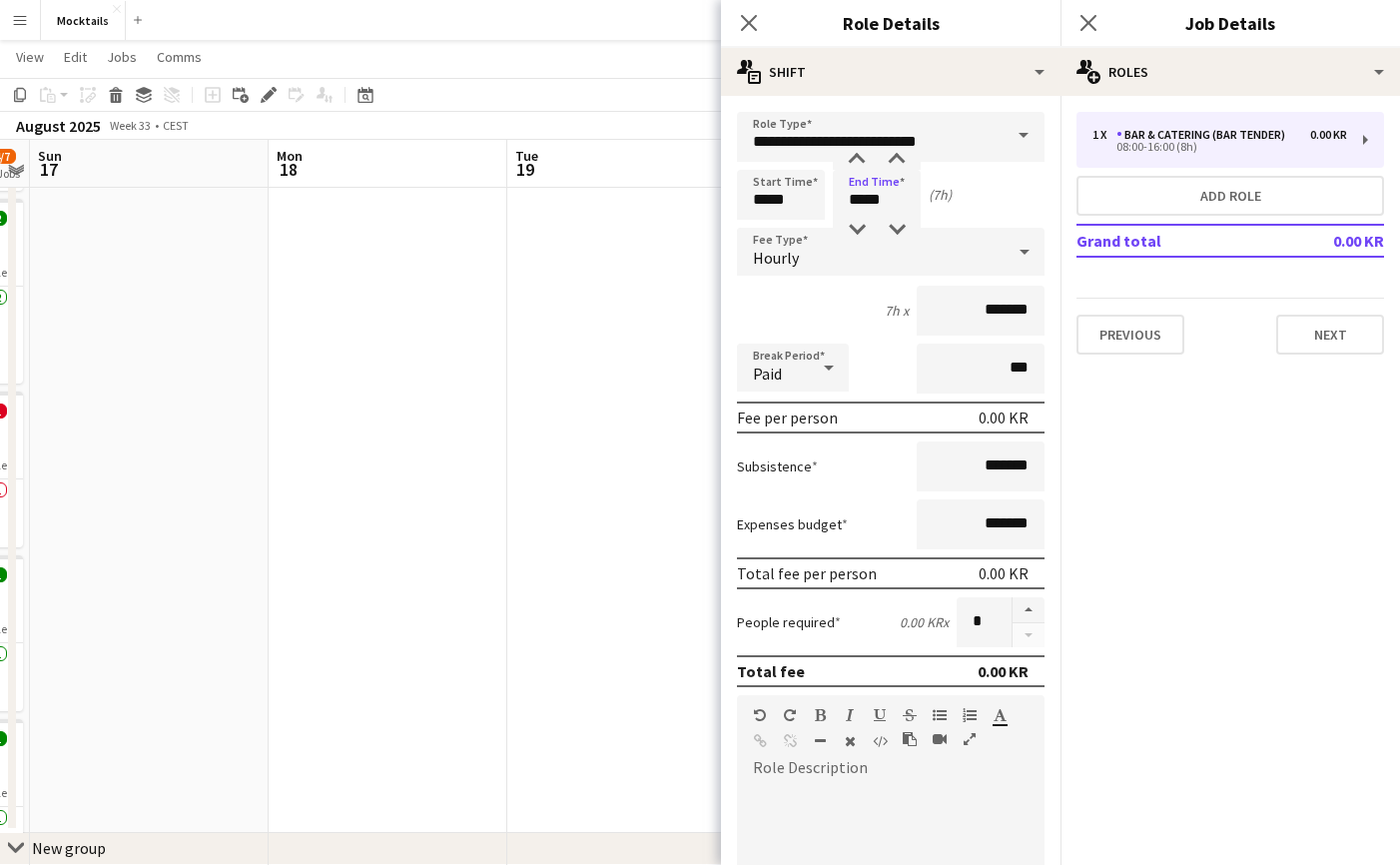 click on "Start Time  *****  End Time  *****  (7h)" at bounding box center (891, 195) 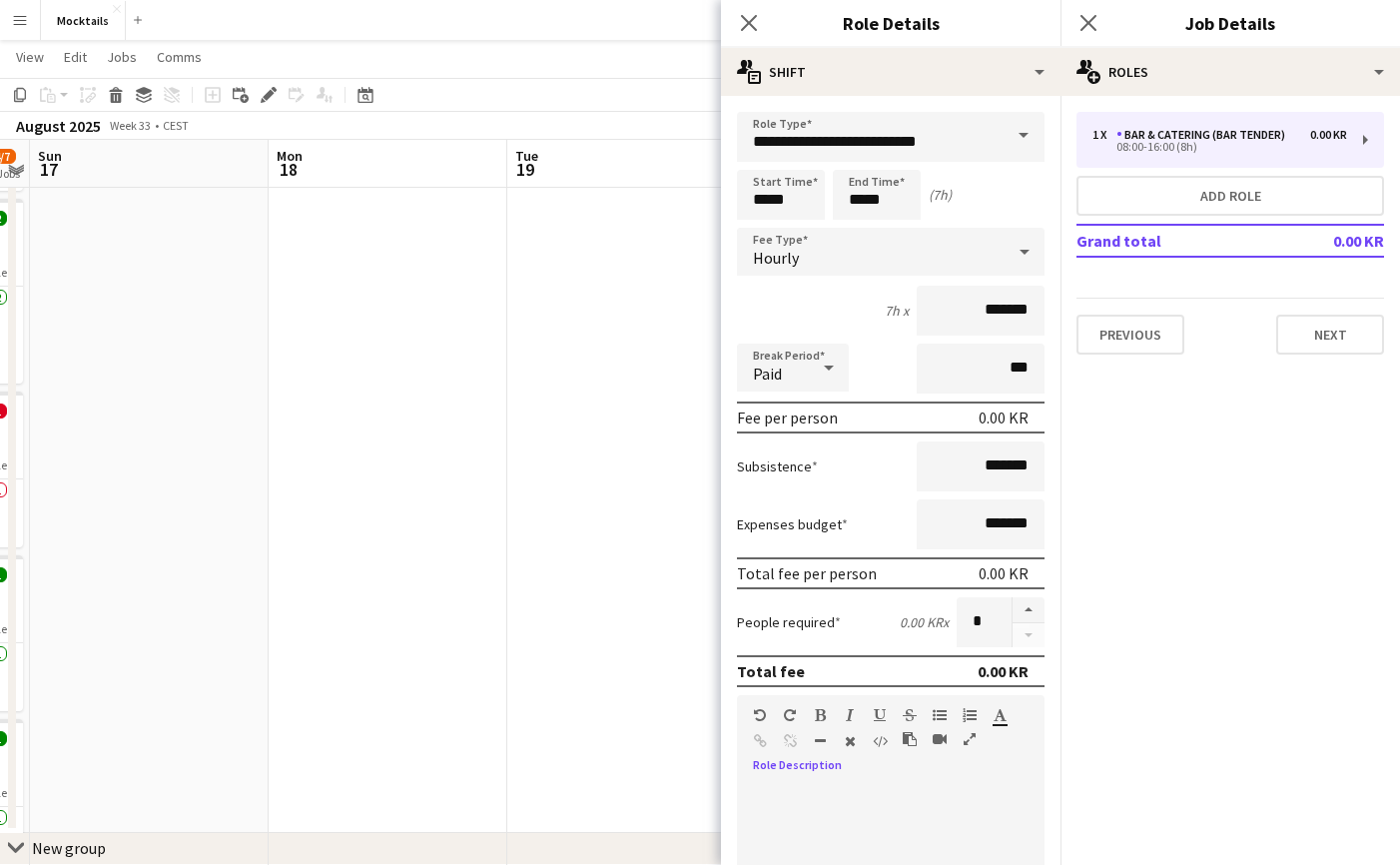 click at bounding box center [891, 904] 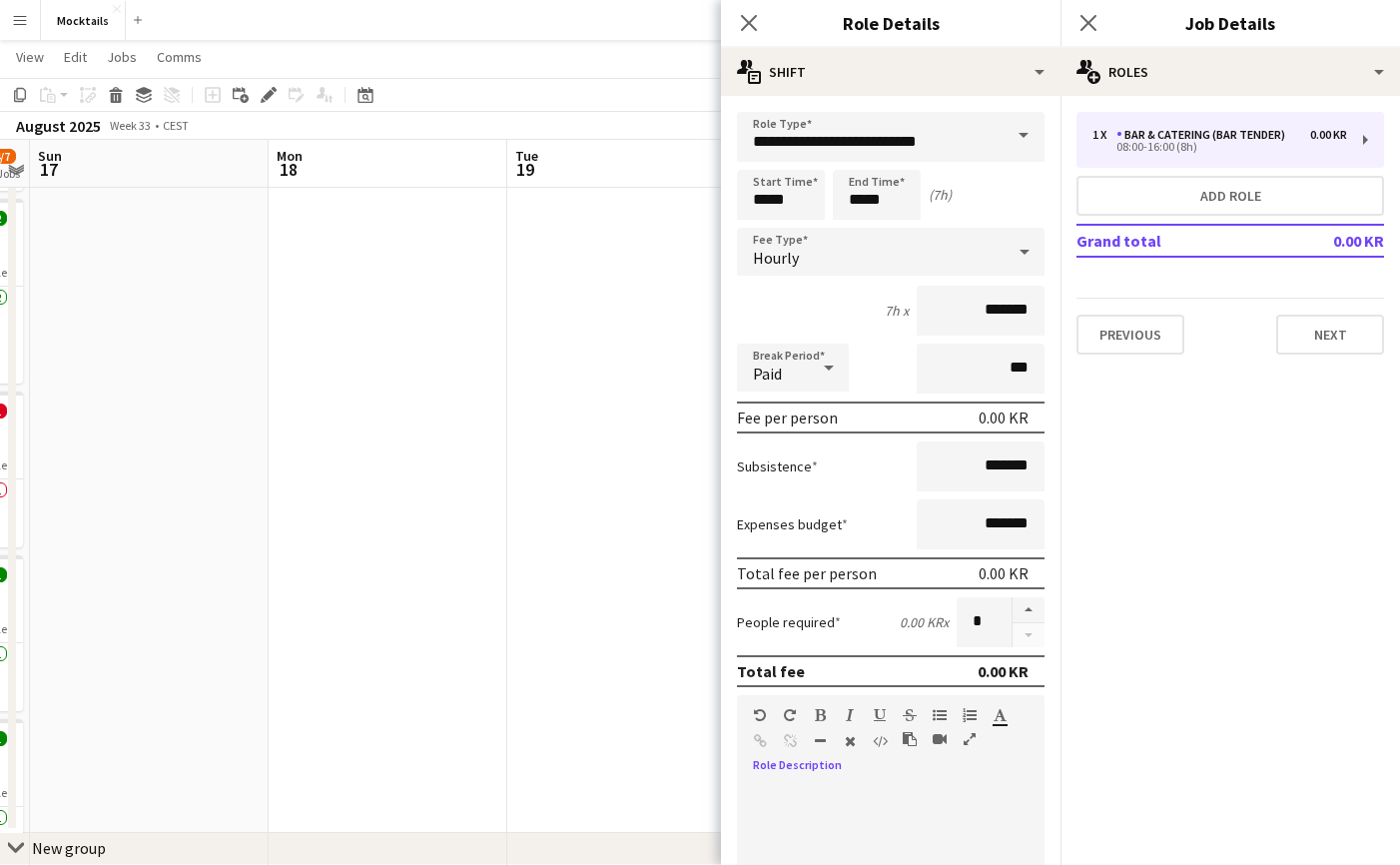 paste 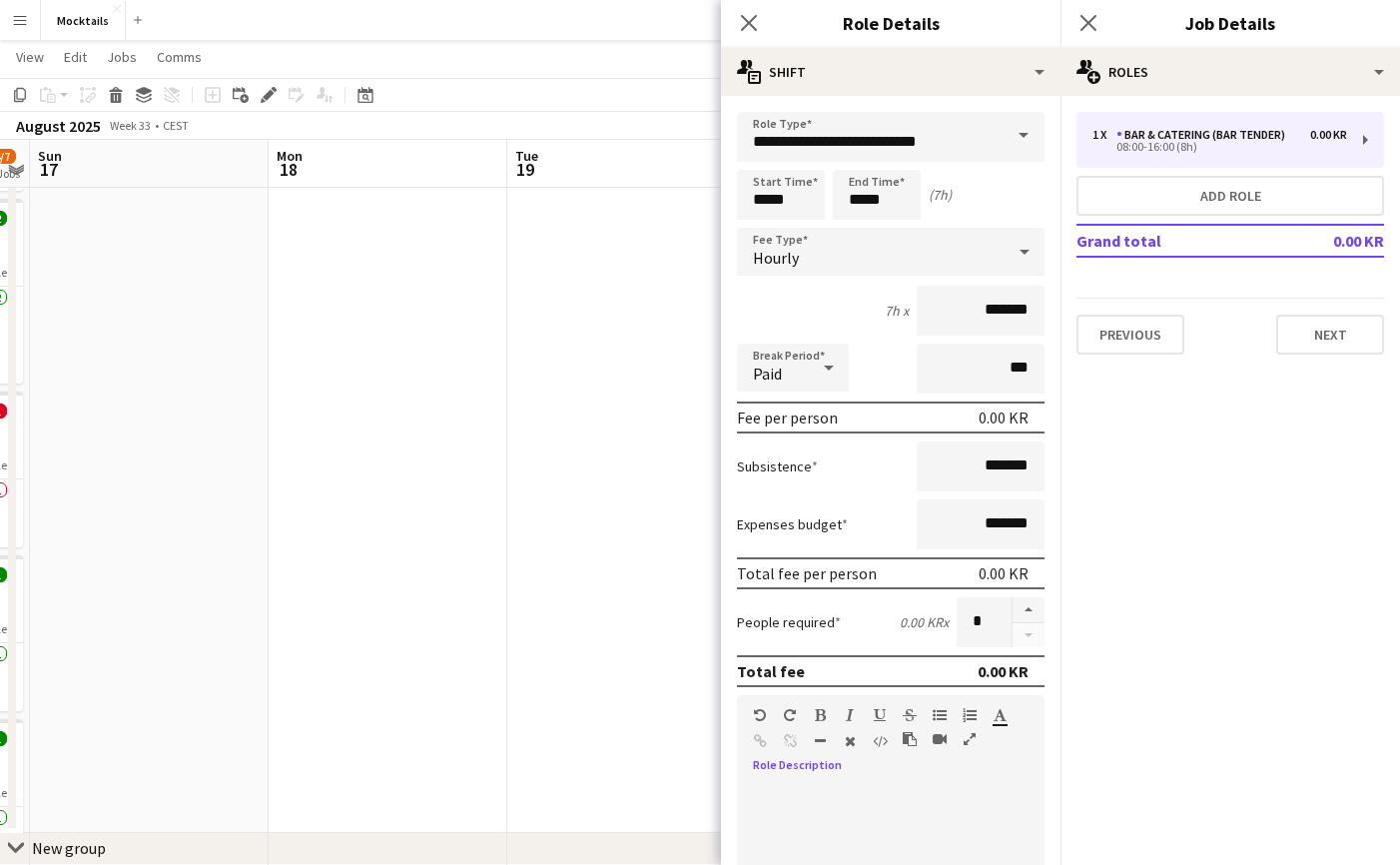 type 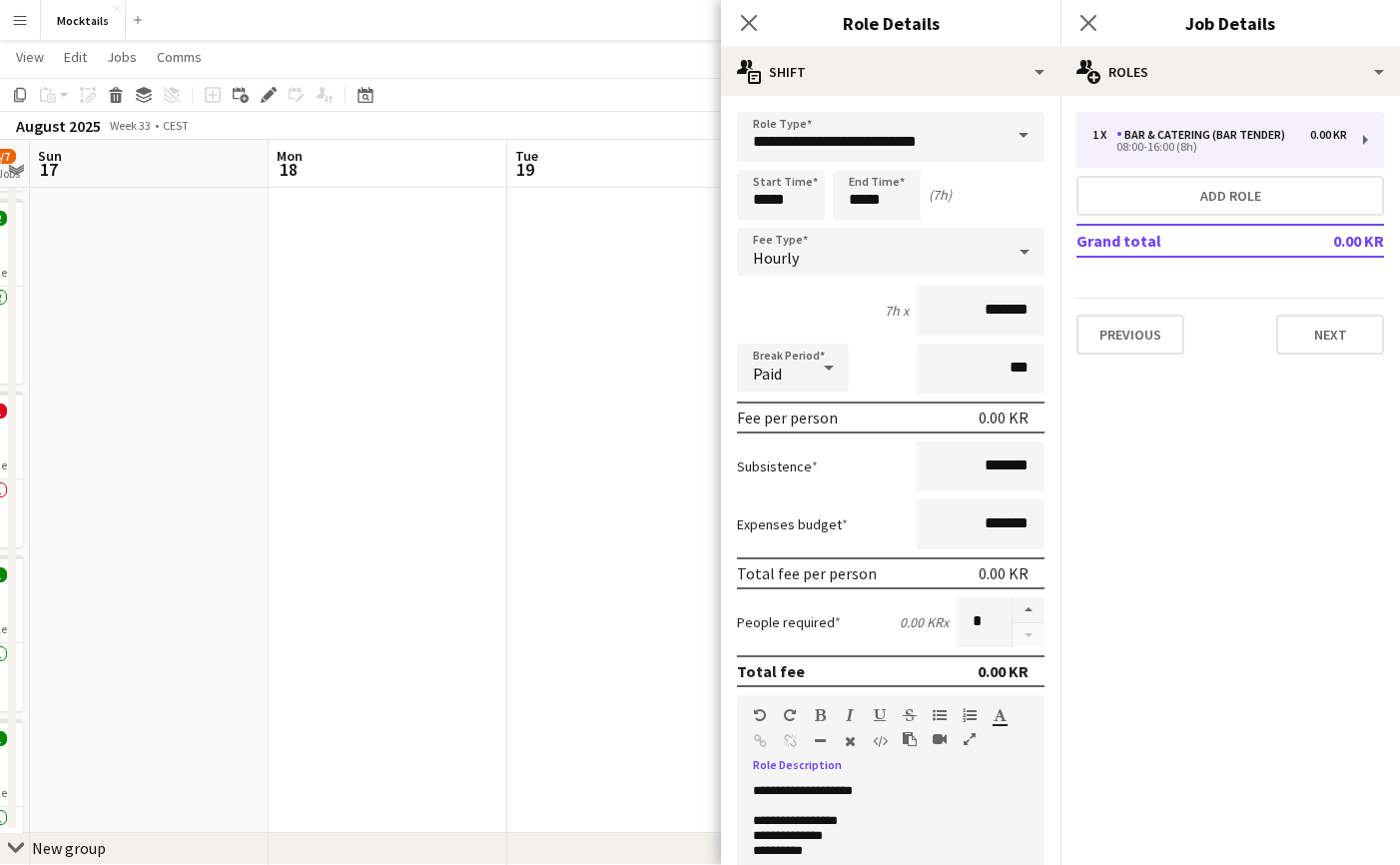 scroll, scrollTop: 645, scrollLeft: 0, axis: vertical 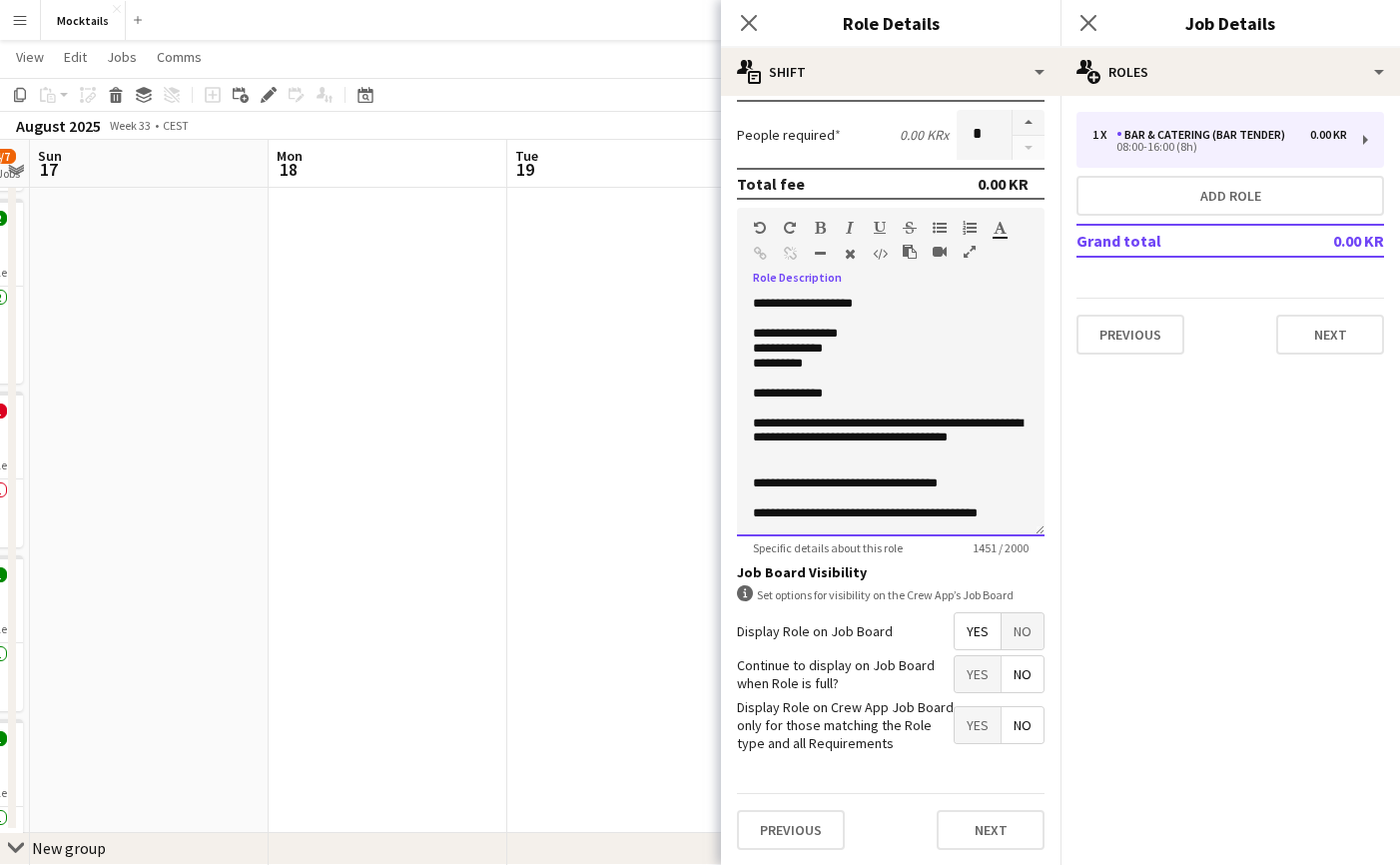 click on "**********" at bounding box center (891, 334) 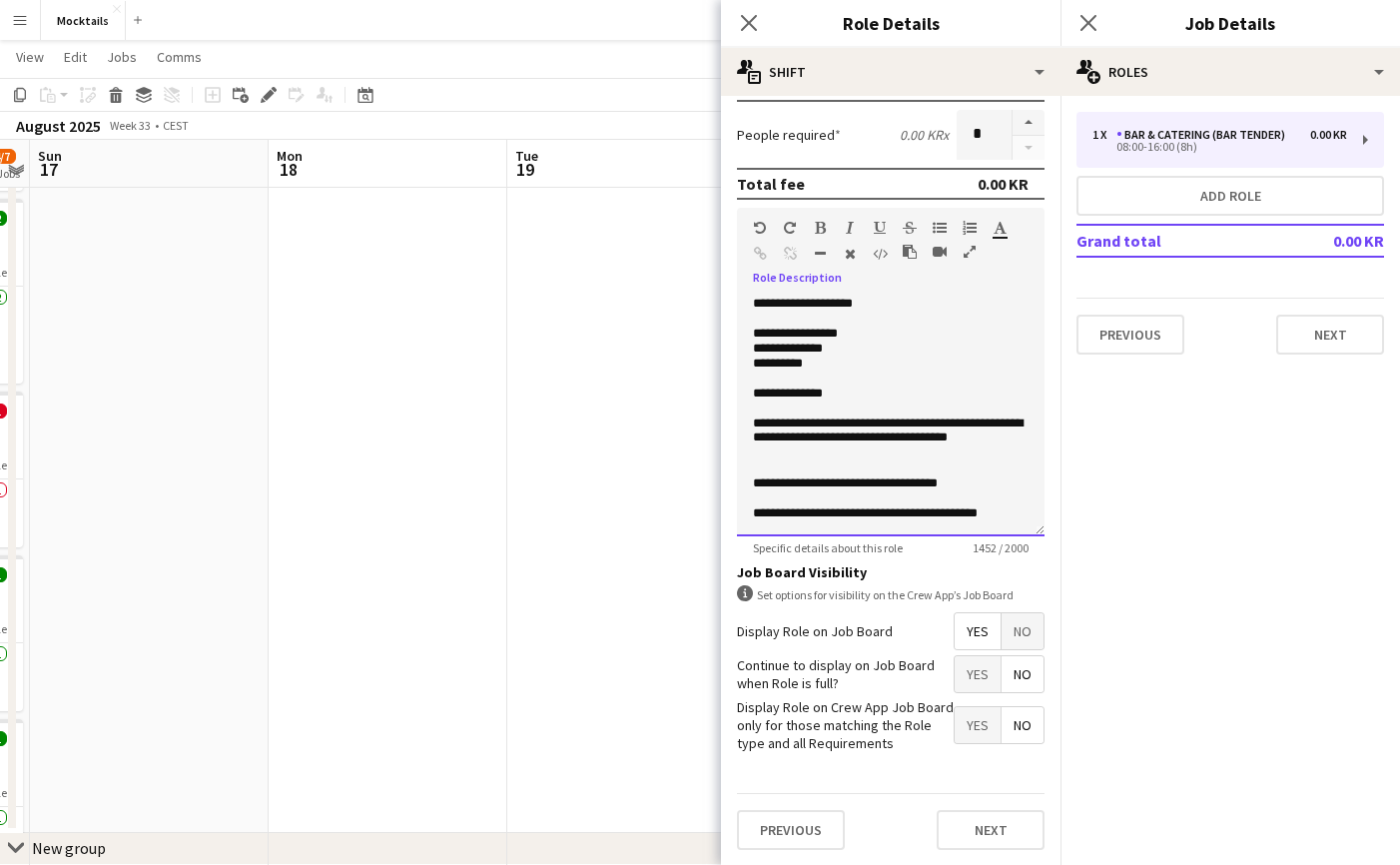 click on "**********" at bounding box center (891, 349) 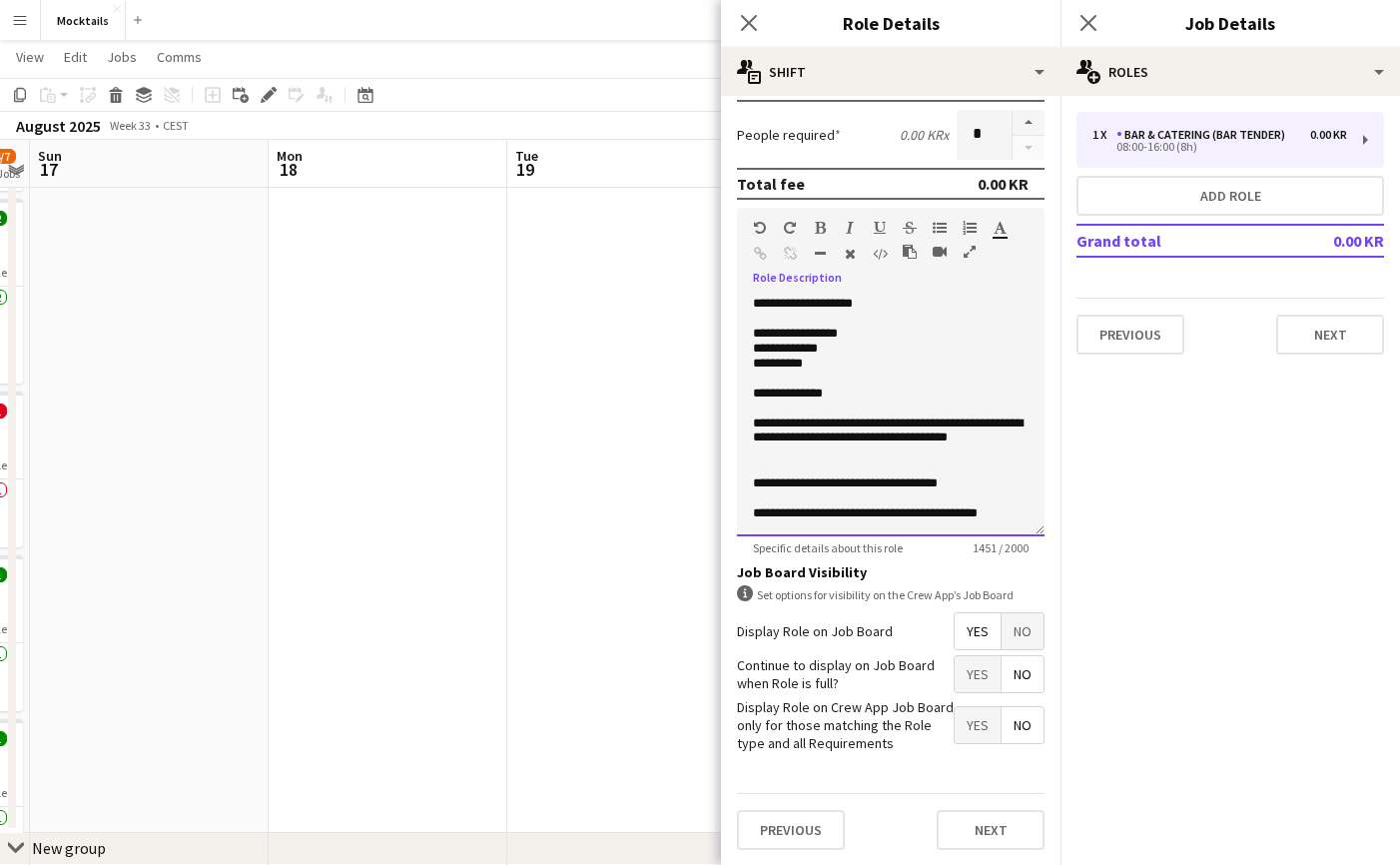 click on "**********" at bounding box center [891, 334] 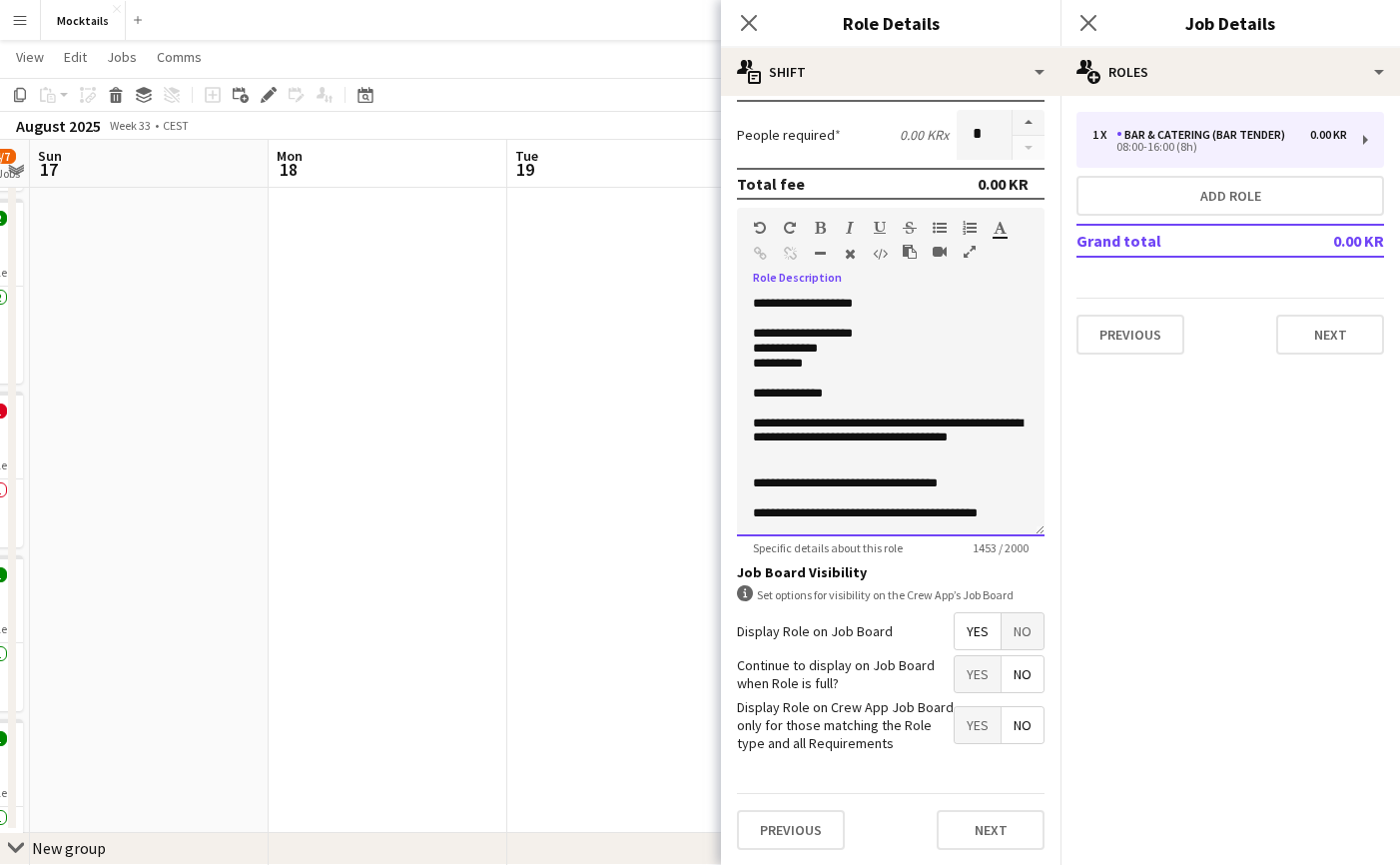 click on "**********" at bounding box center (891, 349) 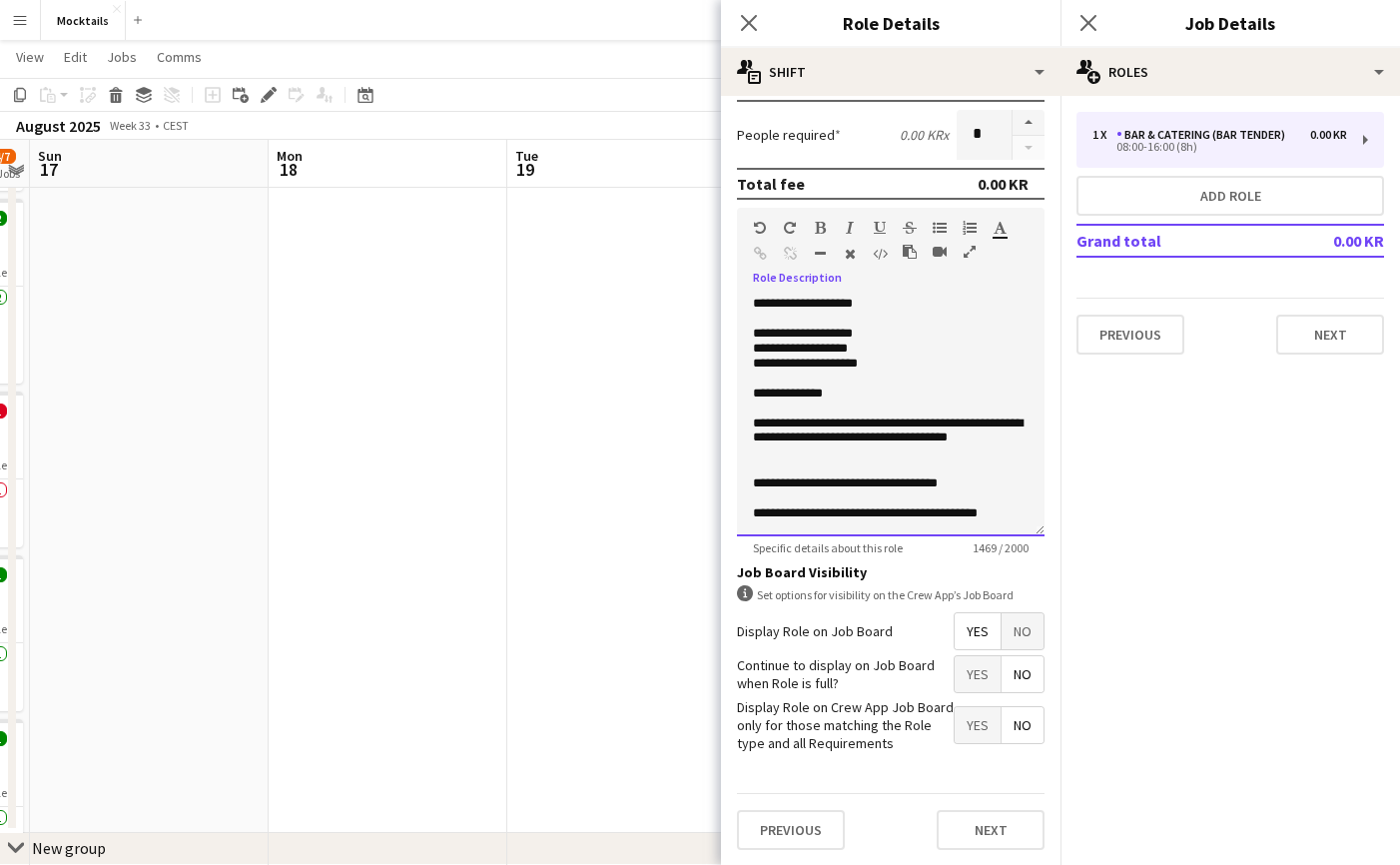 click on "**********" at bounding box center [891, 394] 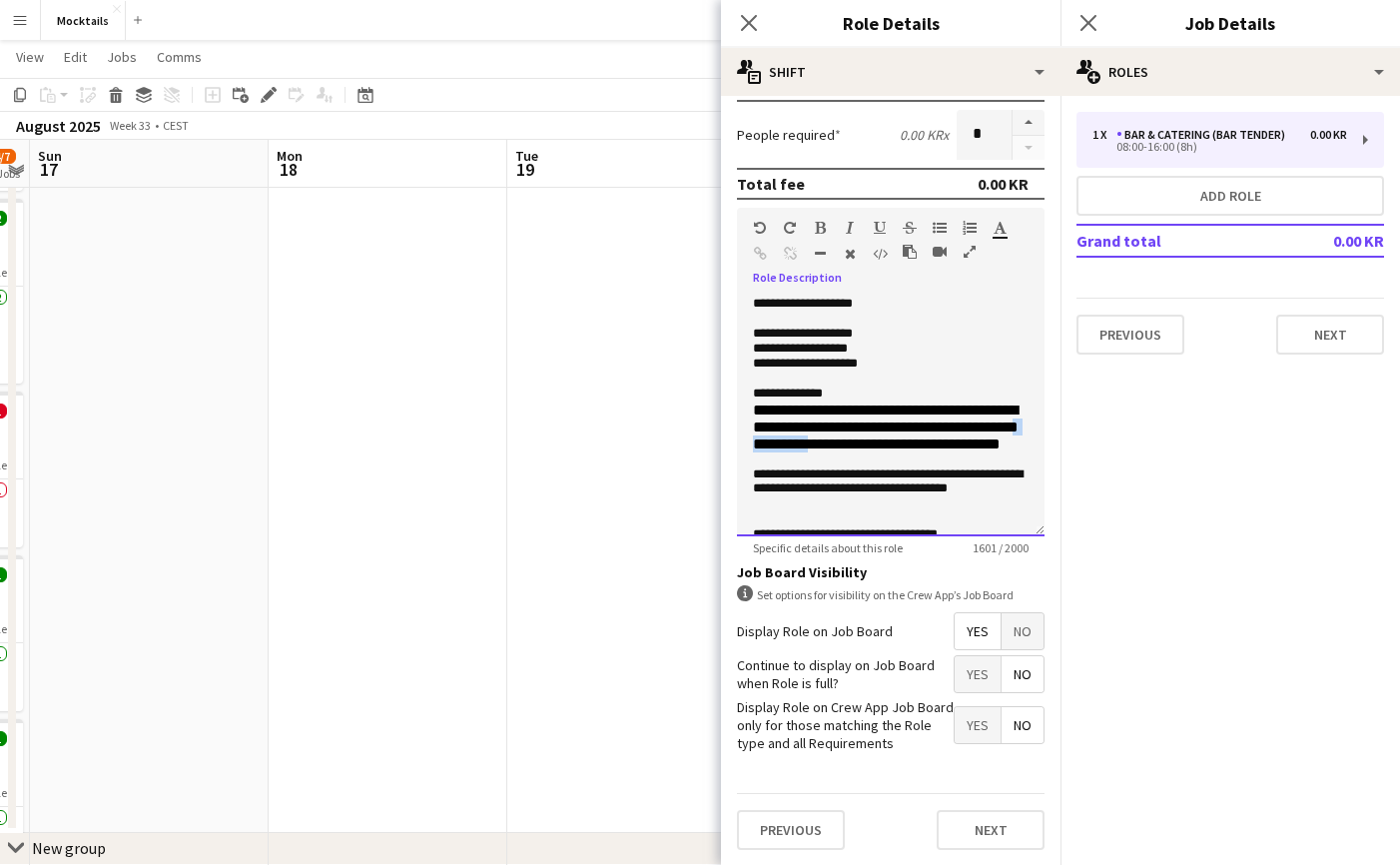 drag, startPoint x: 901, startPoint y: 442, endPoint x: 987, endPoint y: 439, distance: 86.05231 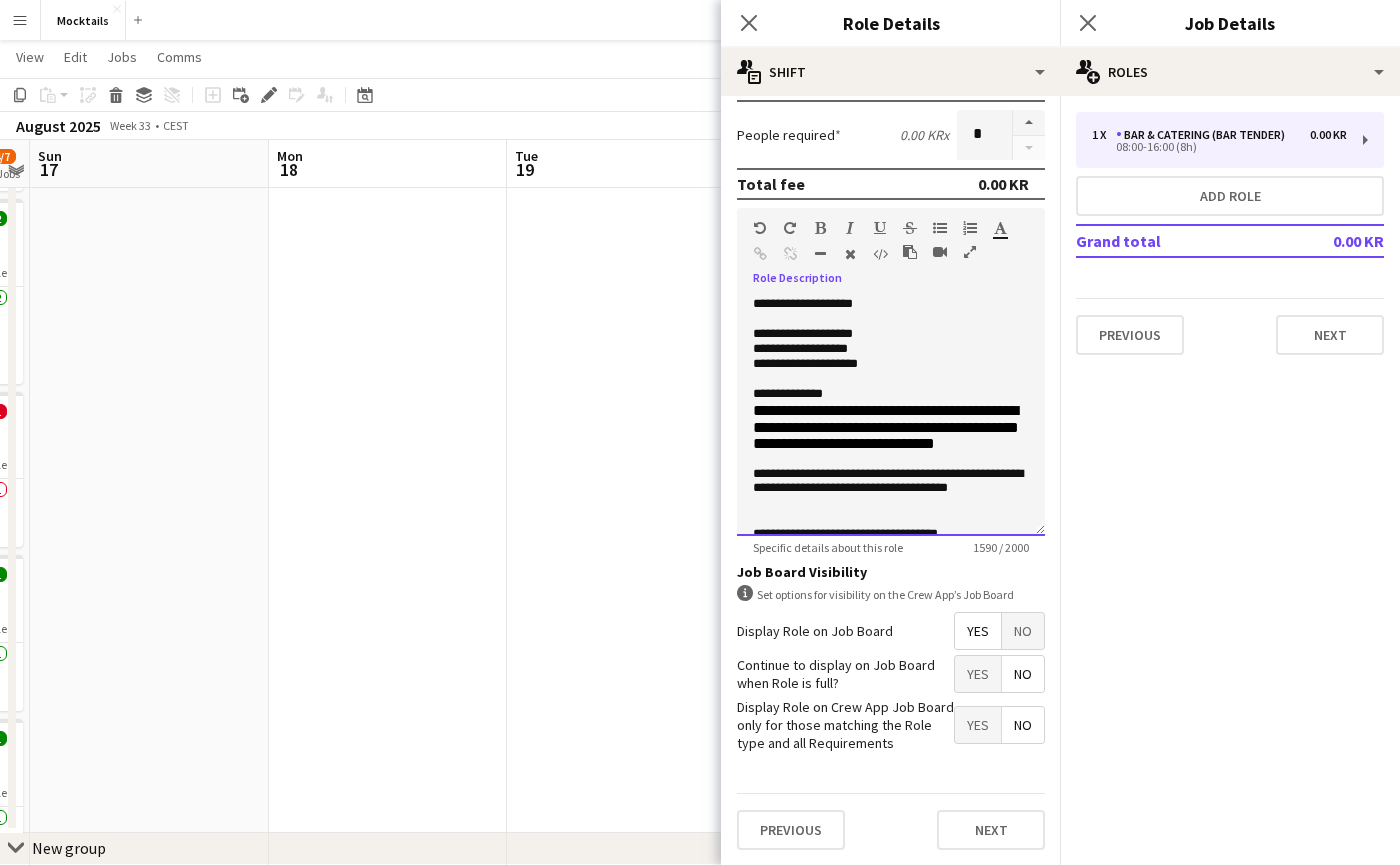 click on "**********" at bounding box center (886, 427) 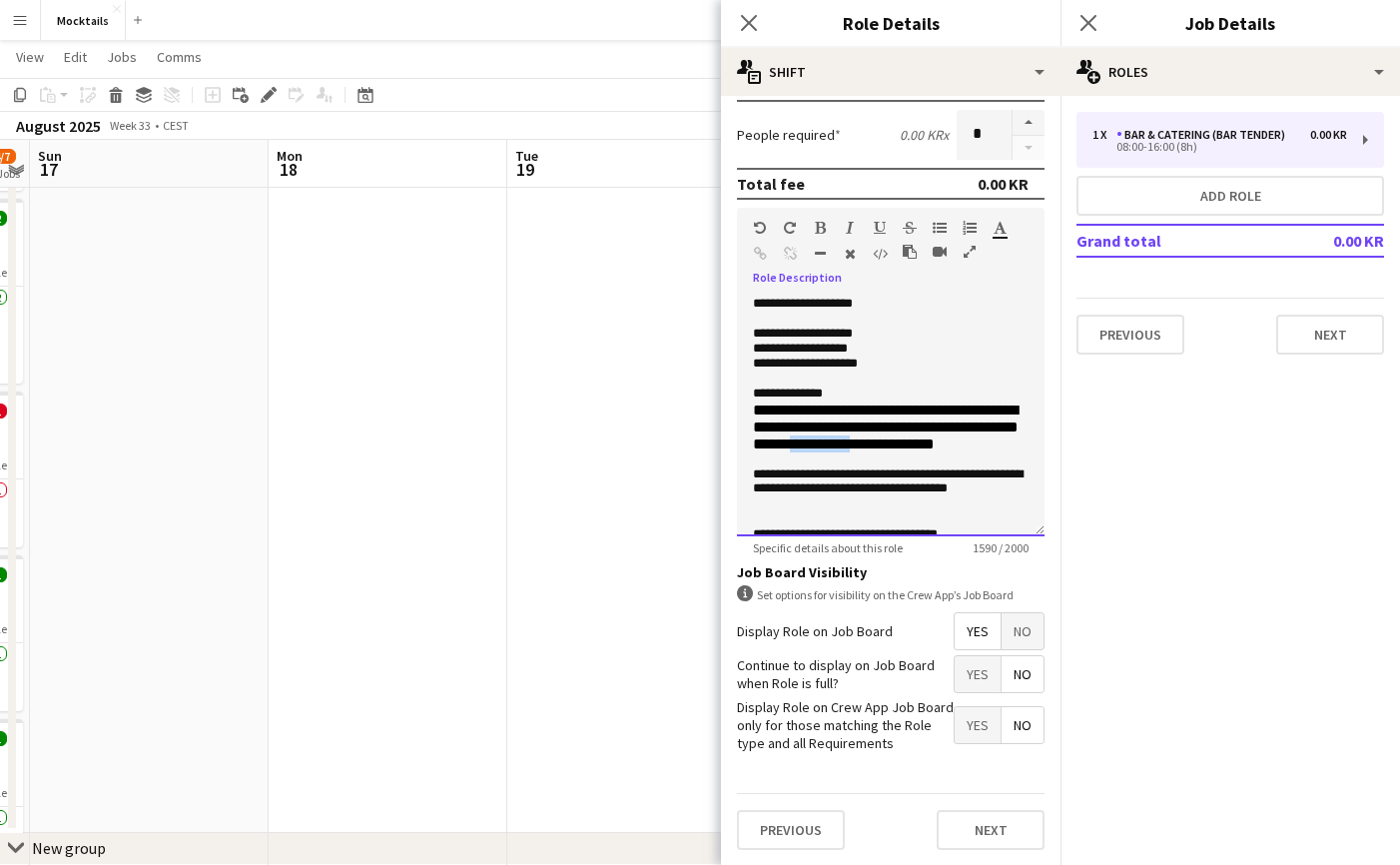 click on "**********" at bounding box center [886, 427] 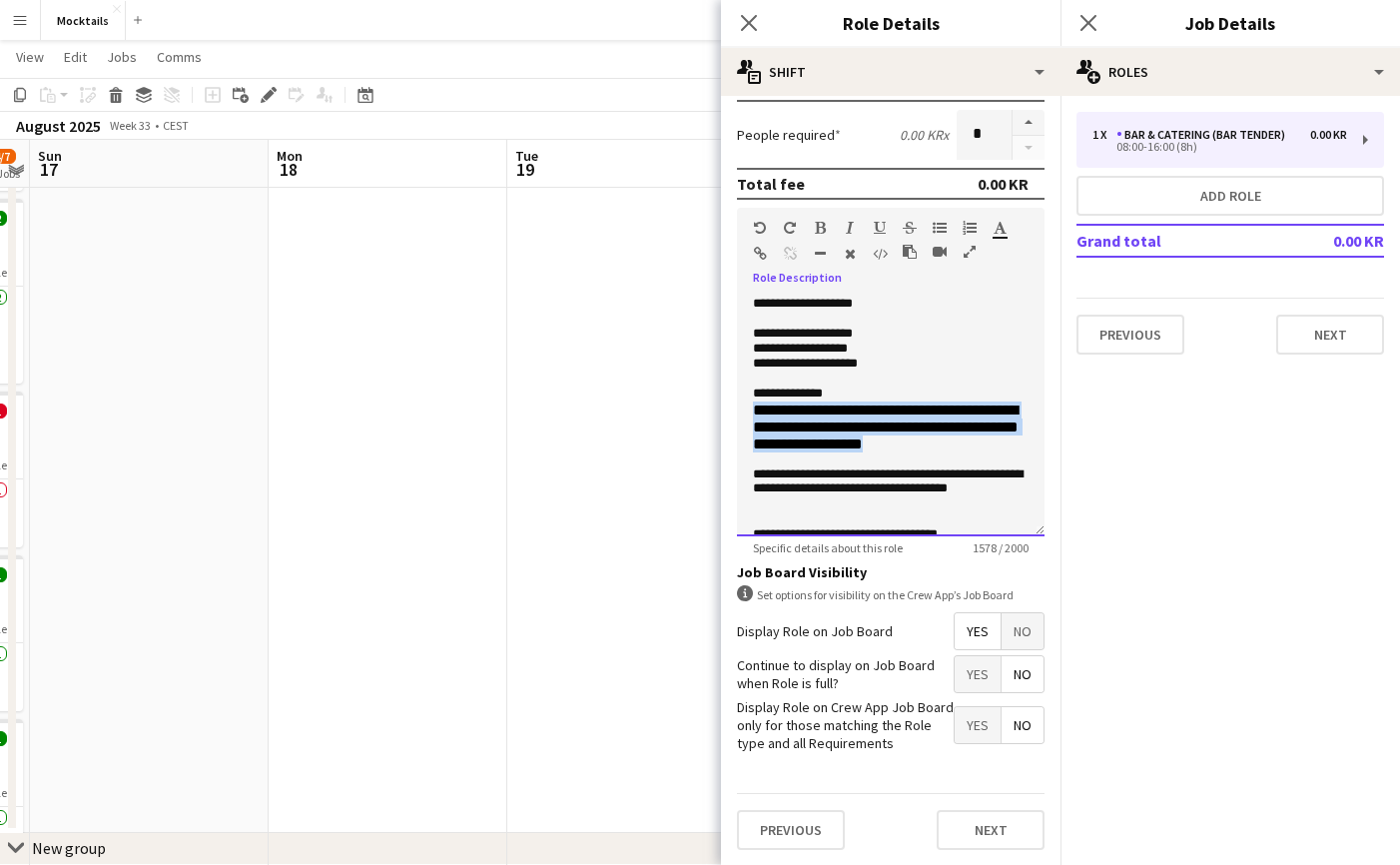 drag, startPoint x: 756, startPoint y: 412, endPoint x: 999, endPoint y: 464, distance: 248.50151 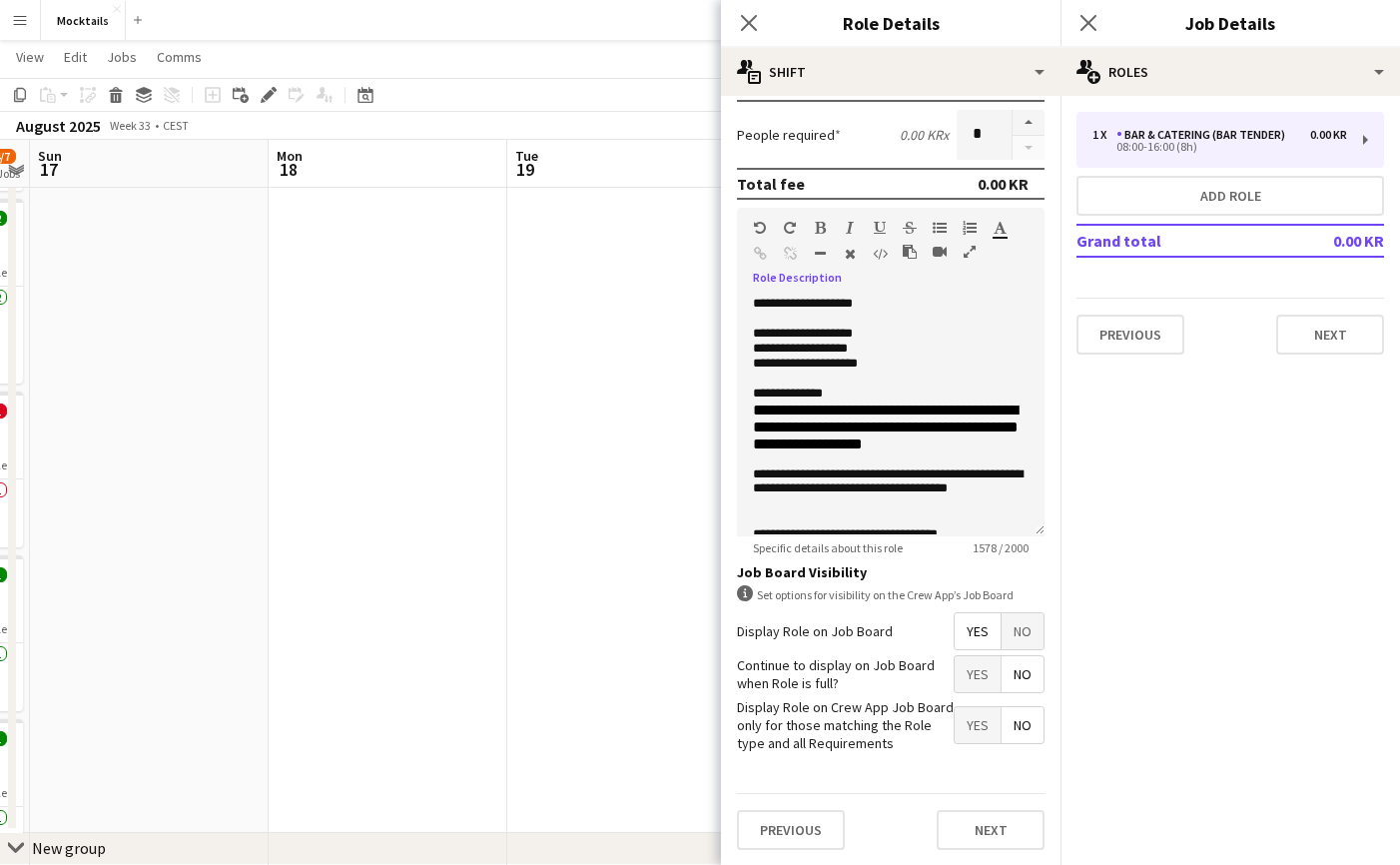 scroll, scrollTop: 0, scrollLeft: 0, axis: both 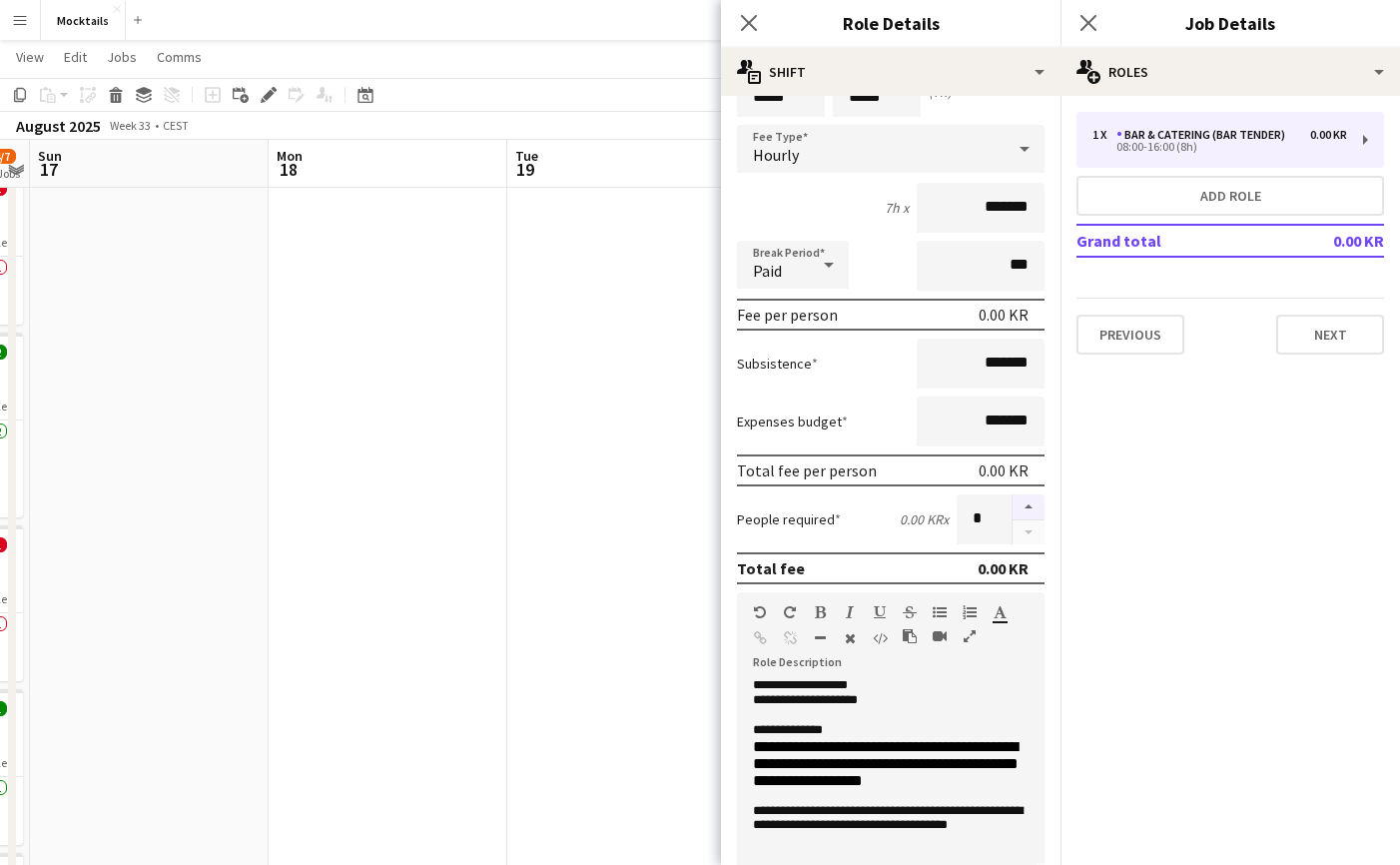 click at bounding box center [1029, 507] 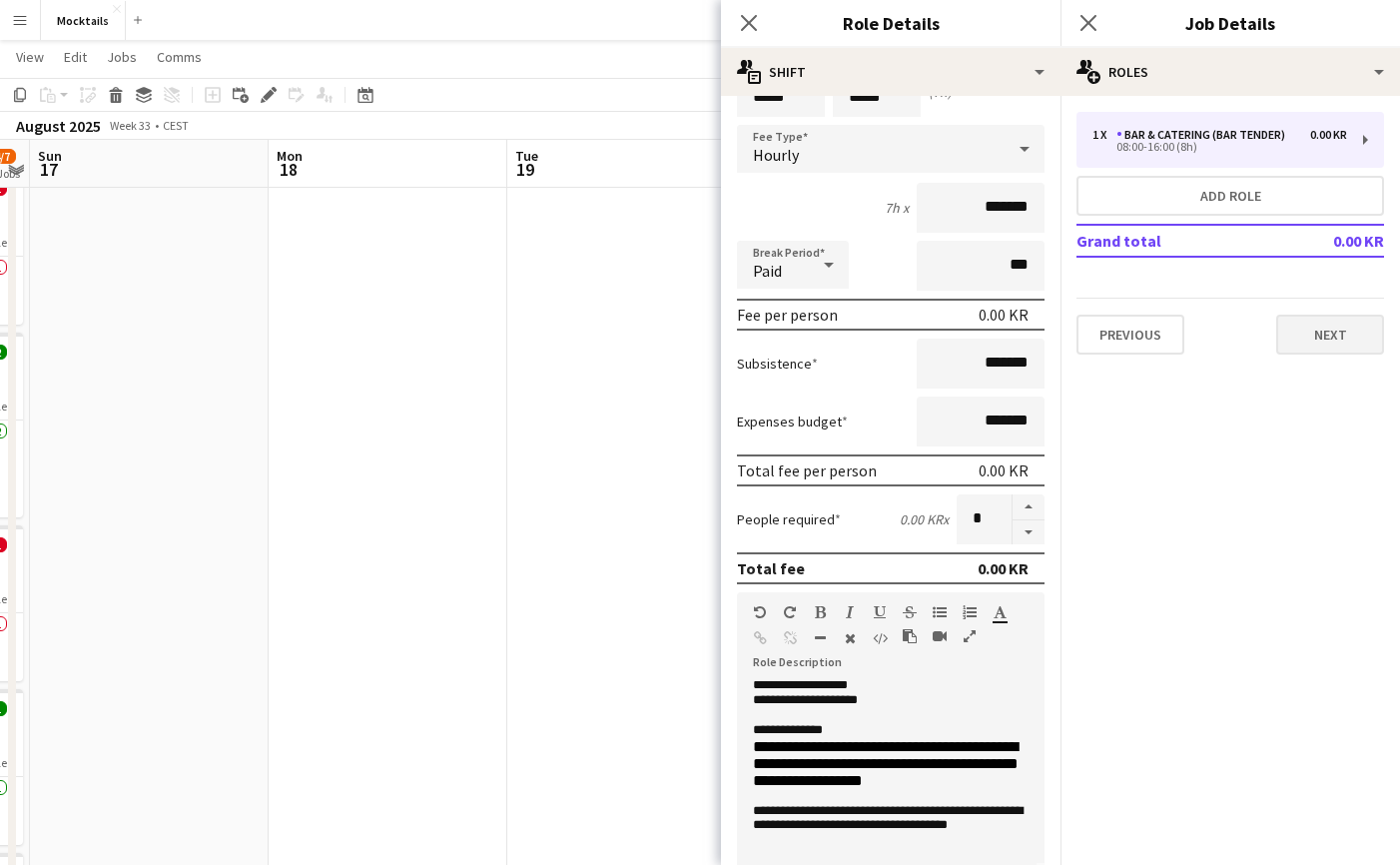 click on "Next" at bounding box center (1330, 335) 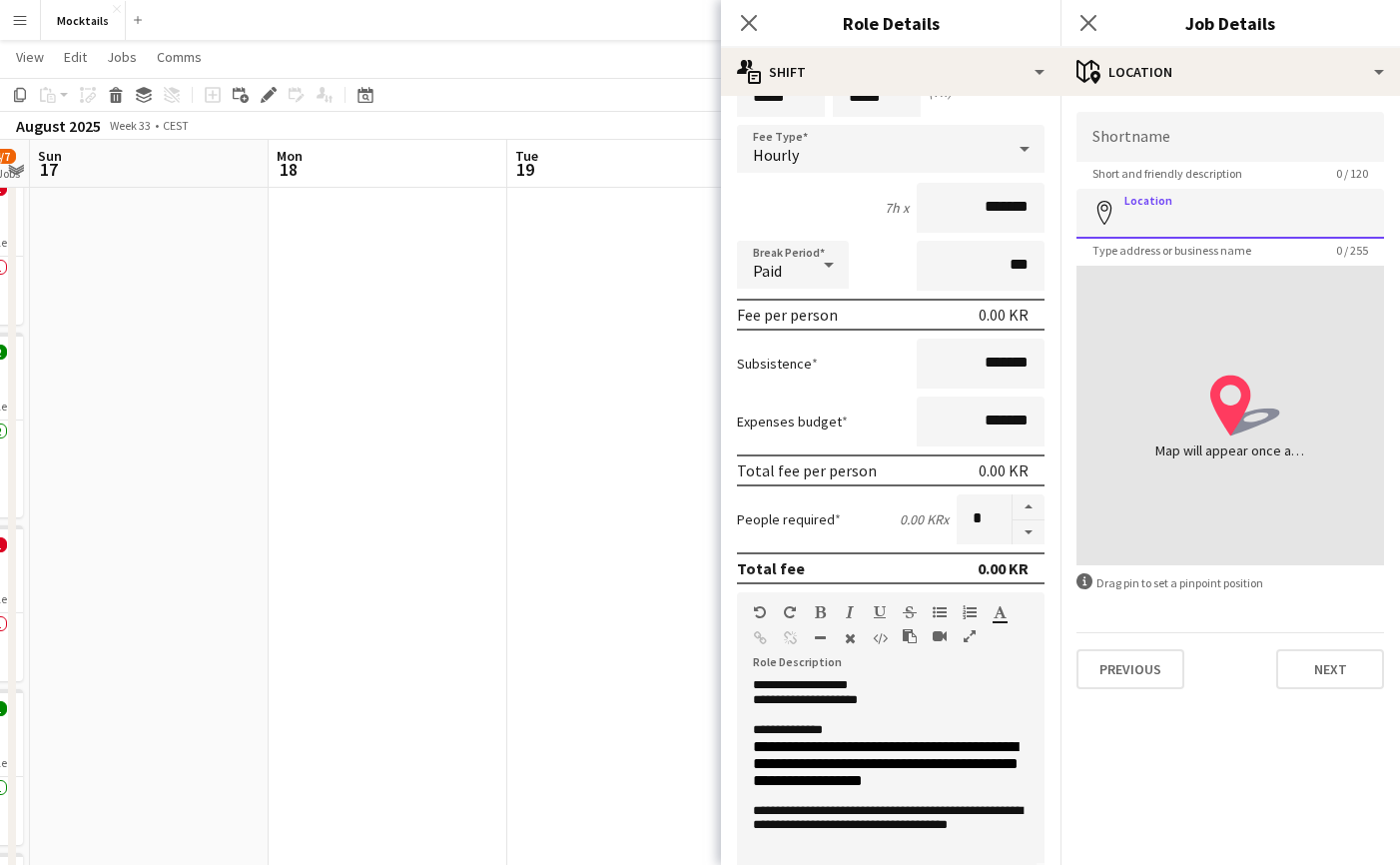 click on "Location" at bounding box center [1230, 214] 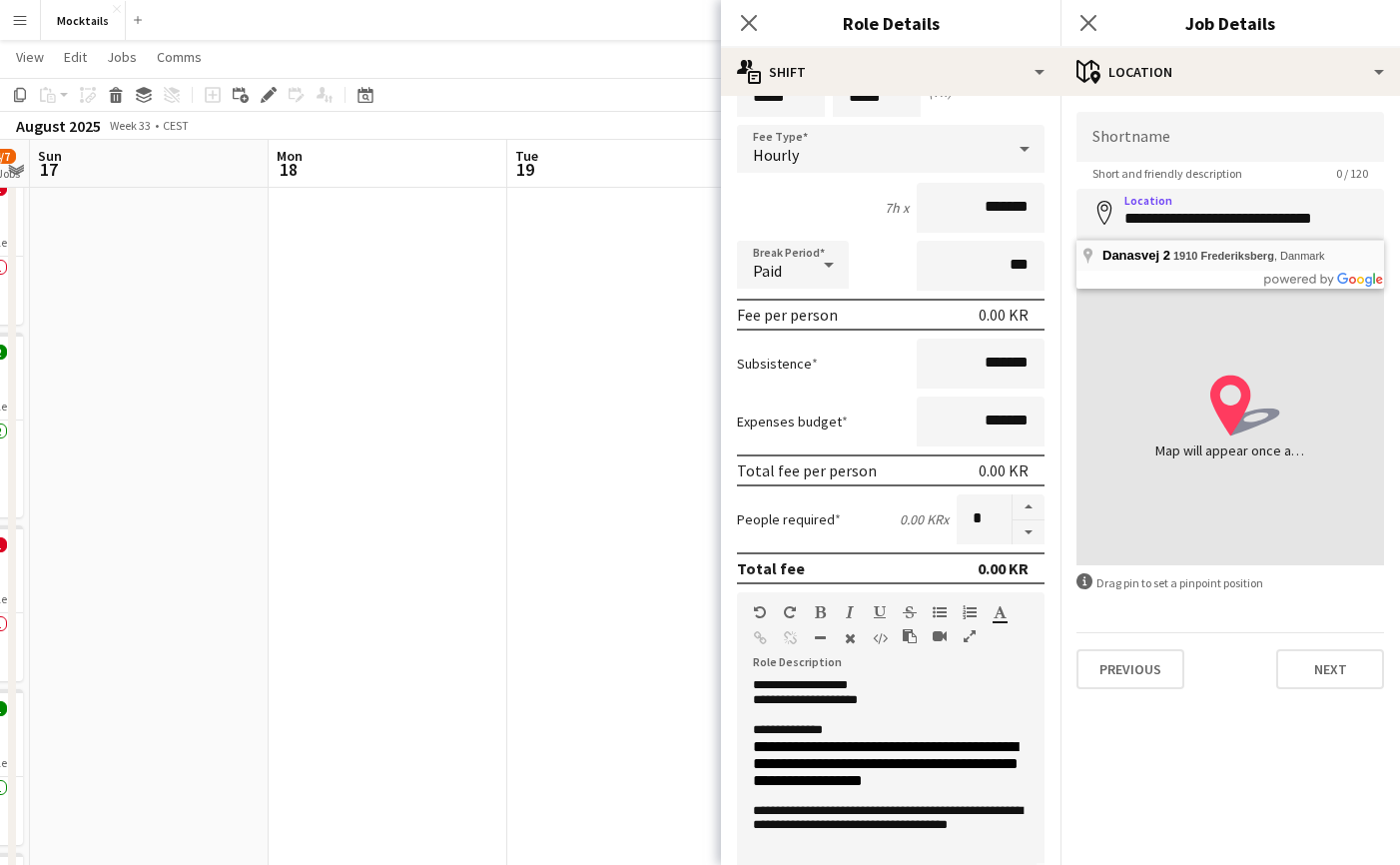 type on "**********" 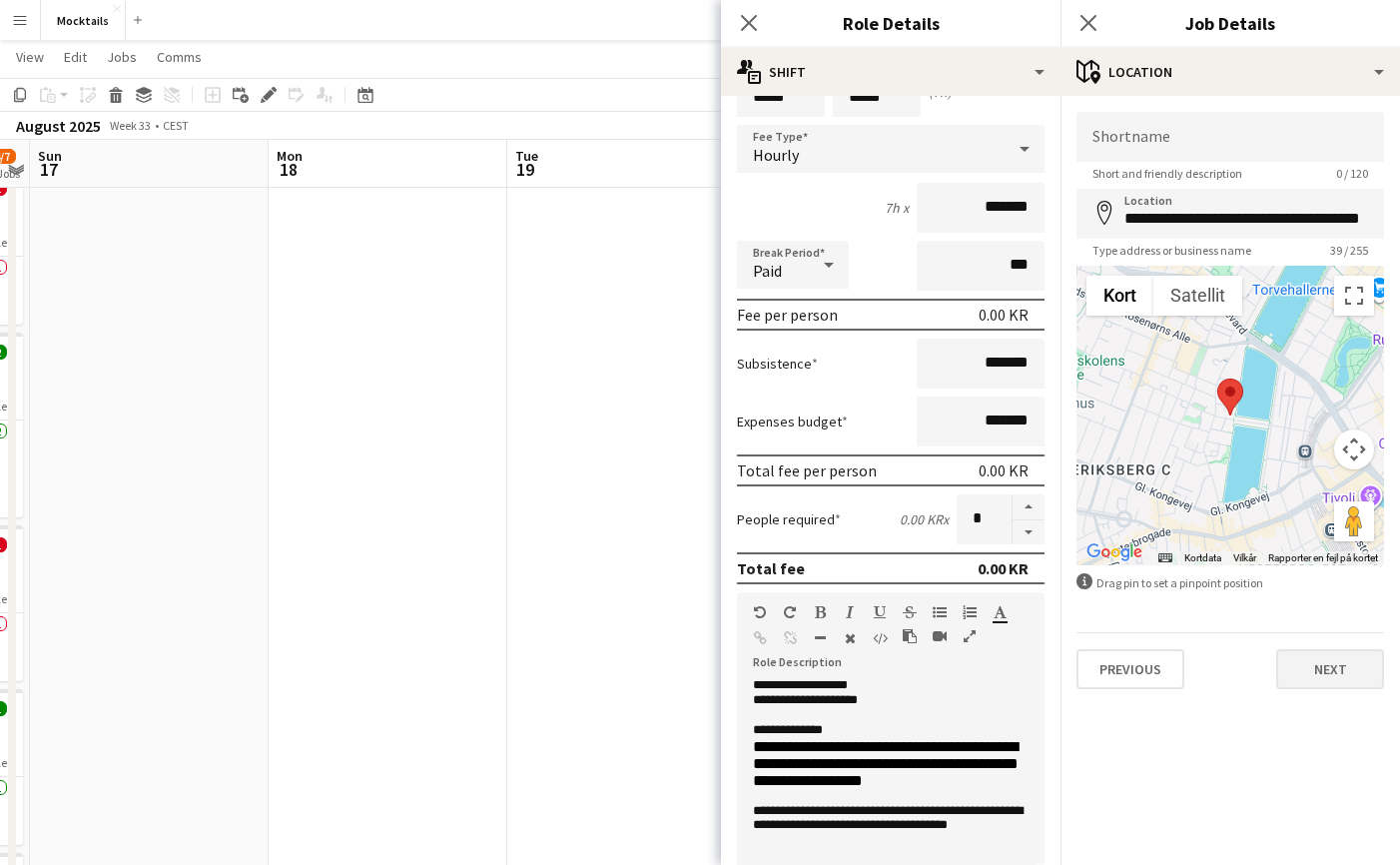 click on "Next" at bounding box center (1330, 669) 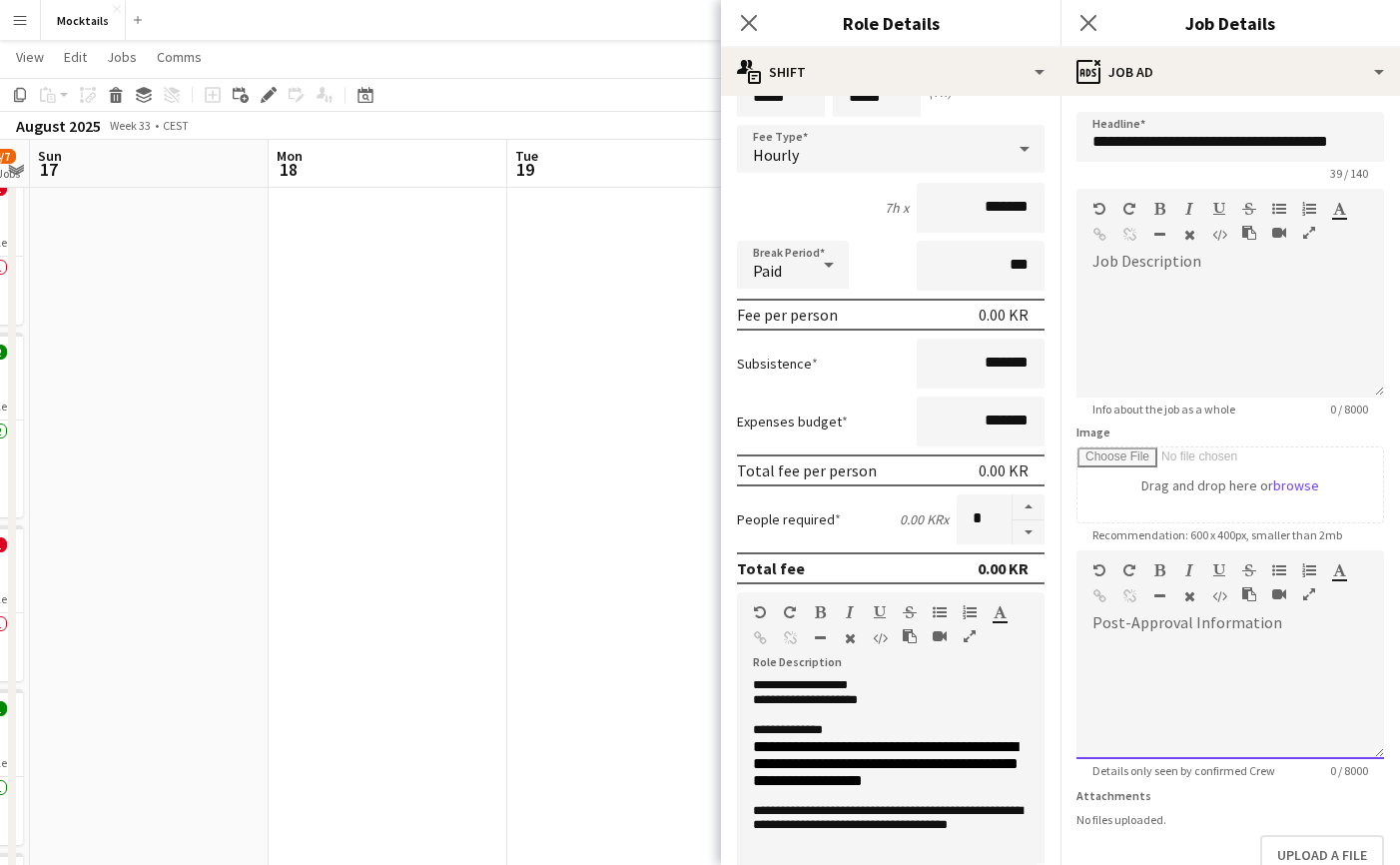 click at bounding box center (1230, 699) 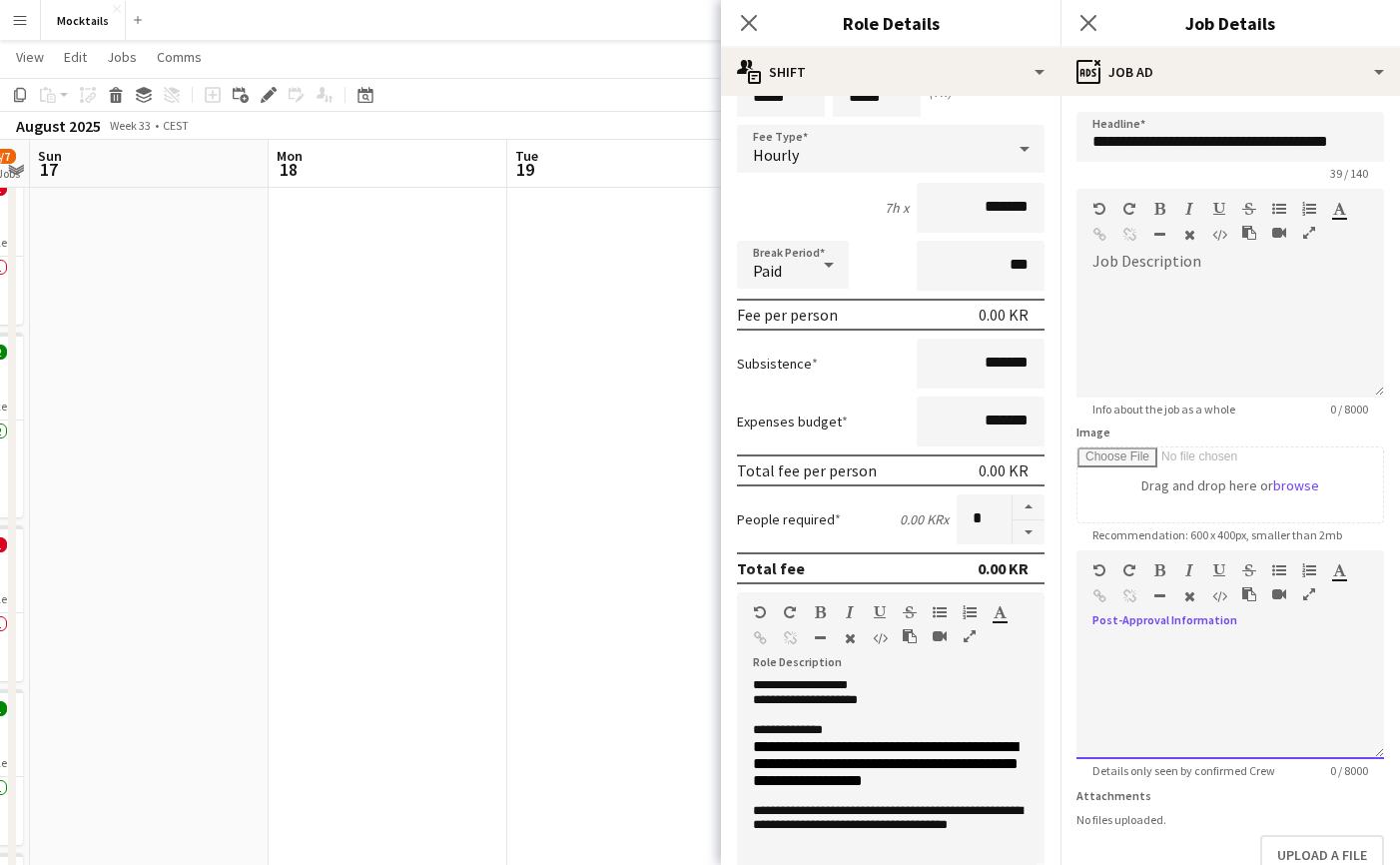 click at bounding box center [1230, 699] 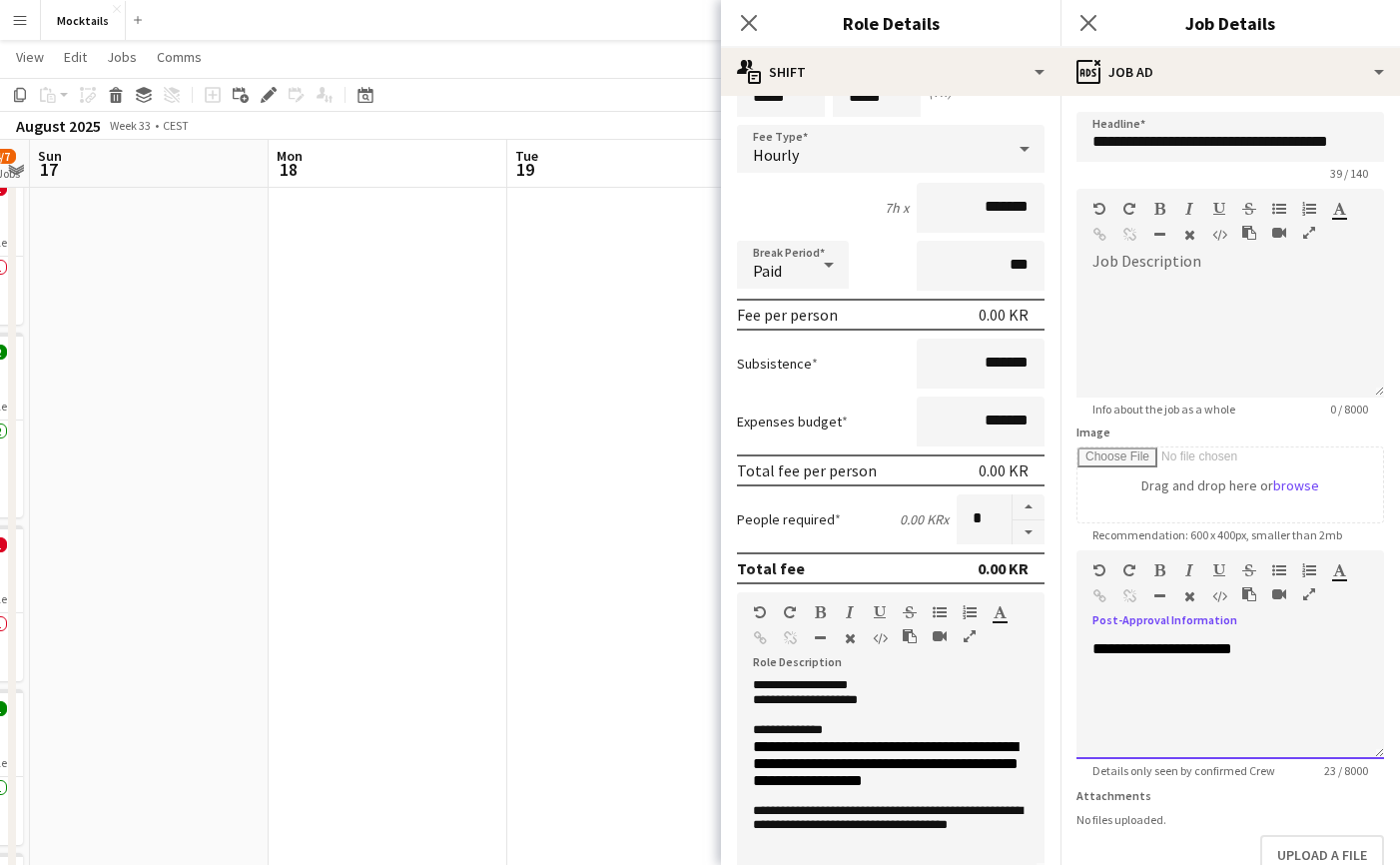 click on "**********" at bounding box center (1162, 648) 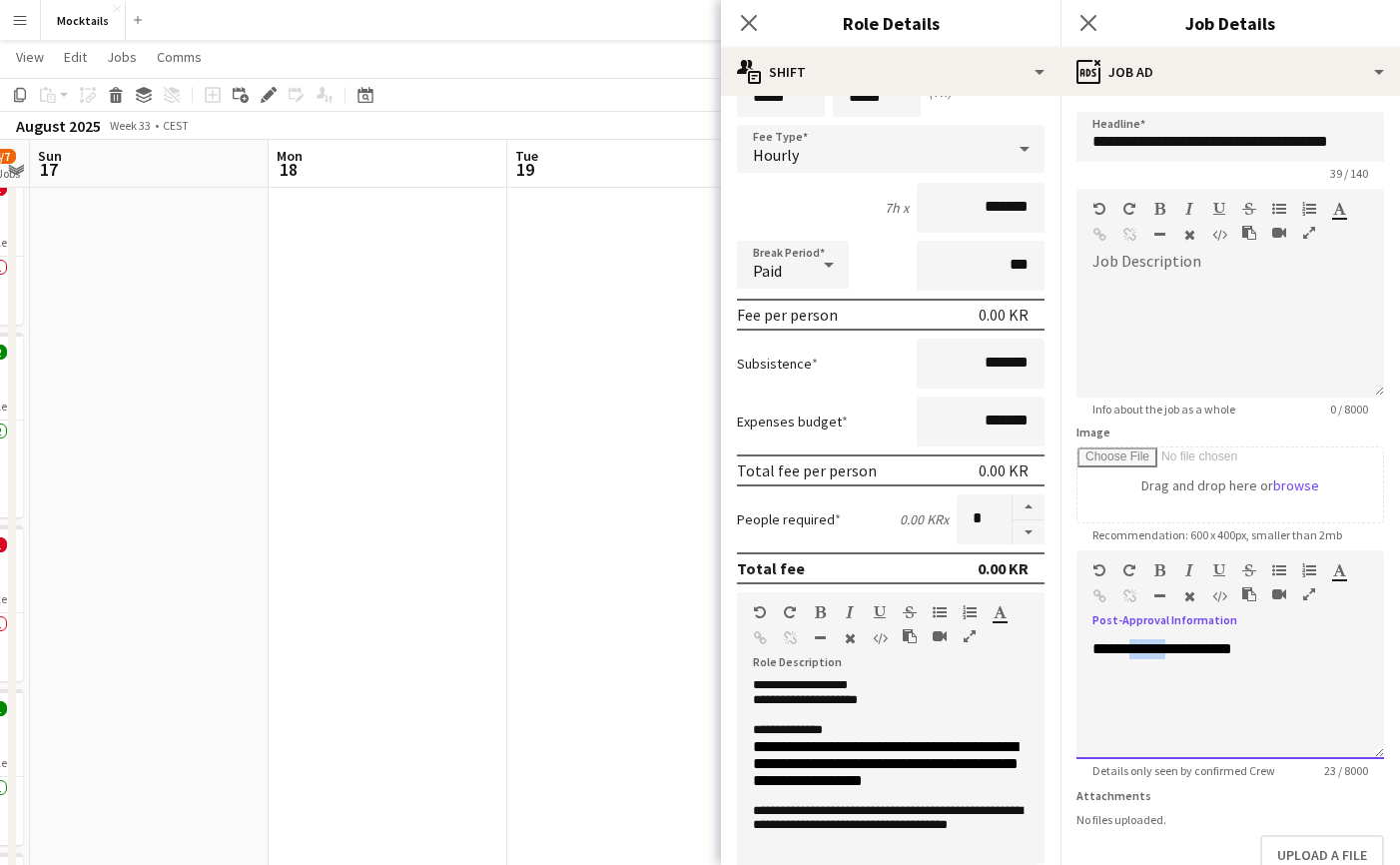 click on "**********" at bounding box center [1162, 648] 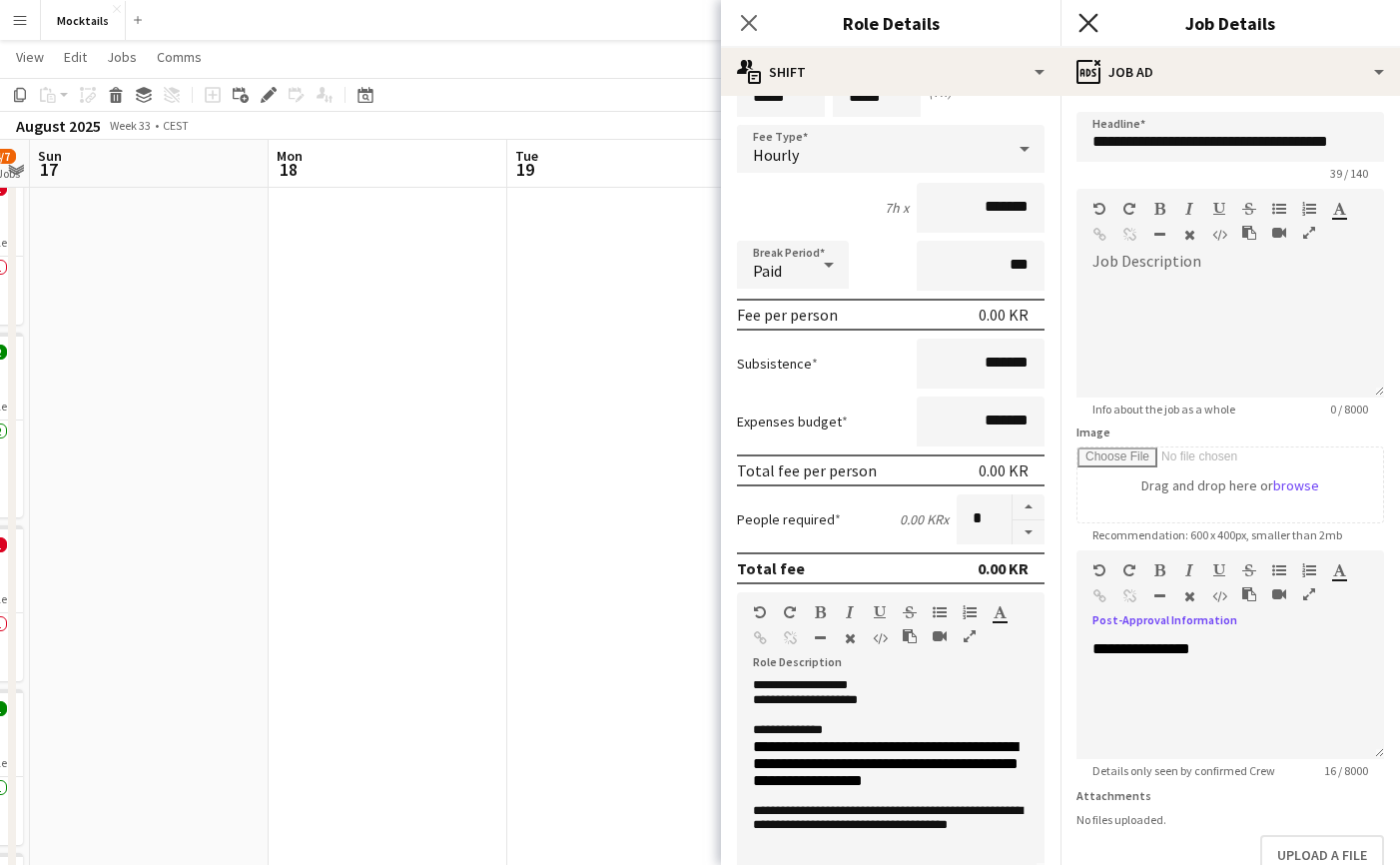 click on "Close pop-in" 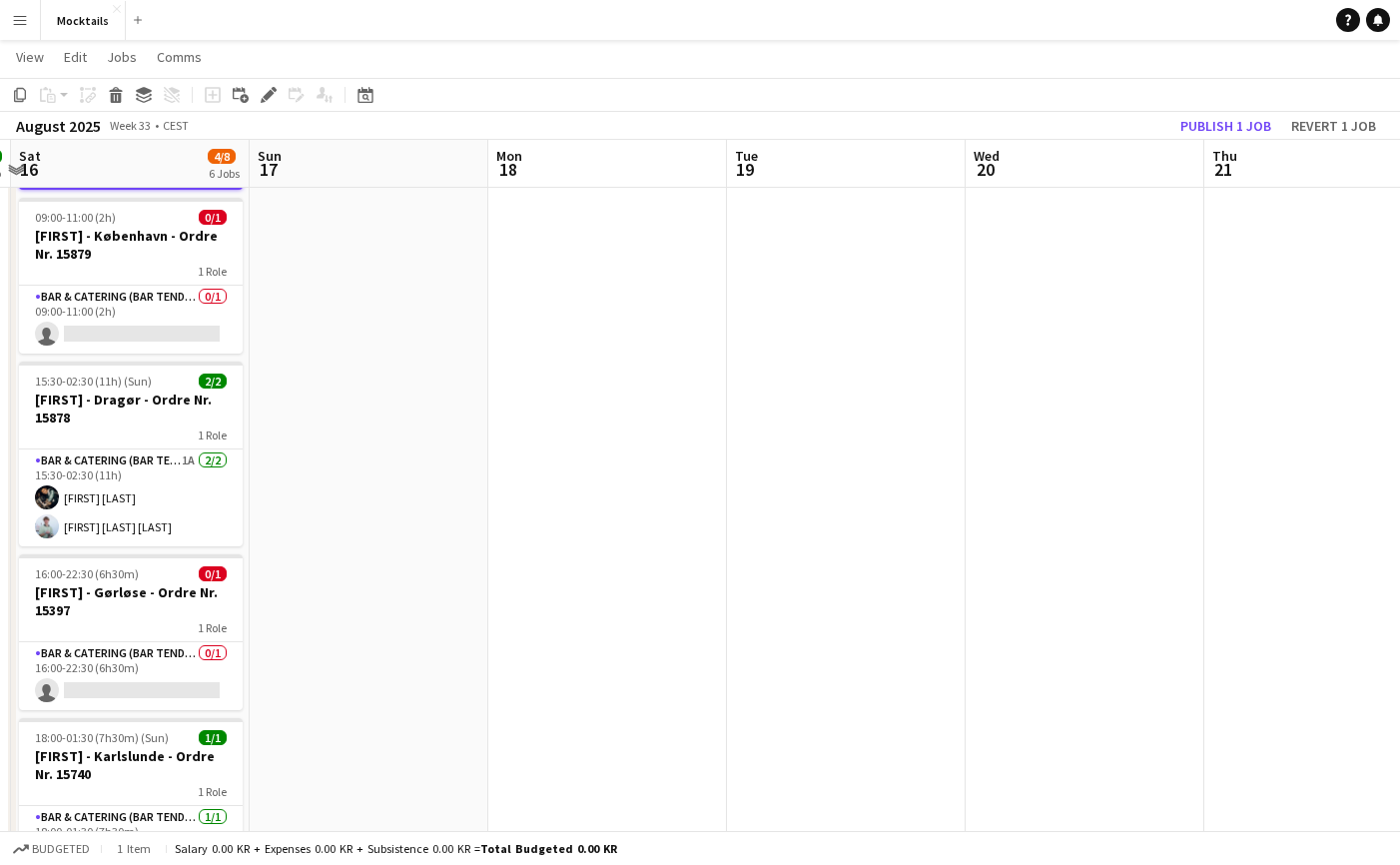 scroll, scrollTop: 0, scrollLeft: 462, axis: horizontal 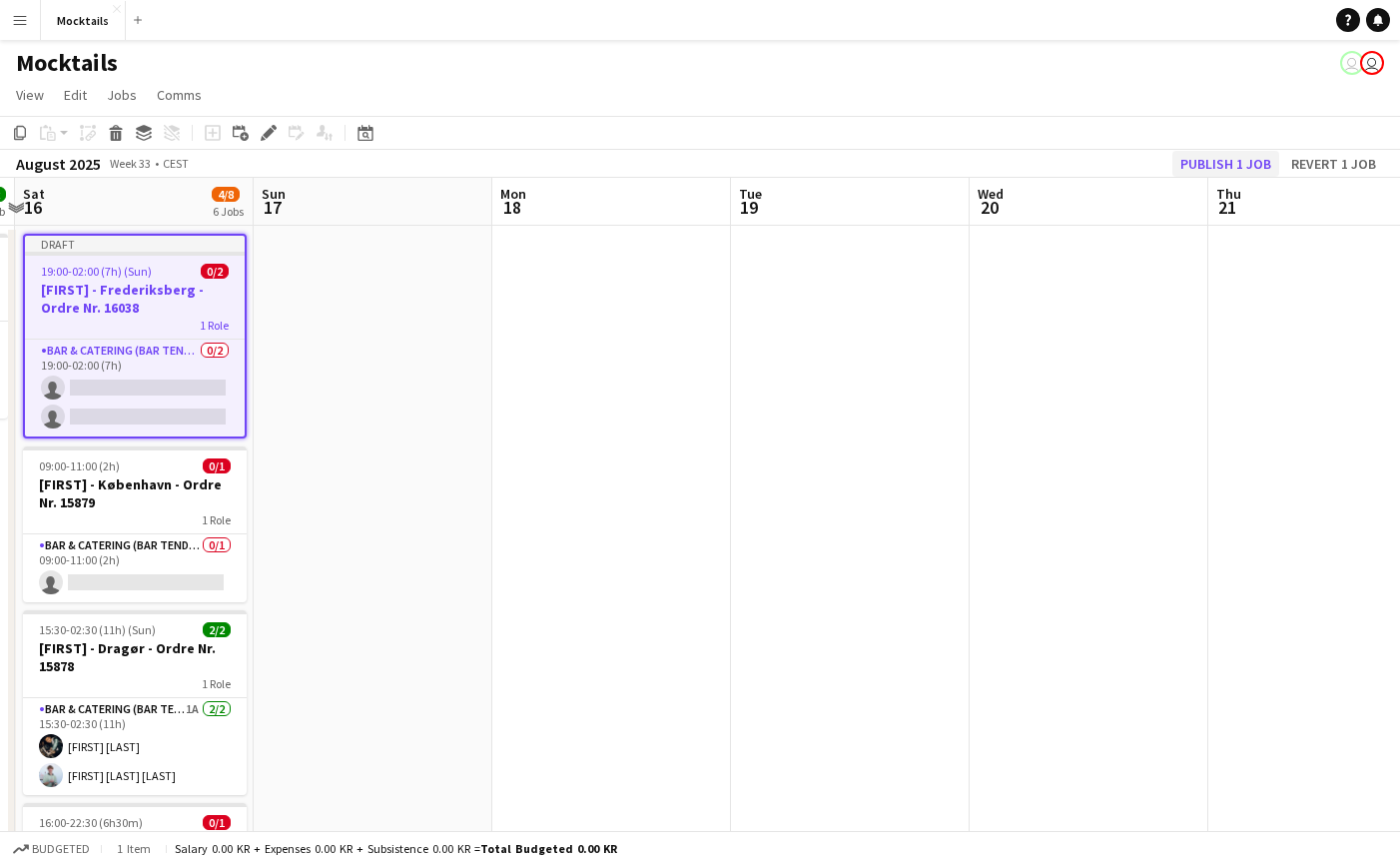 click on "Publish 1 job" 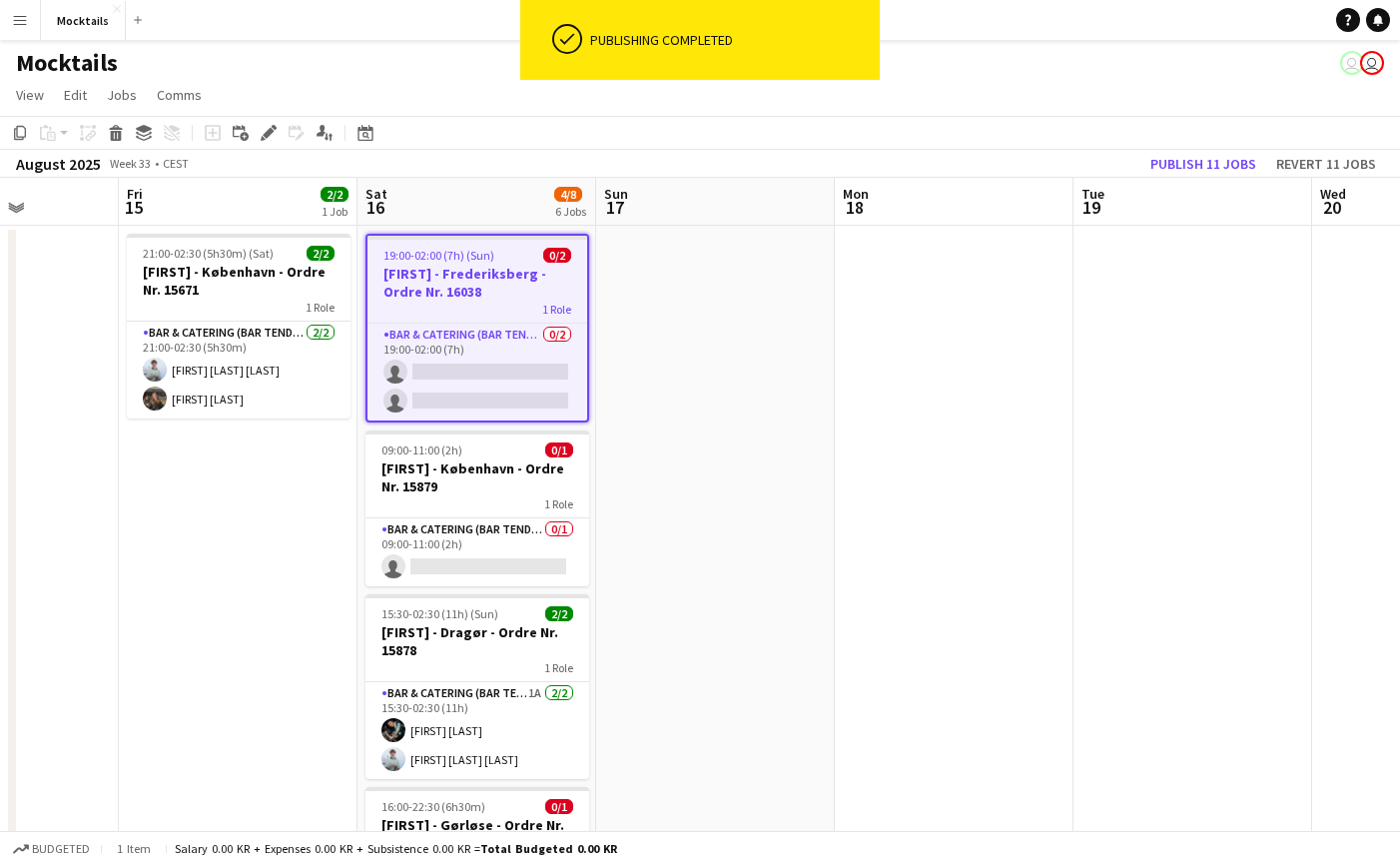 scroll, scrollTop: 0, scrollLeft: 591, axis: horizontal 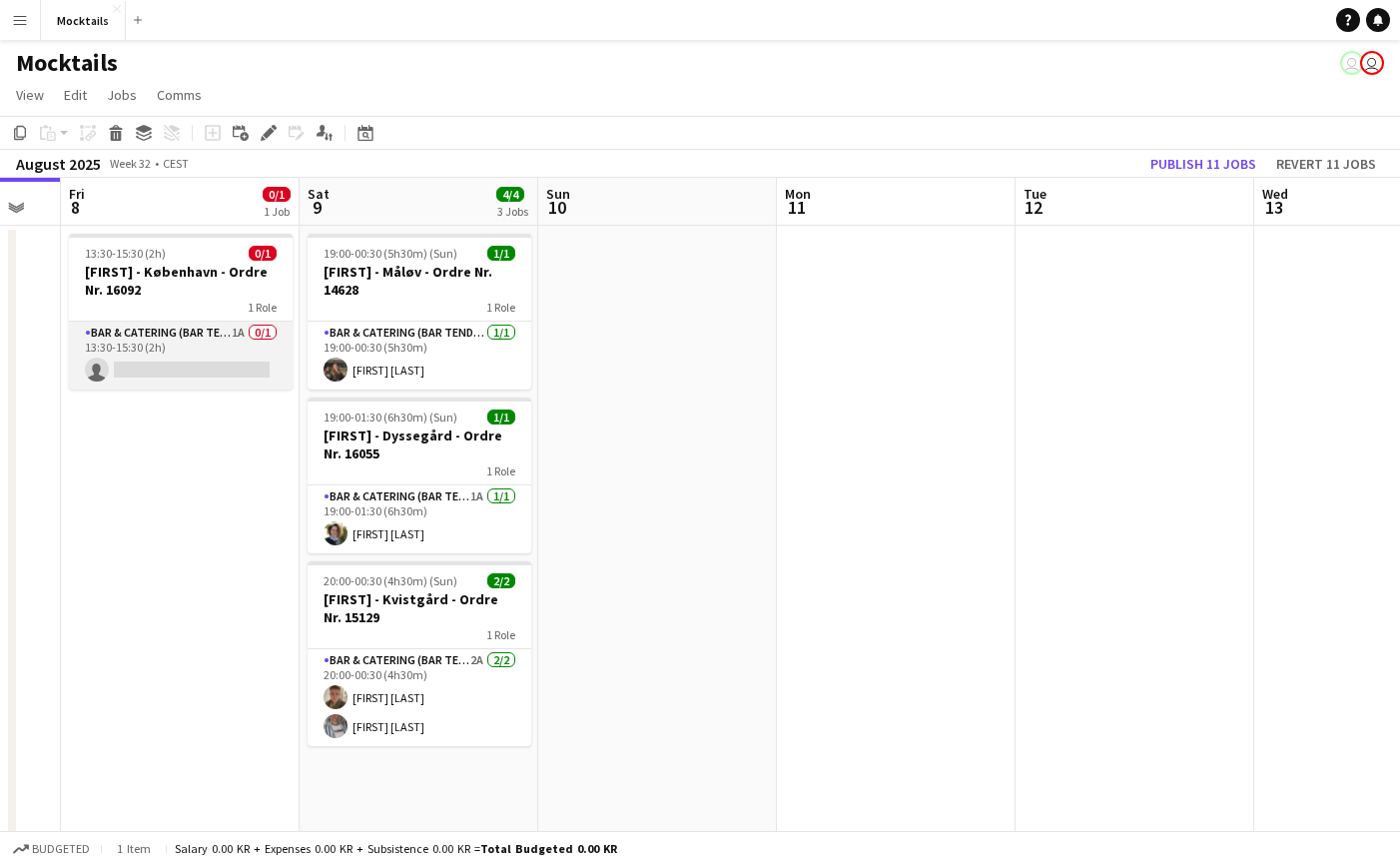 click on "Bar & Catering (Bar Tender)   1A   0/1   13:30-15:30 (2h)
single-neutral-actions" at bounding box center [181, 356] 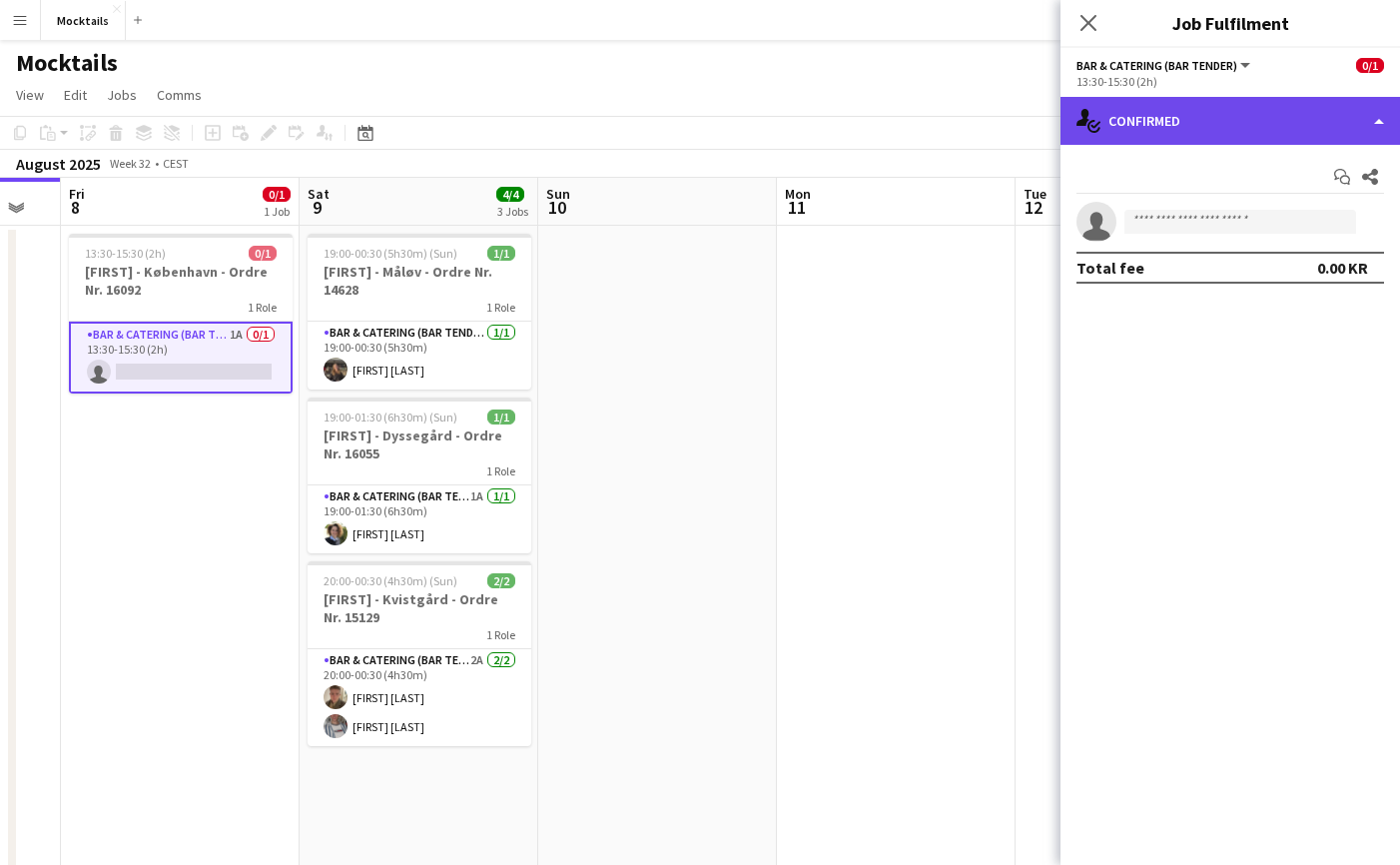 click on "single-neutral-actions-check-2
Confirmed" 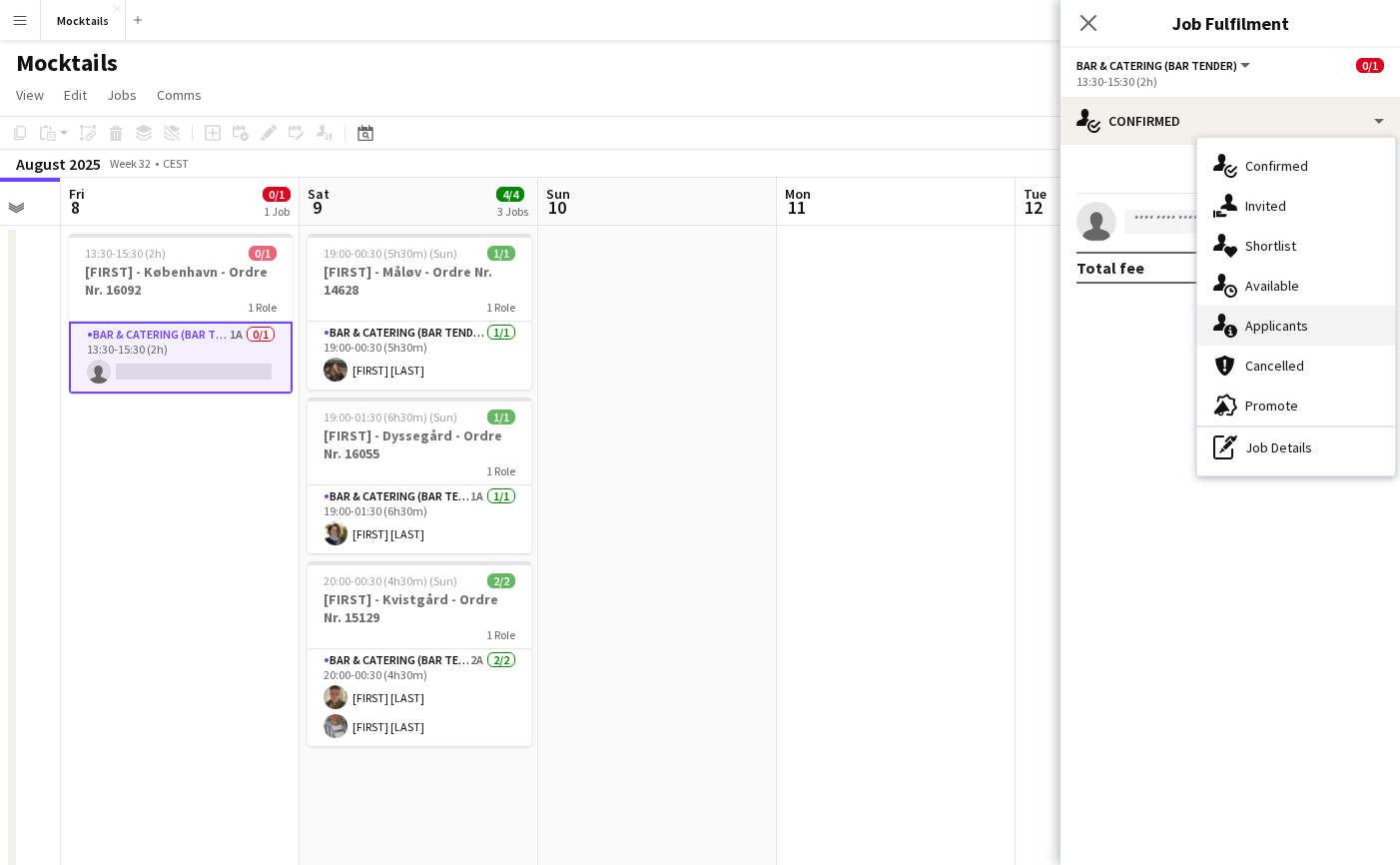 click on "single-neutral-actions-information
Applicants" at bounding box center [1296, 326] 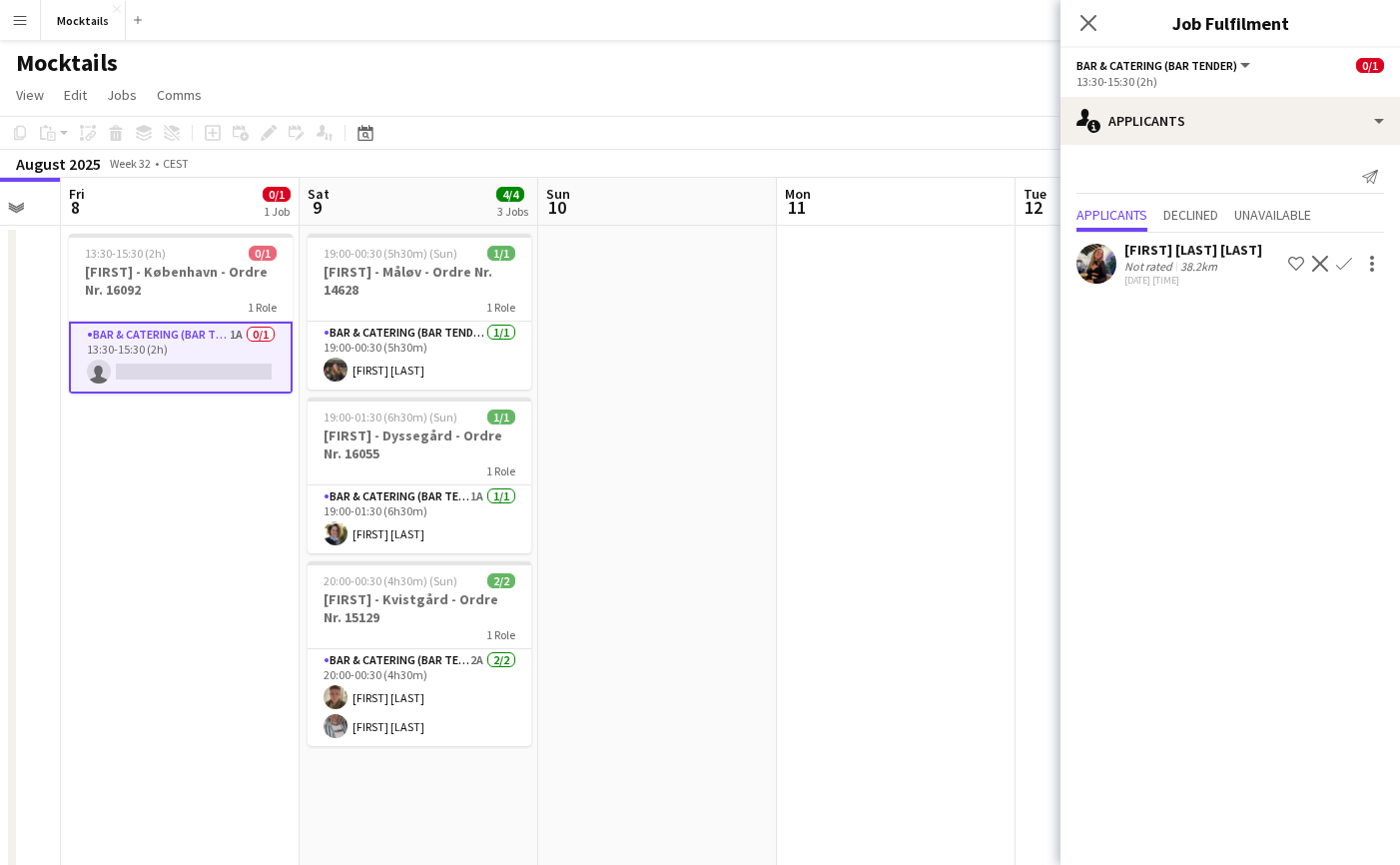 click on "Confirm" 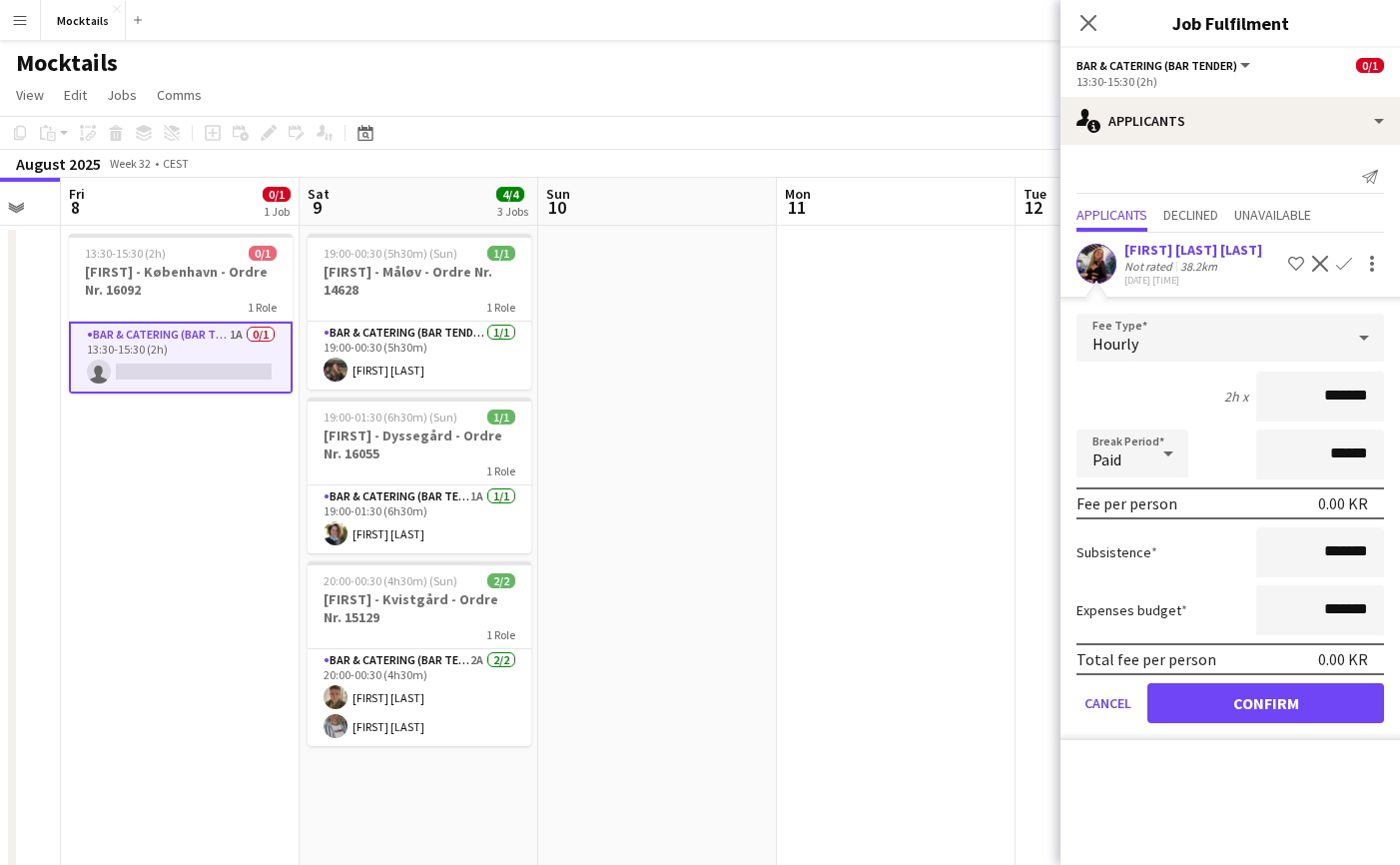 click on "*******" at bounding box center [1320, 397] 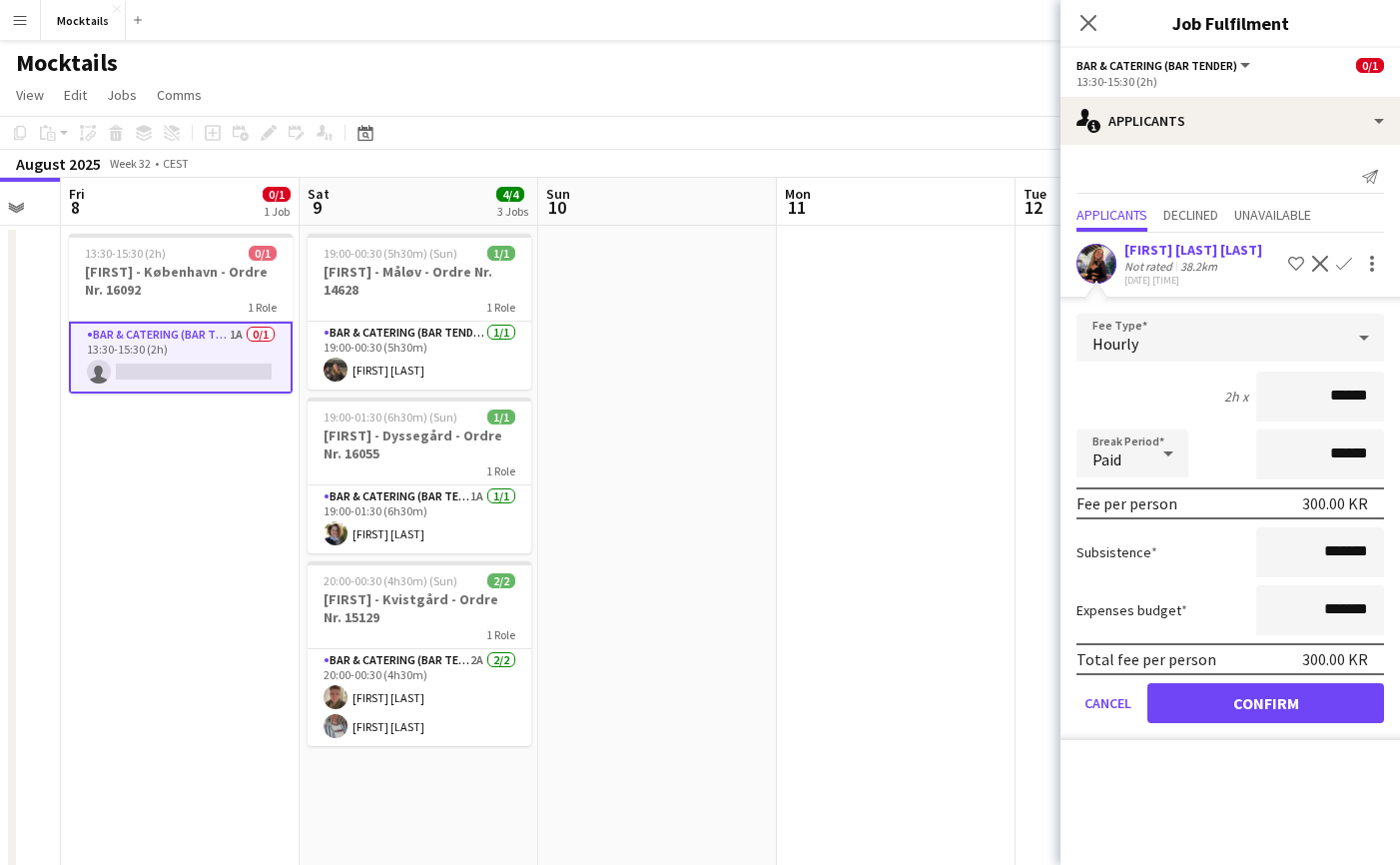 type on "******" 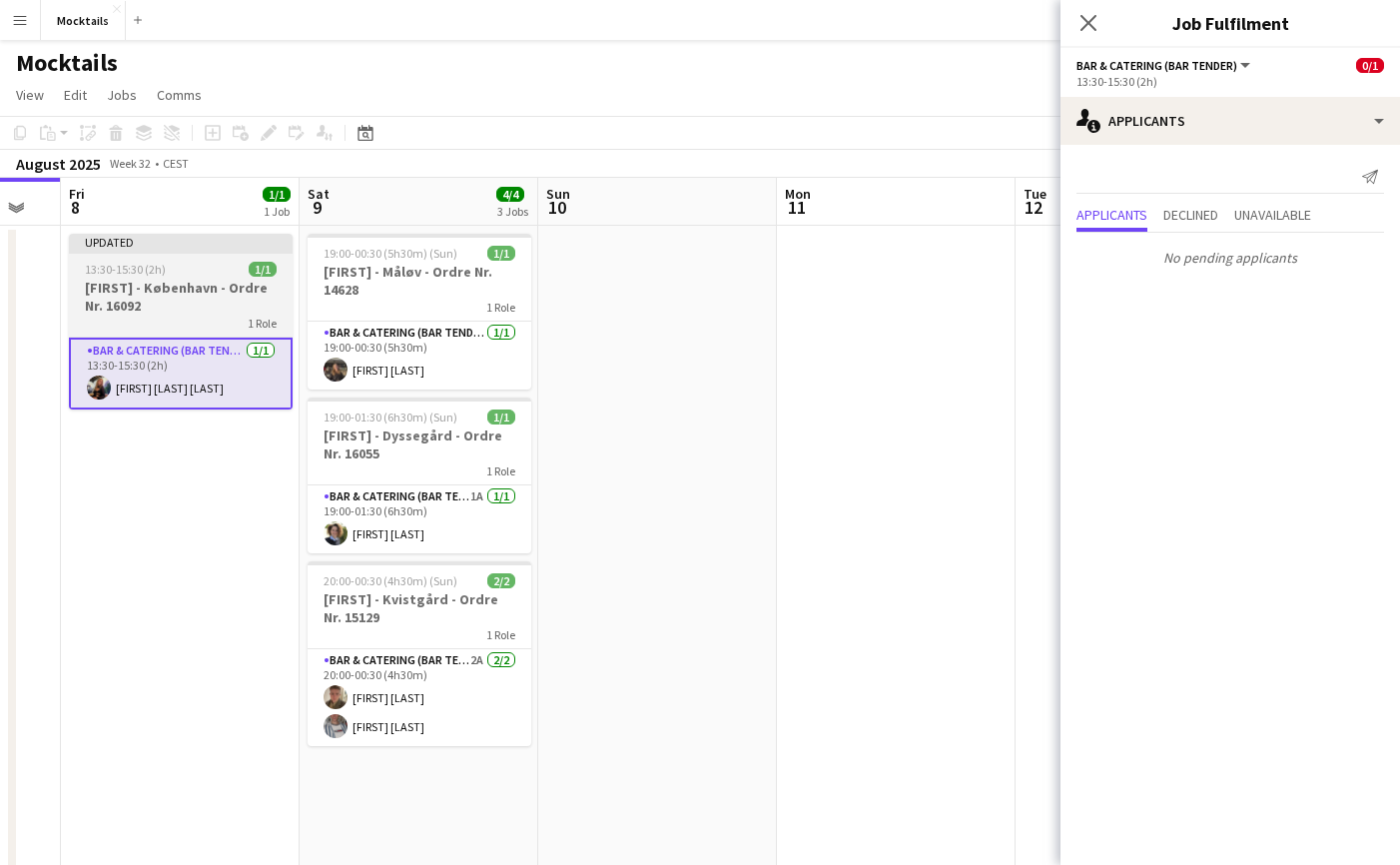 click on "[FIRST] - København - Ordre Nr. 16092" at bounding box center [181, 297] 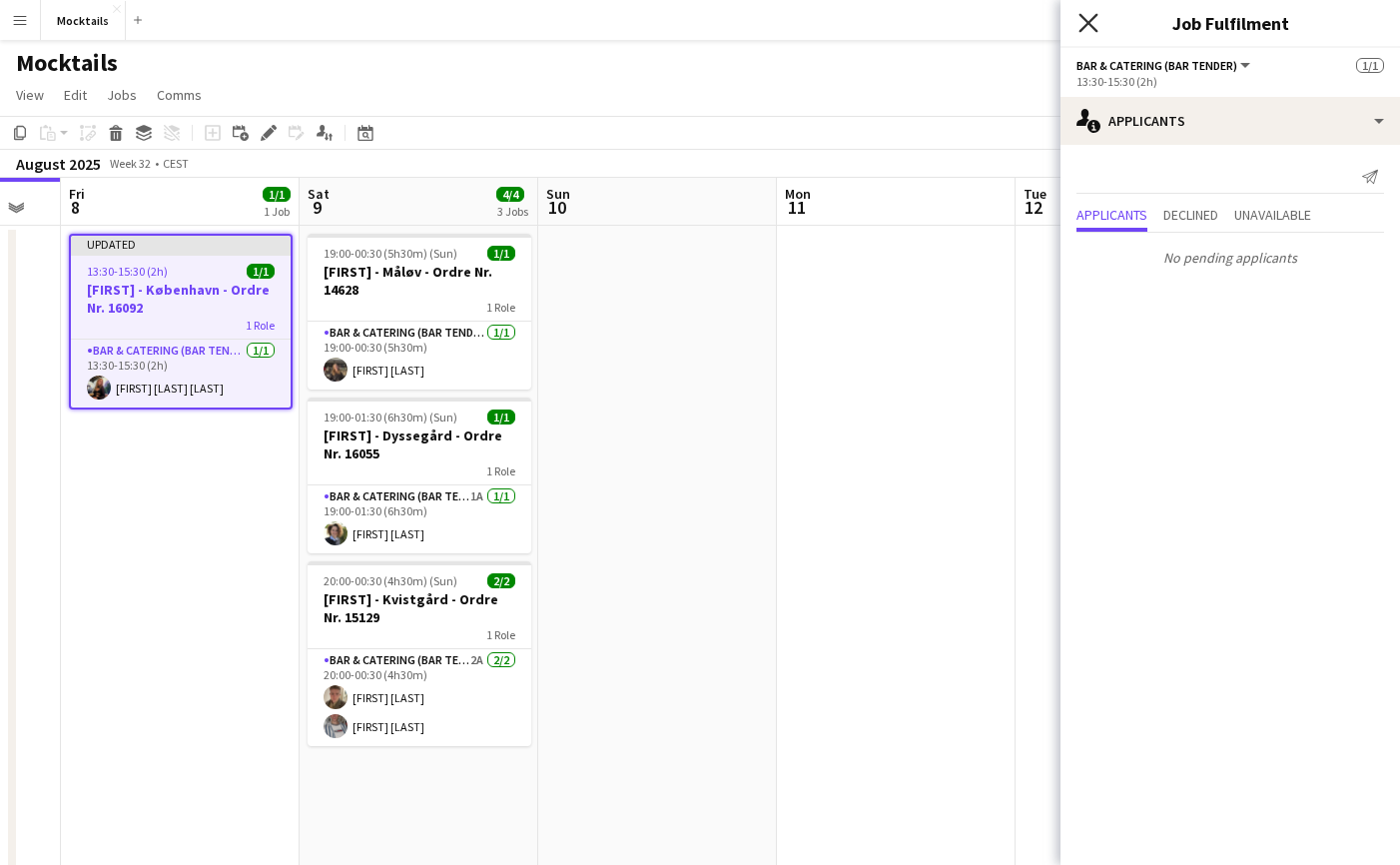 click 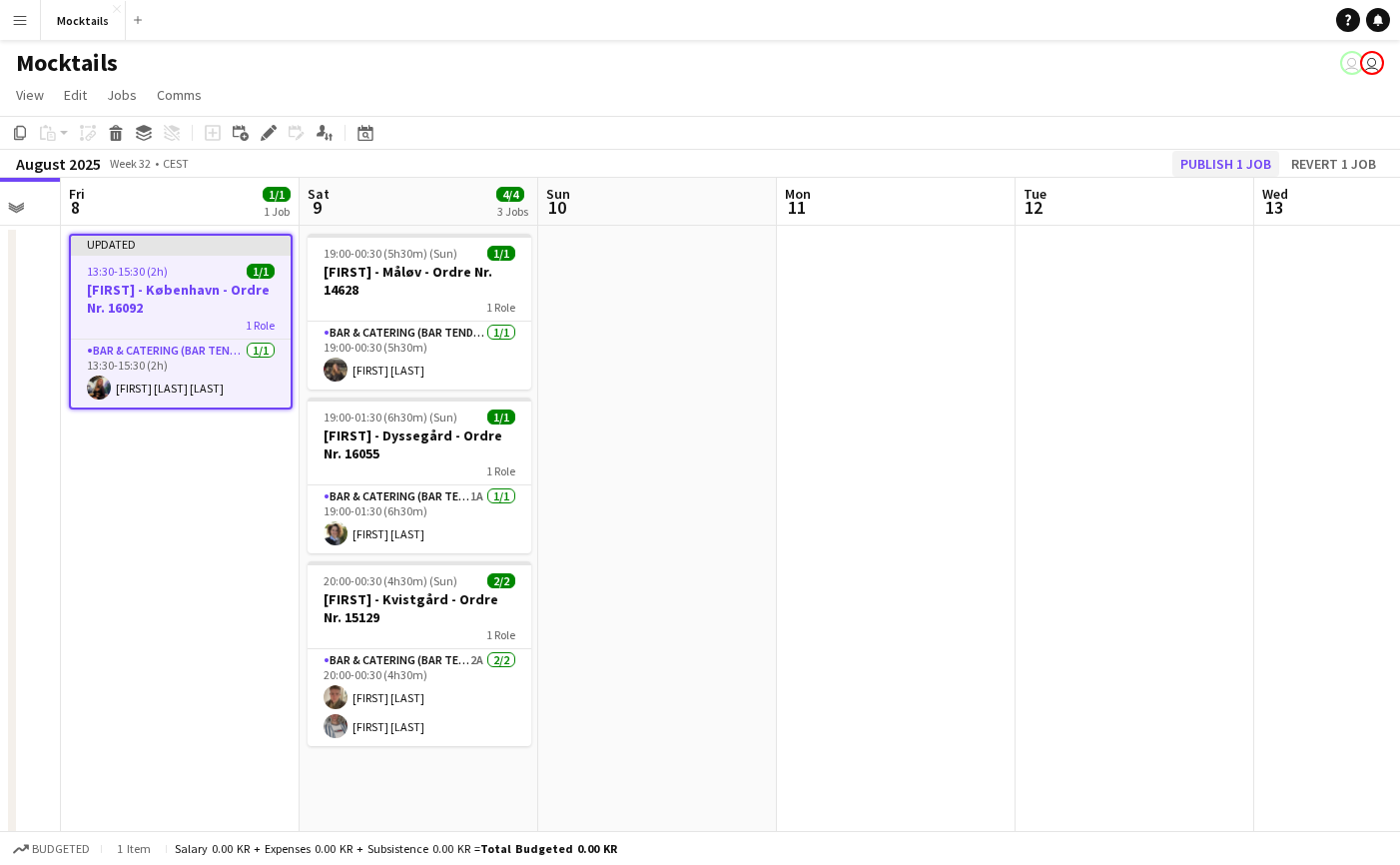 click on "Publish 1 job" 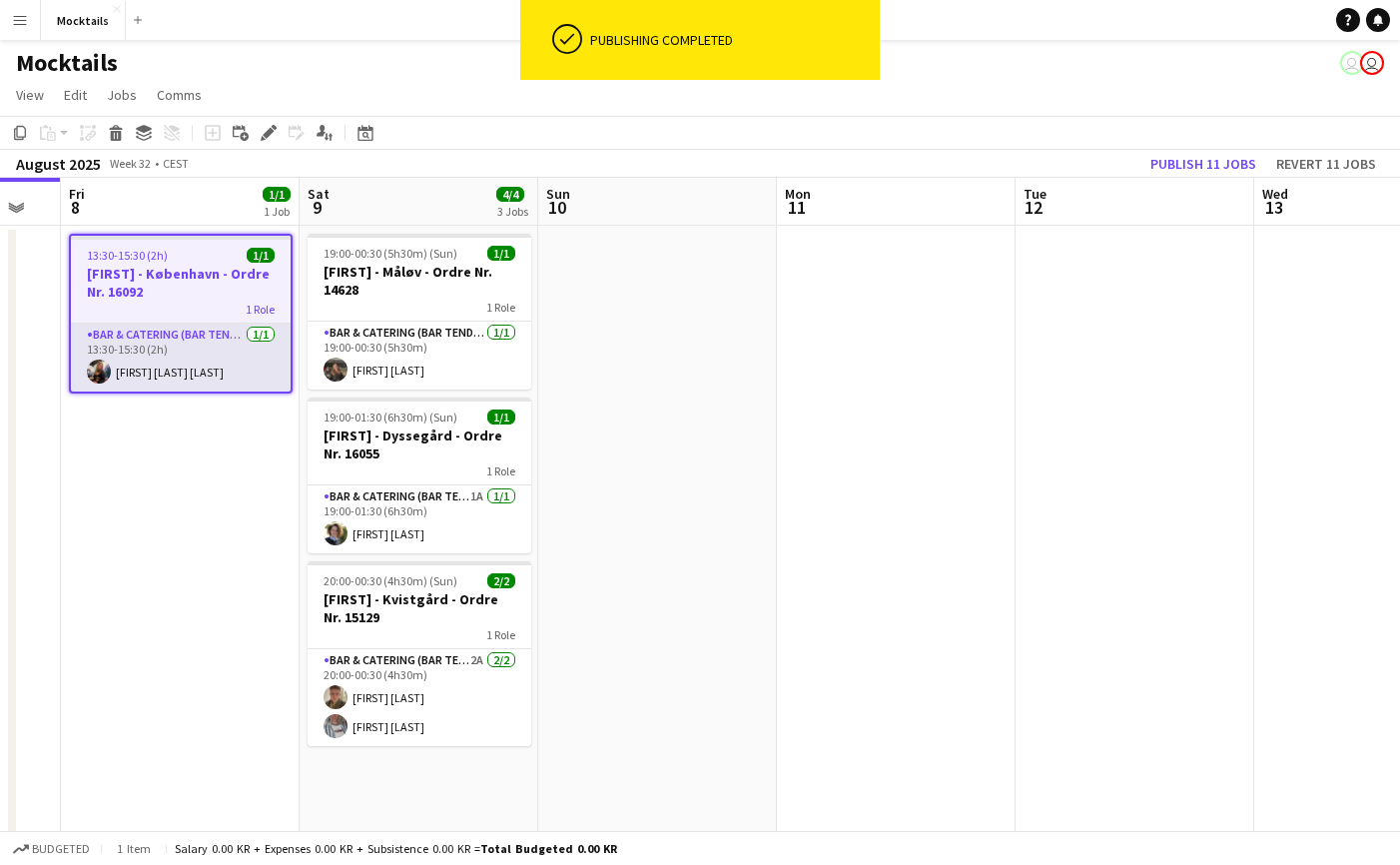 click on "Bar & Catering (Bar Tender)   1/1   13:30-15:30 (2h)
[FIRST] [LAST] [LAST]" at bounding box center [181, 358] 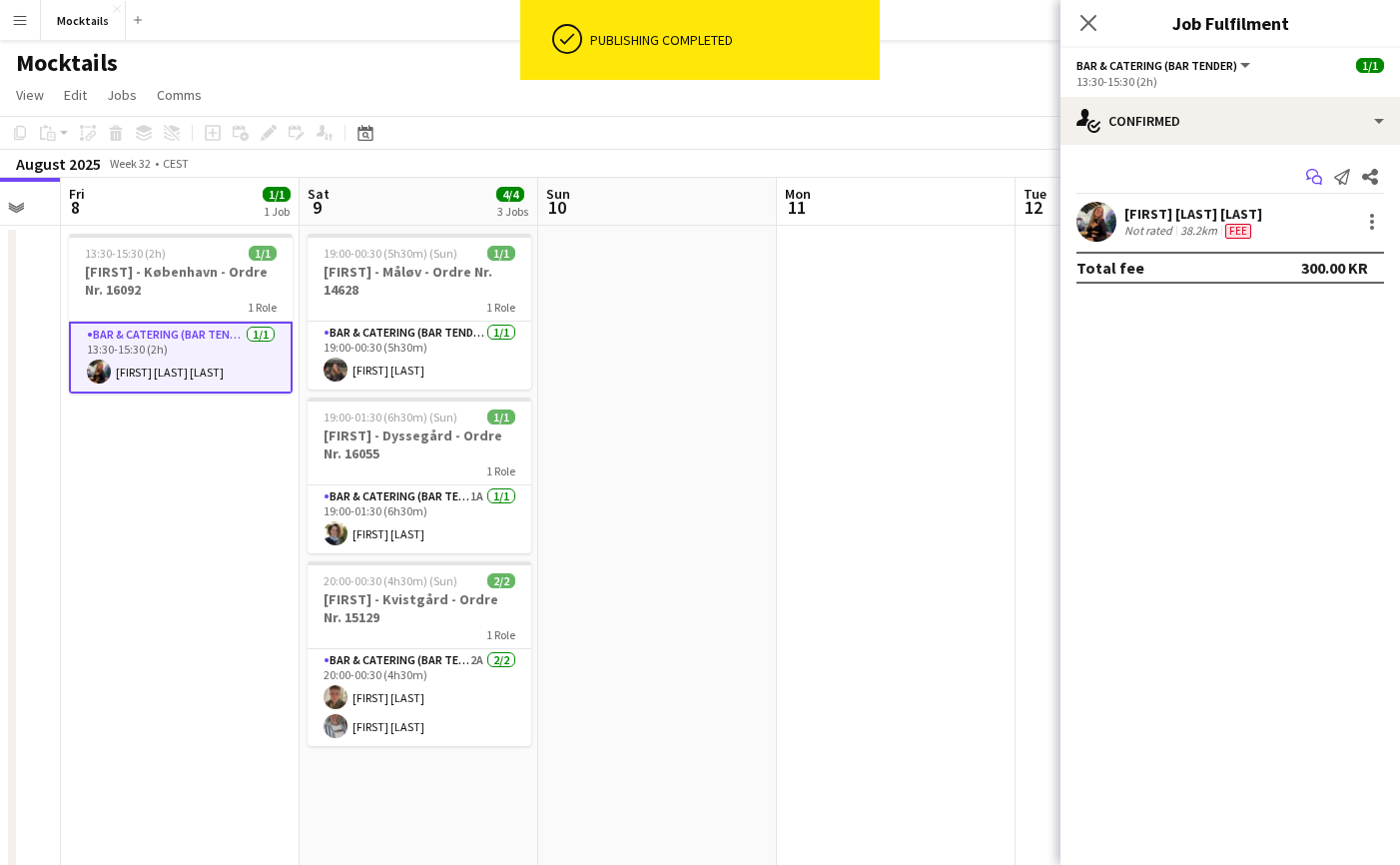 click on "Start chat" 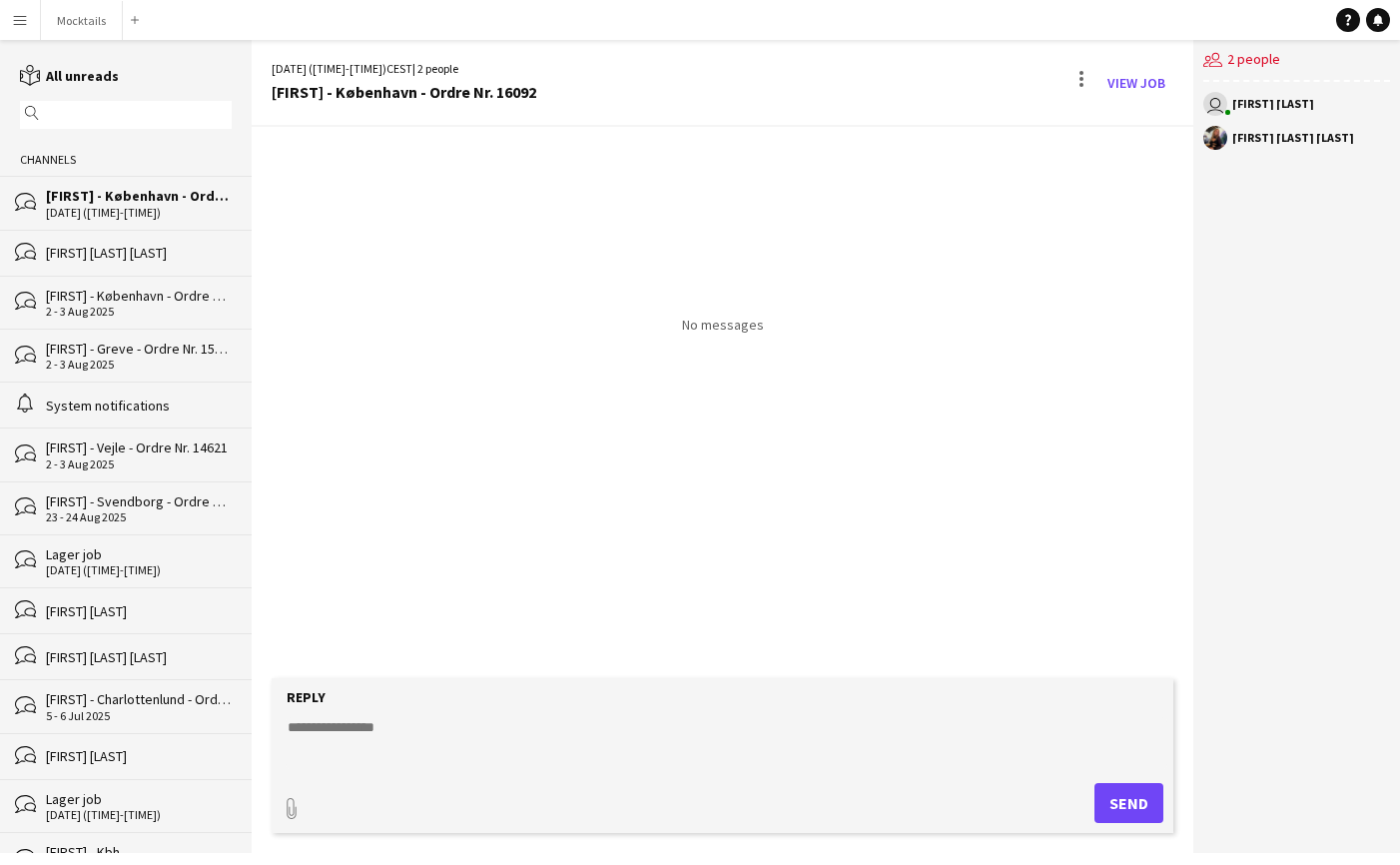 click 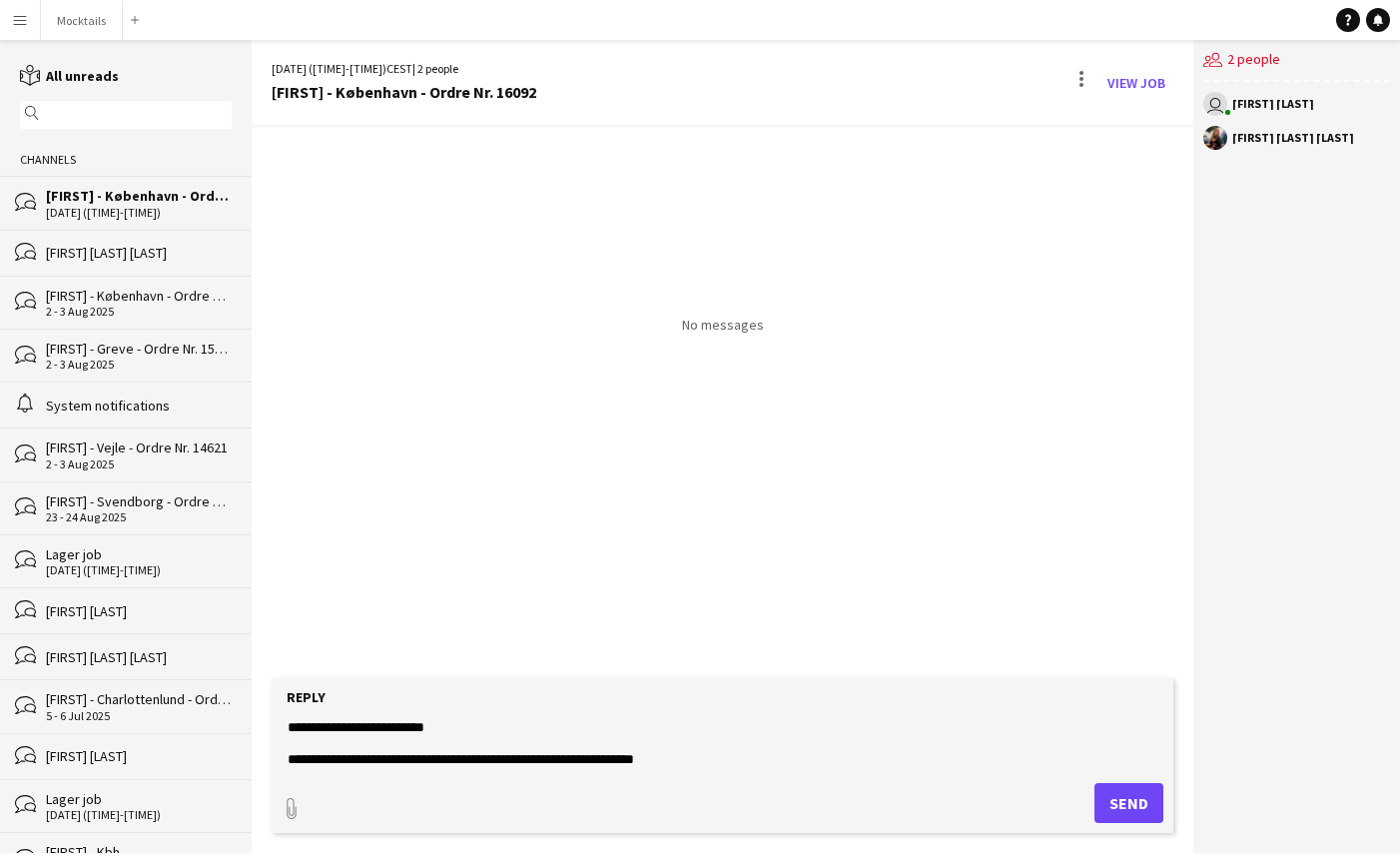 type on "**********" 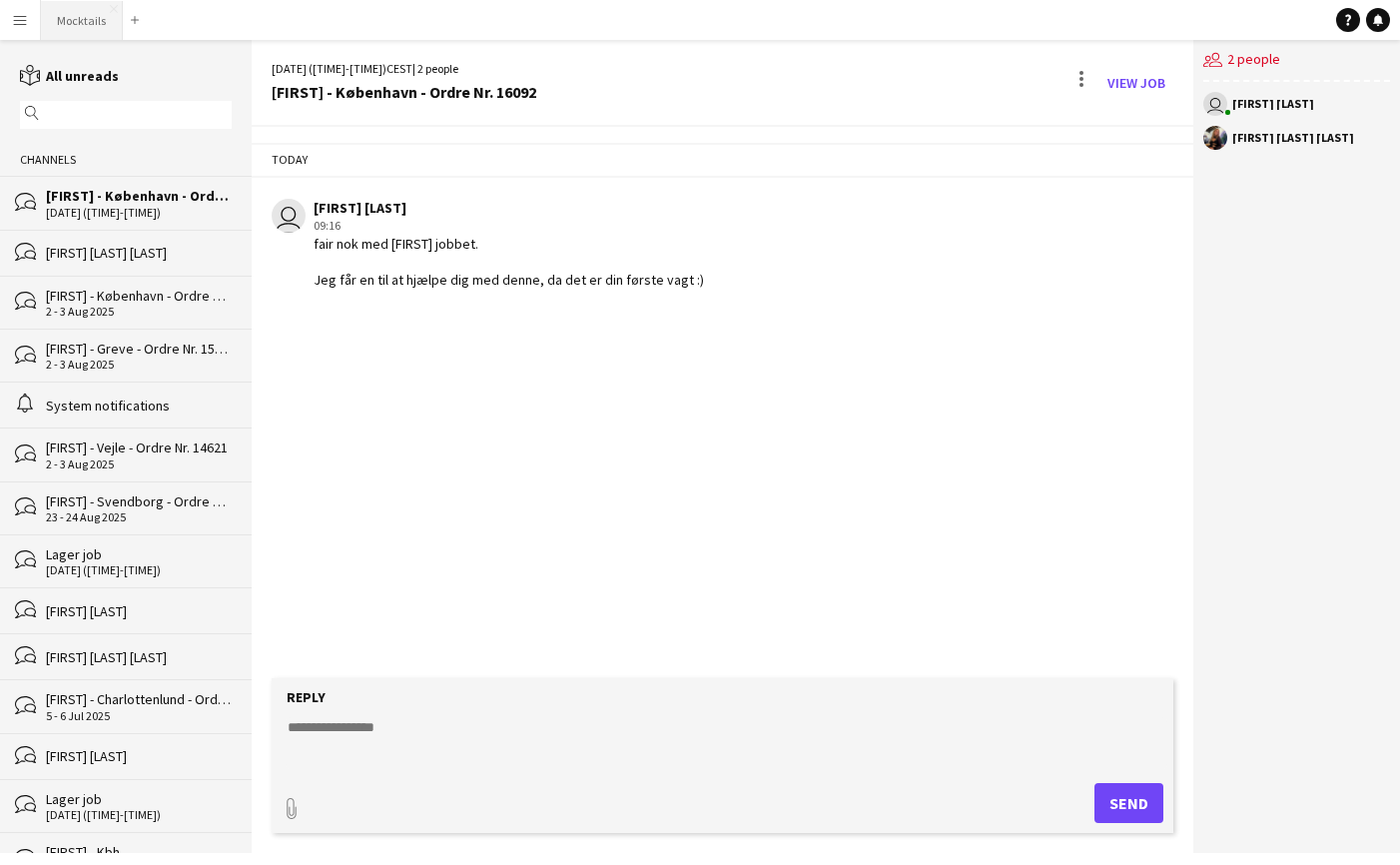 click on "Mocktails
Close" at bounding box center (82, 20) 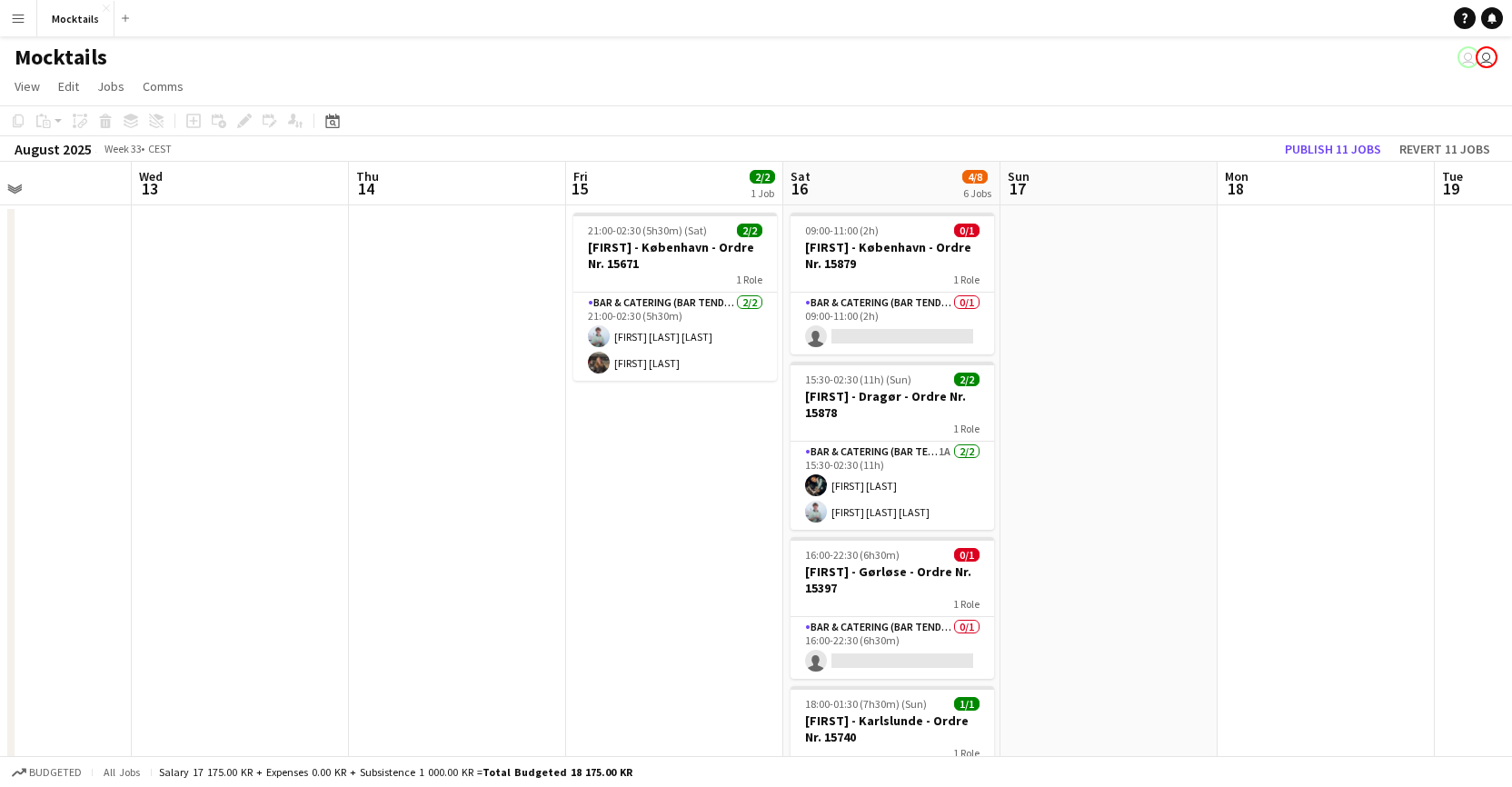 scroll, scrollTop: 0, scrollLeft: 557, axis: horizontal 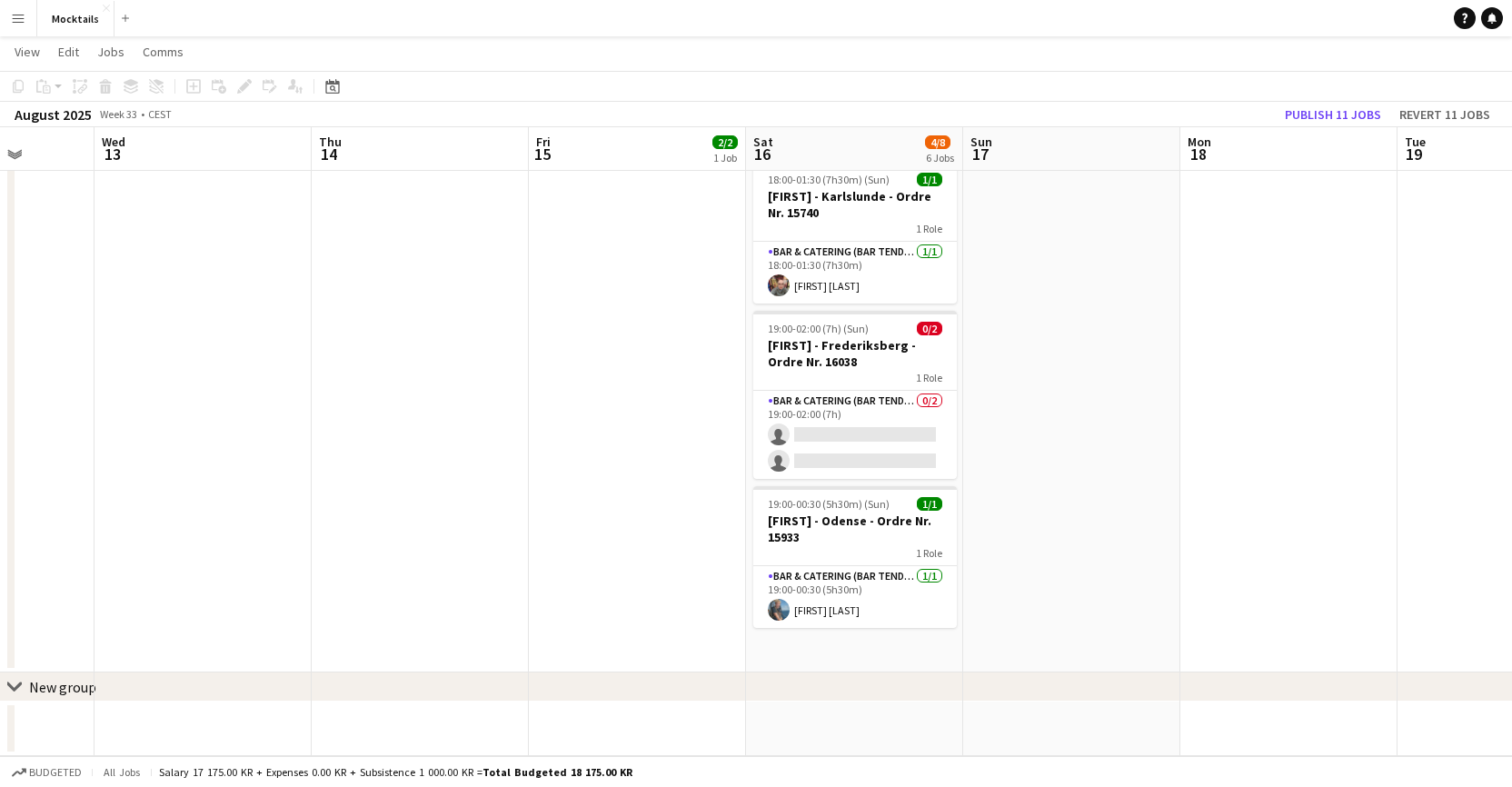 click on "09:00-11:00 (2h)    0/1   [FIRST] - København - Ordre Nr. 15879   1 Role   Bar & Catering (Bar Tender)   0/1   09:00-11:00 (2h)
single-neutral-actions
15:30-02:30 (11h) (Sun)   2/2   [FIRST] - Dragør - Ordre Nr. 15878   1 Role   Bar & Catering (Bar Tender)   1A   2/2   15:30-02:30 (11h)
[FIRST] [LAST] [FIRST] [LAST]     16:00-22:30 (6h30m)    0/1   [FIRST] - Gørløse - Ordre Nr. 15397   1 Role   Bar & Catering (Bar Tender)   0/1   16:00-22:30 (6h30m)
single-neutral-actions
18:00-01:30 (7h30m) (Sun)   1/1   [FIRST] - Karlslunde - Ordre Nr. 15740   1 Role   Bar & Catering (Bar Tender)   1/1   18:00-01:30 (7h30m)
[FIRST] [LAST]     19:00-02:00 (7h) (Sun)   0/2   [FIRST] - Frederiksberg - Ordre Nr. 16038   1 Role   Bar & Catering (Bar Tender)   0/2   19:00-02:00 (7h)
single-neutral-actions
single-neutral-actions
19:00-00:30 (5h30m) (Sun)" at bounding box center [854, 176] 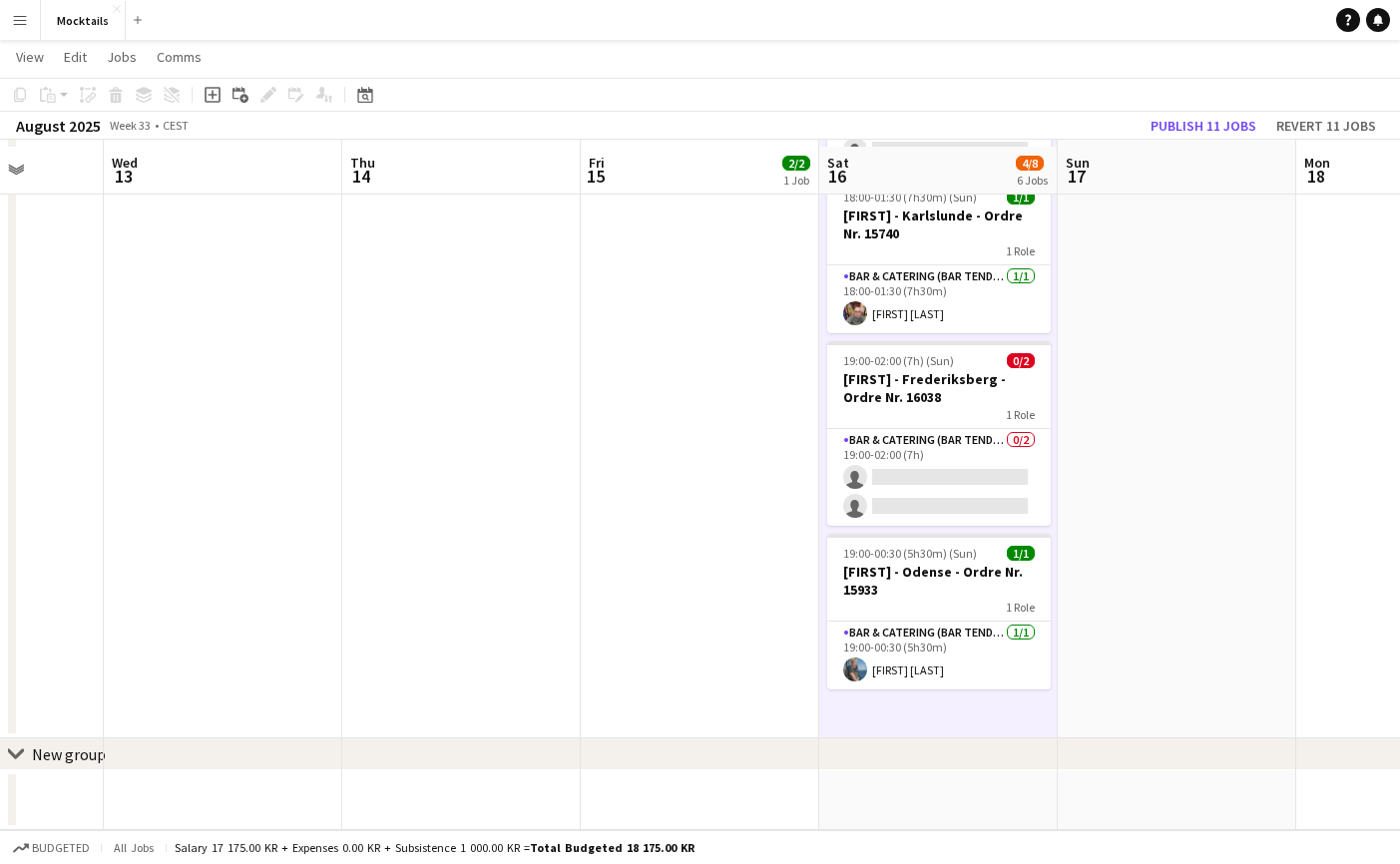 scroll, scrollTop: 574, scrollLeft: 0, axis: vertical 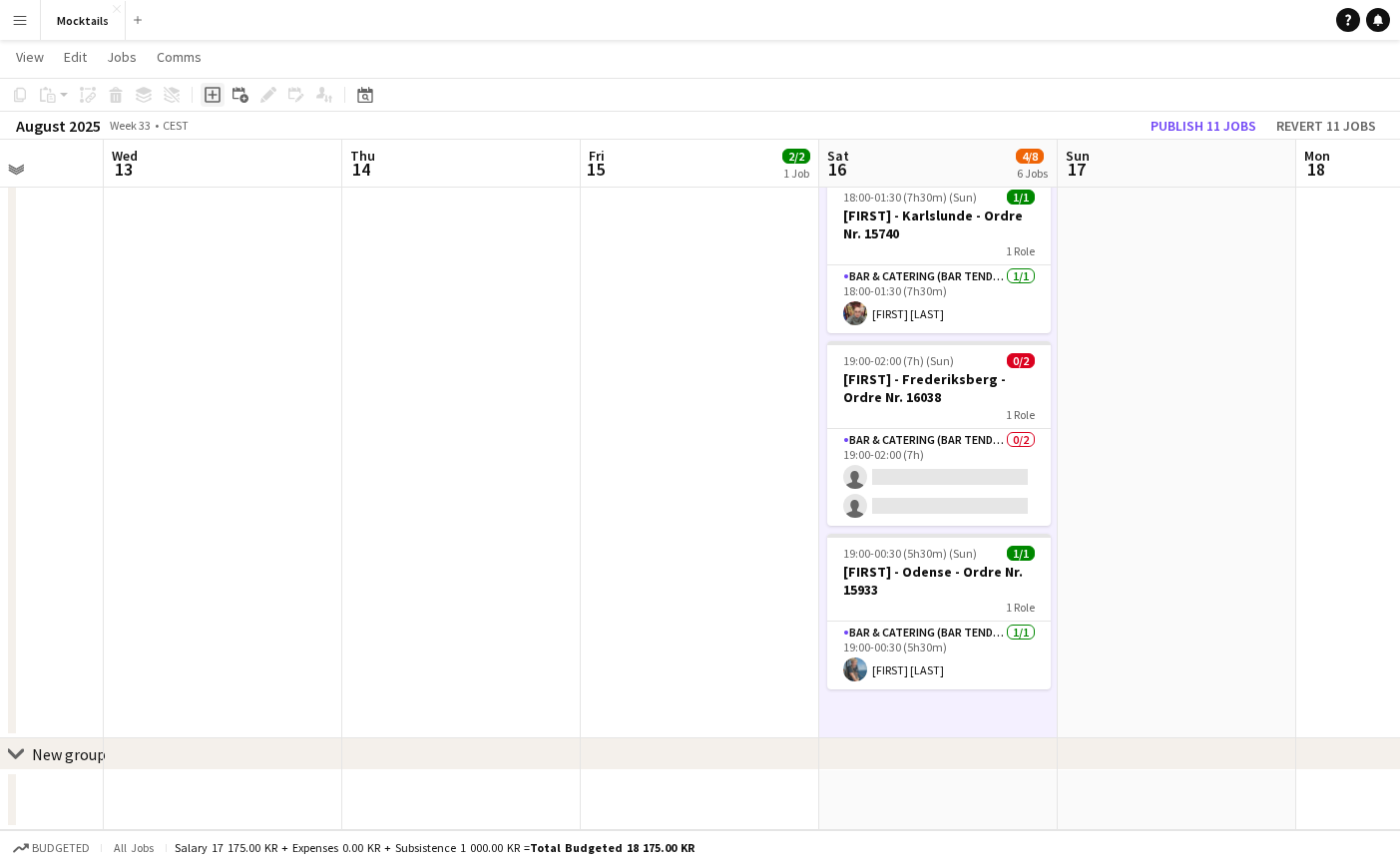 click on "Add job" 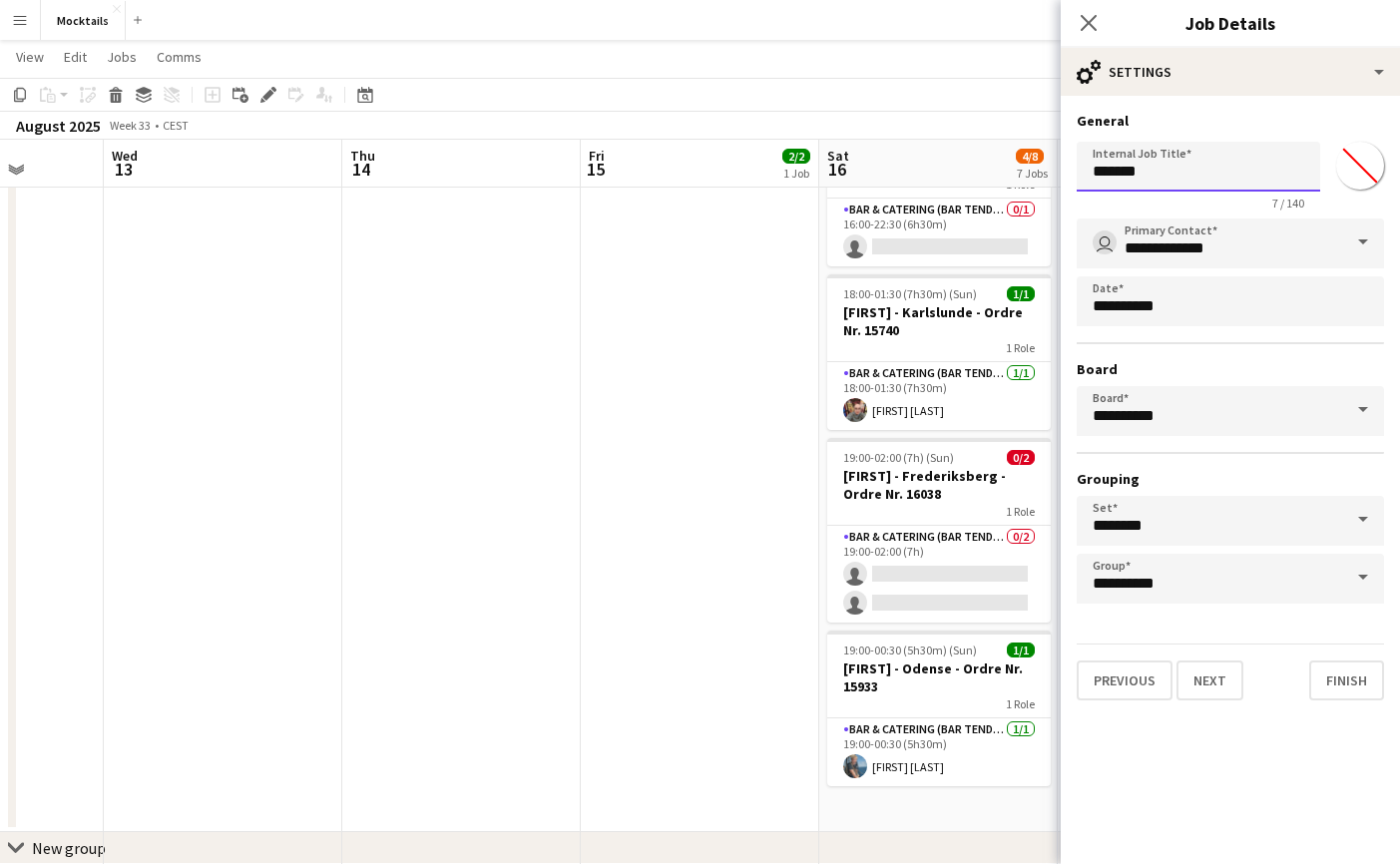 click on "*******" at bounding box center [1198, 167] 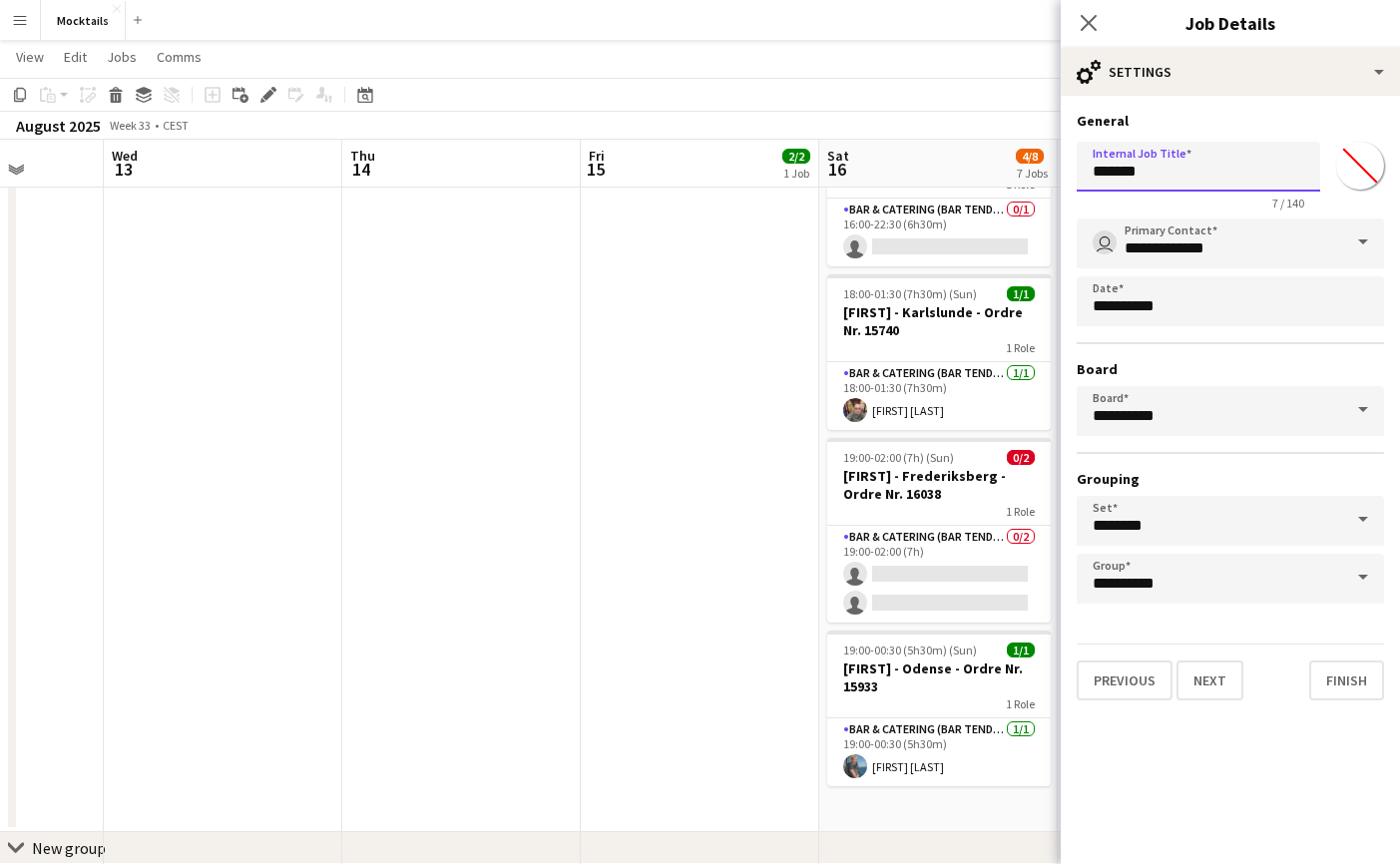 click on "*******" at bounding box center (1198, 167) 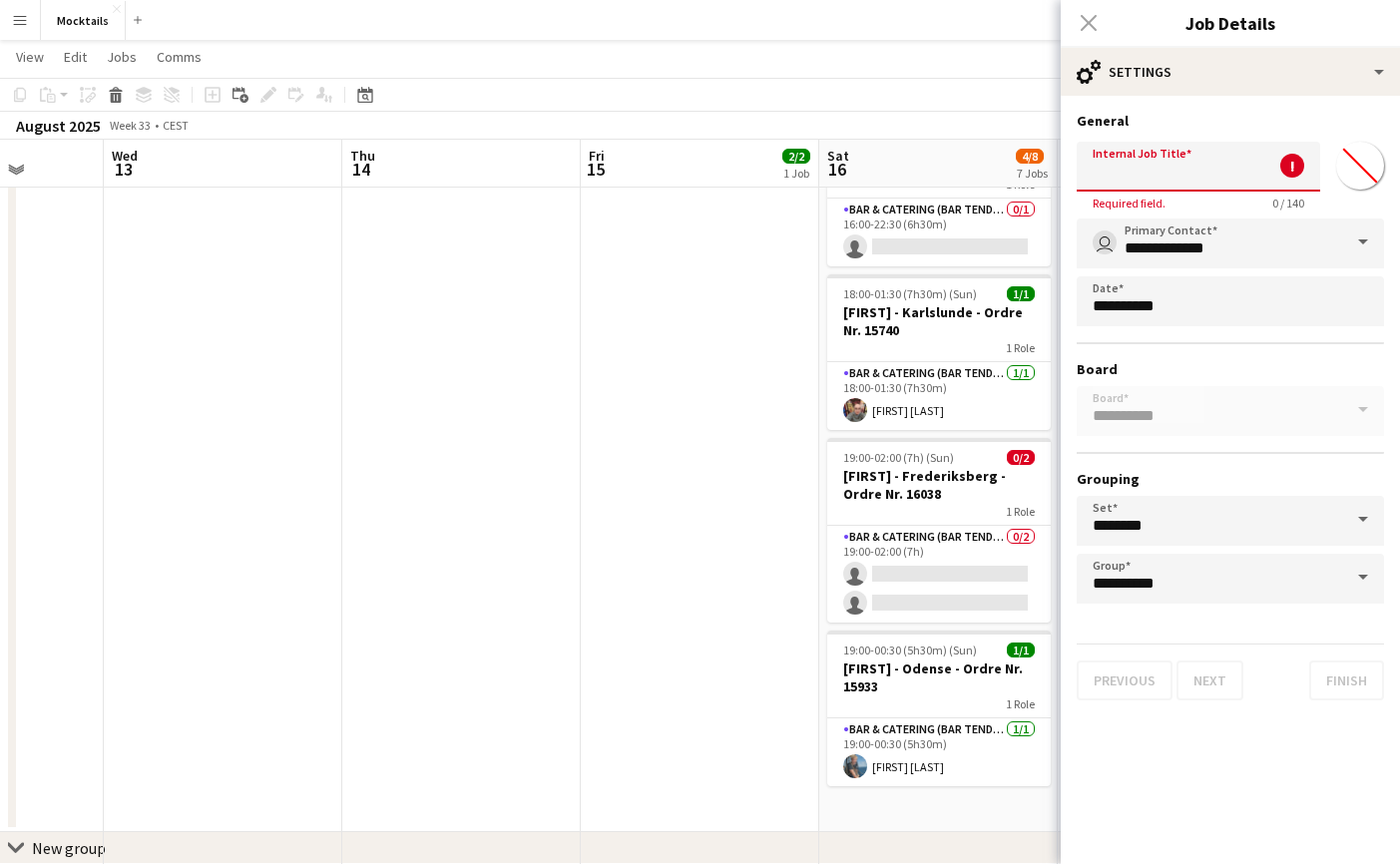 paste on "****" 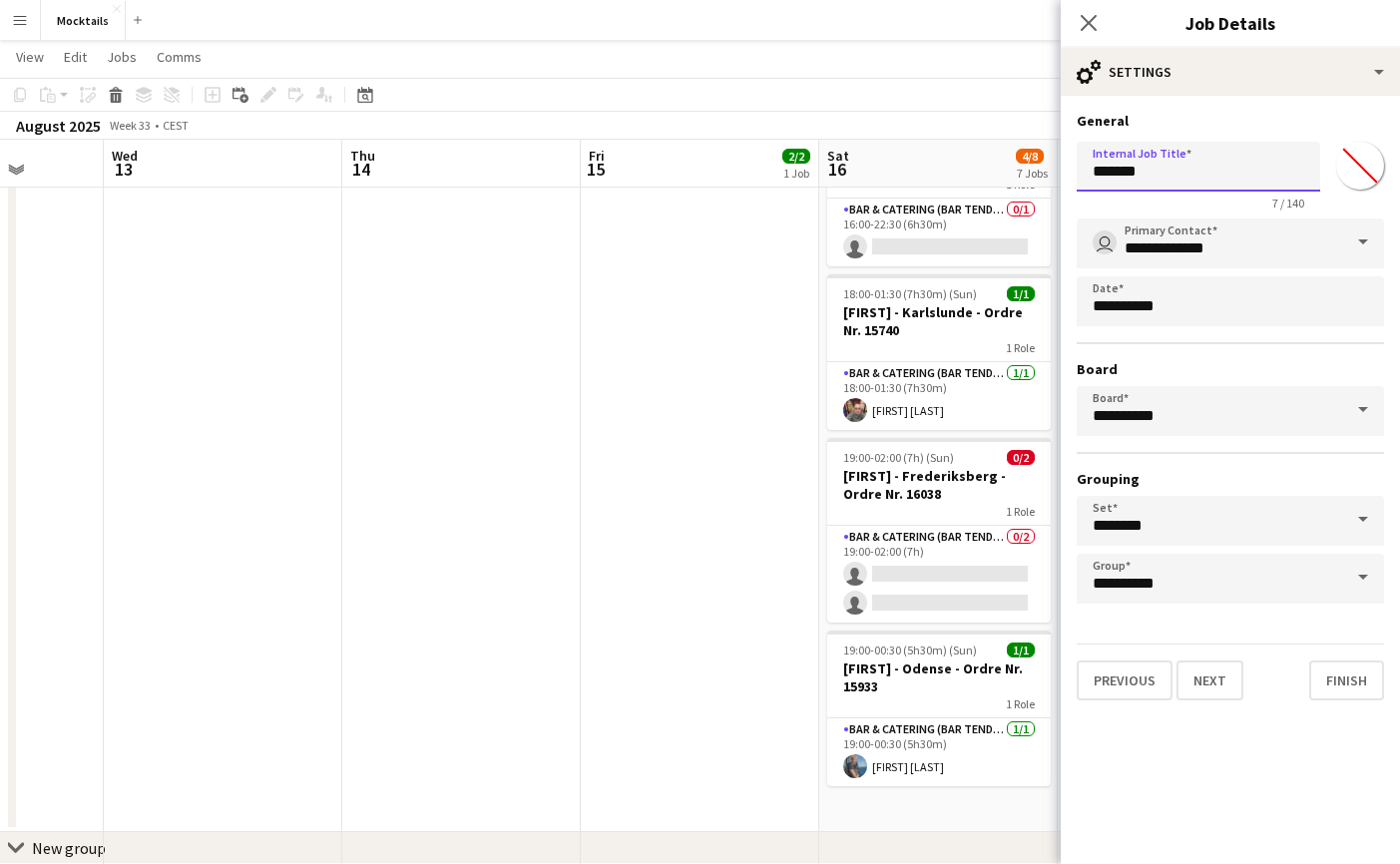paste on "*********" 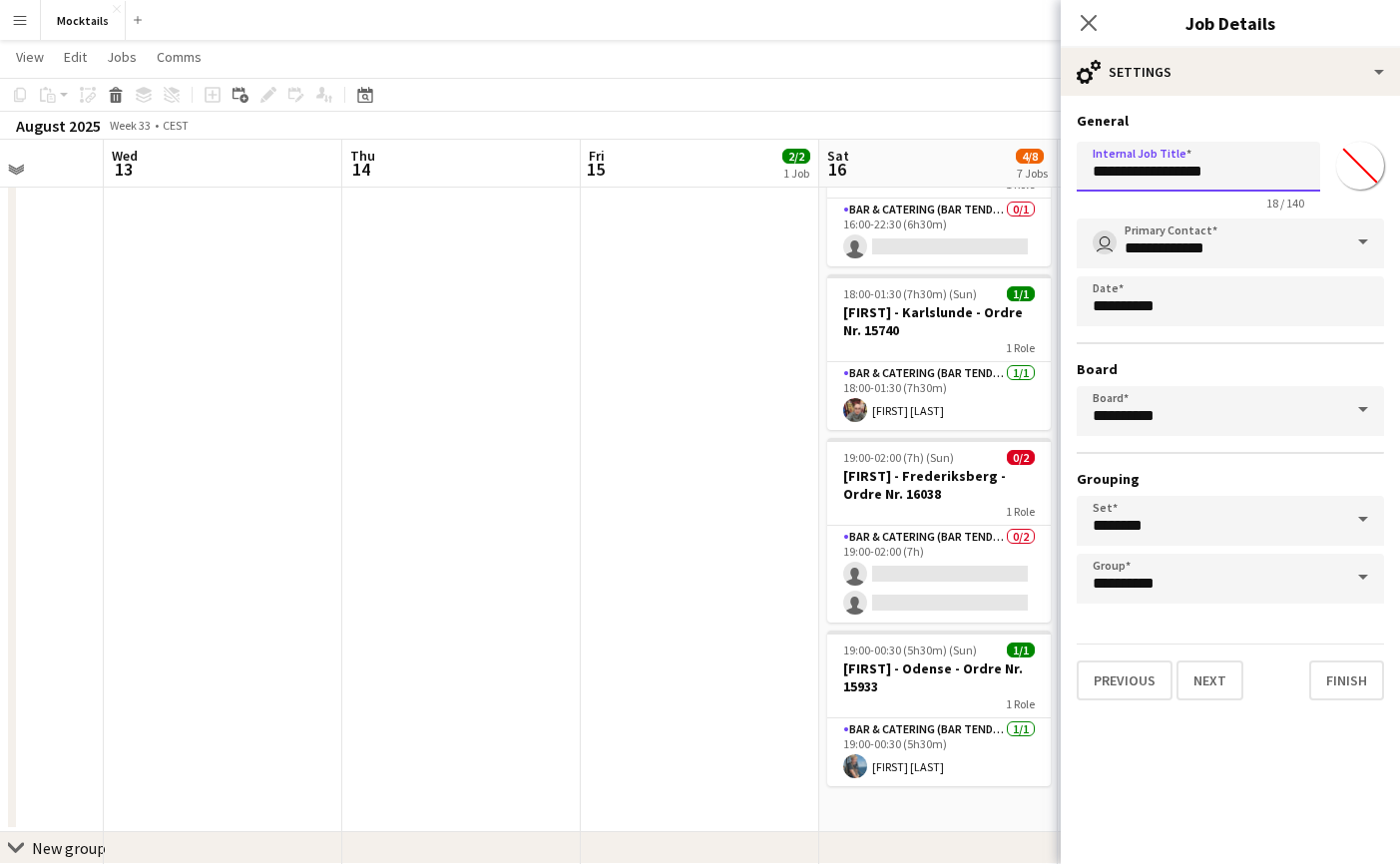 paste on "**********" 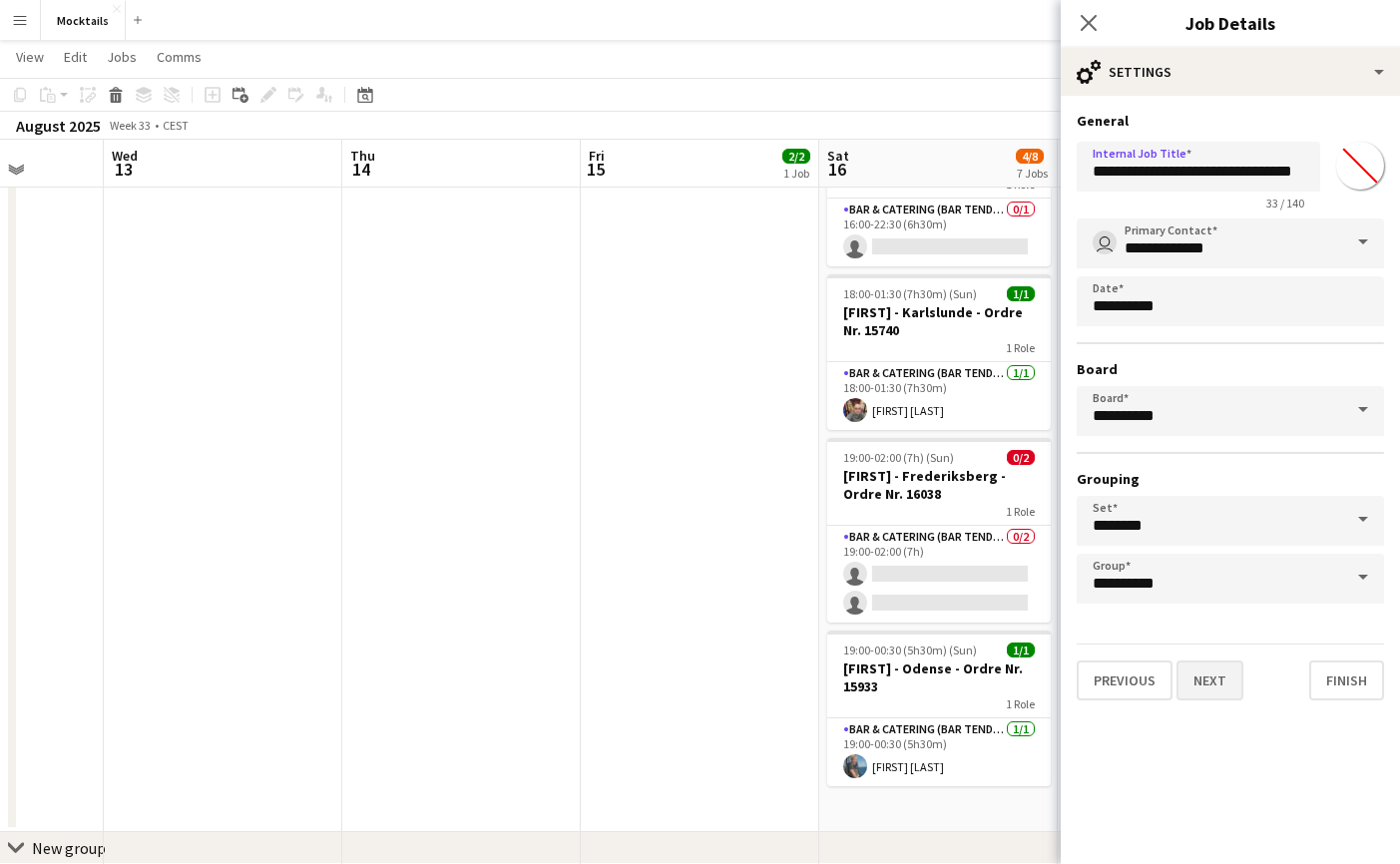click on "Next" at bounding box center [1209, 680] 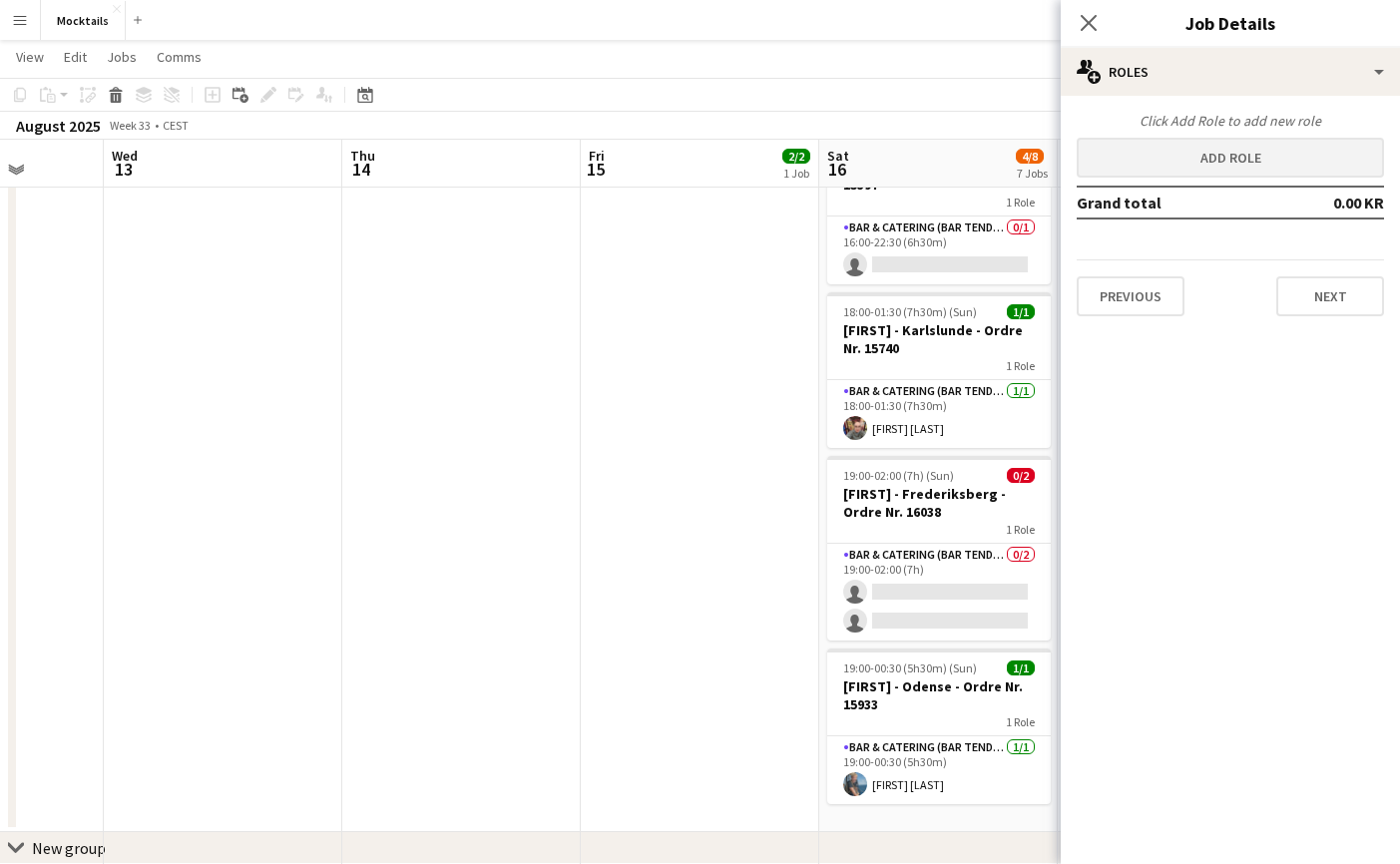 click on "Add role" at bounding box center [1230, 158] 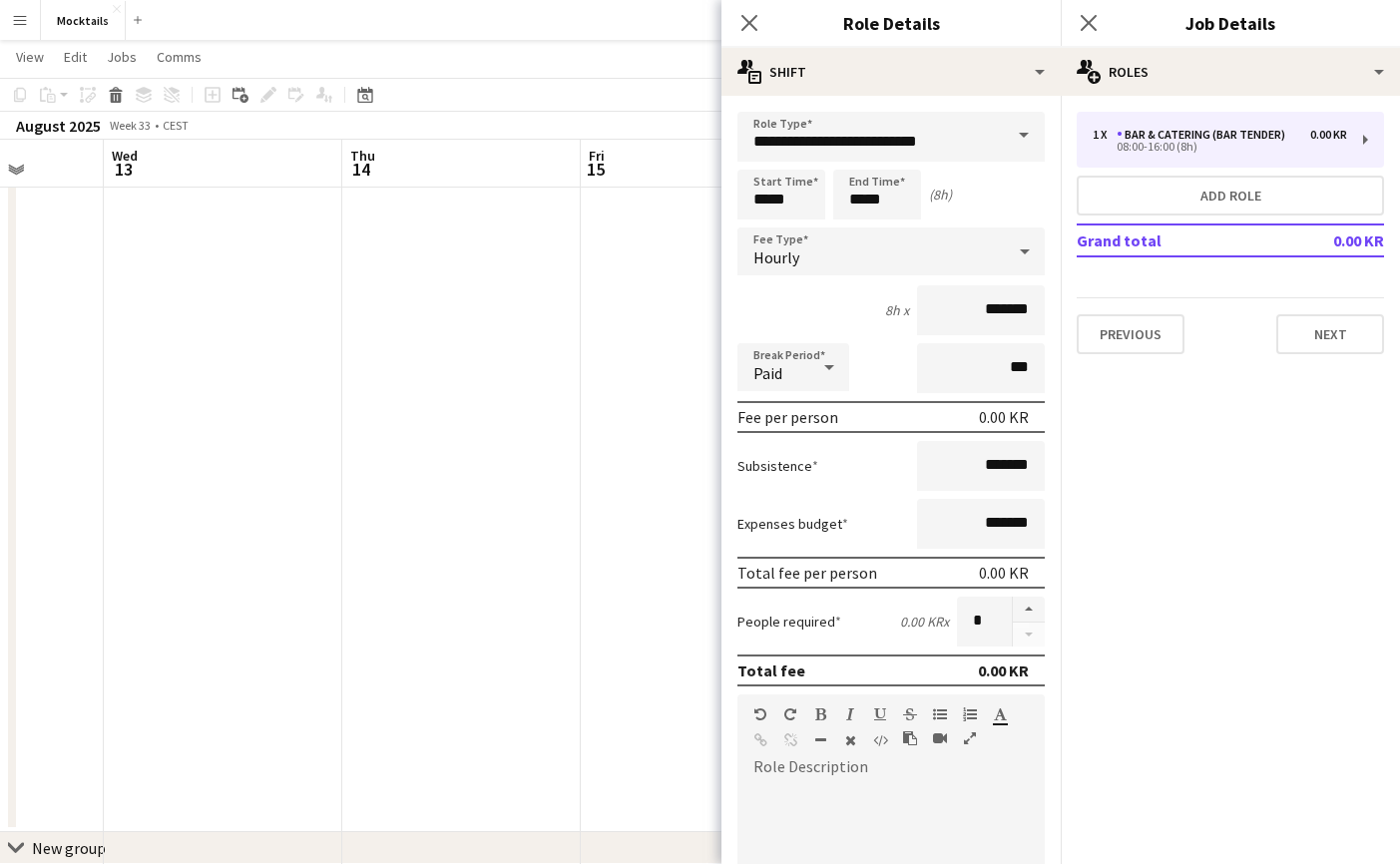 click at bounding box center [891, 896] 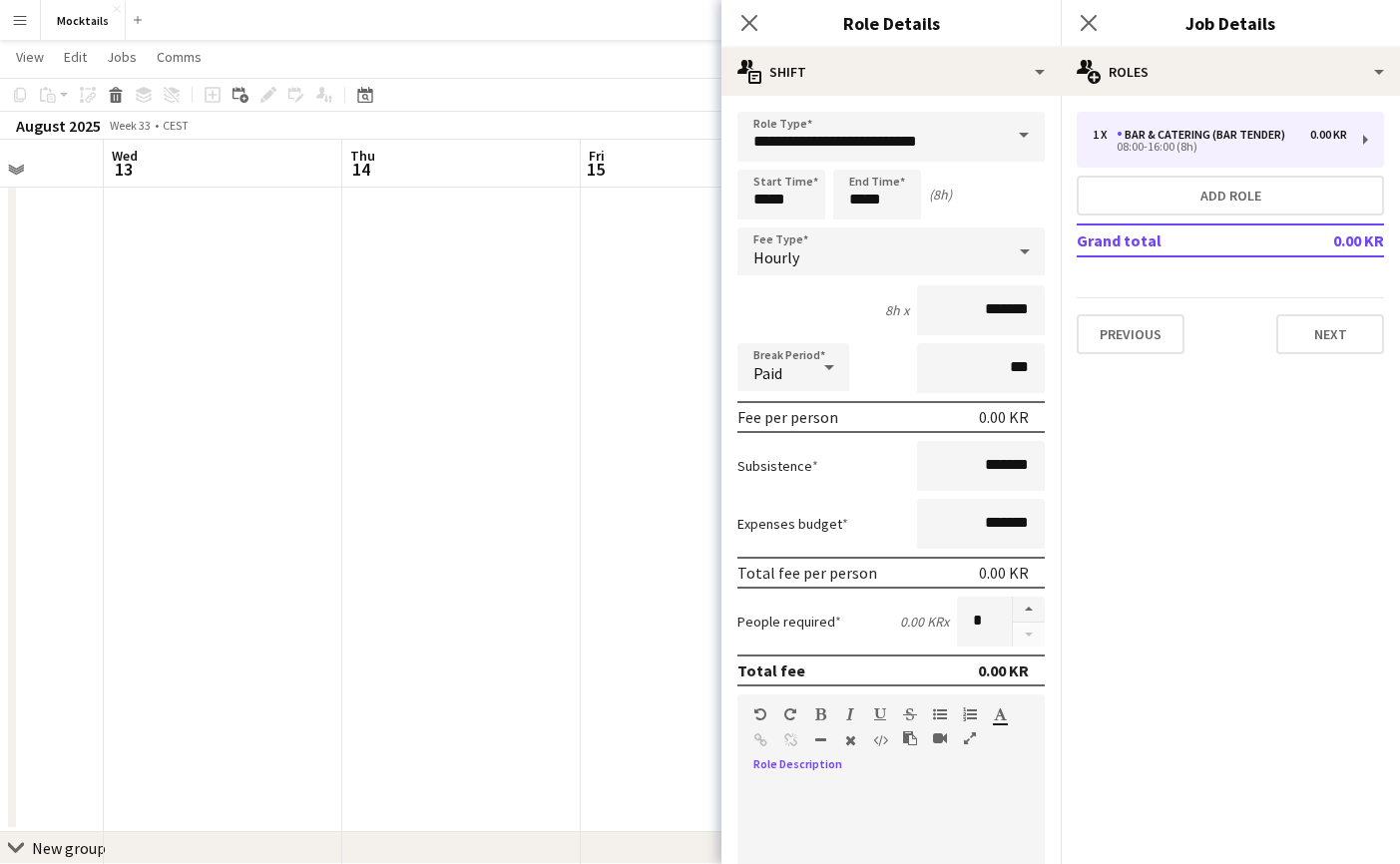 click at bounding box center (891, 903) 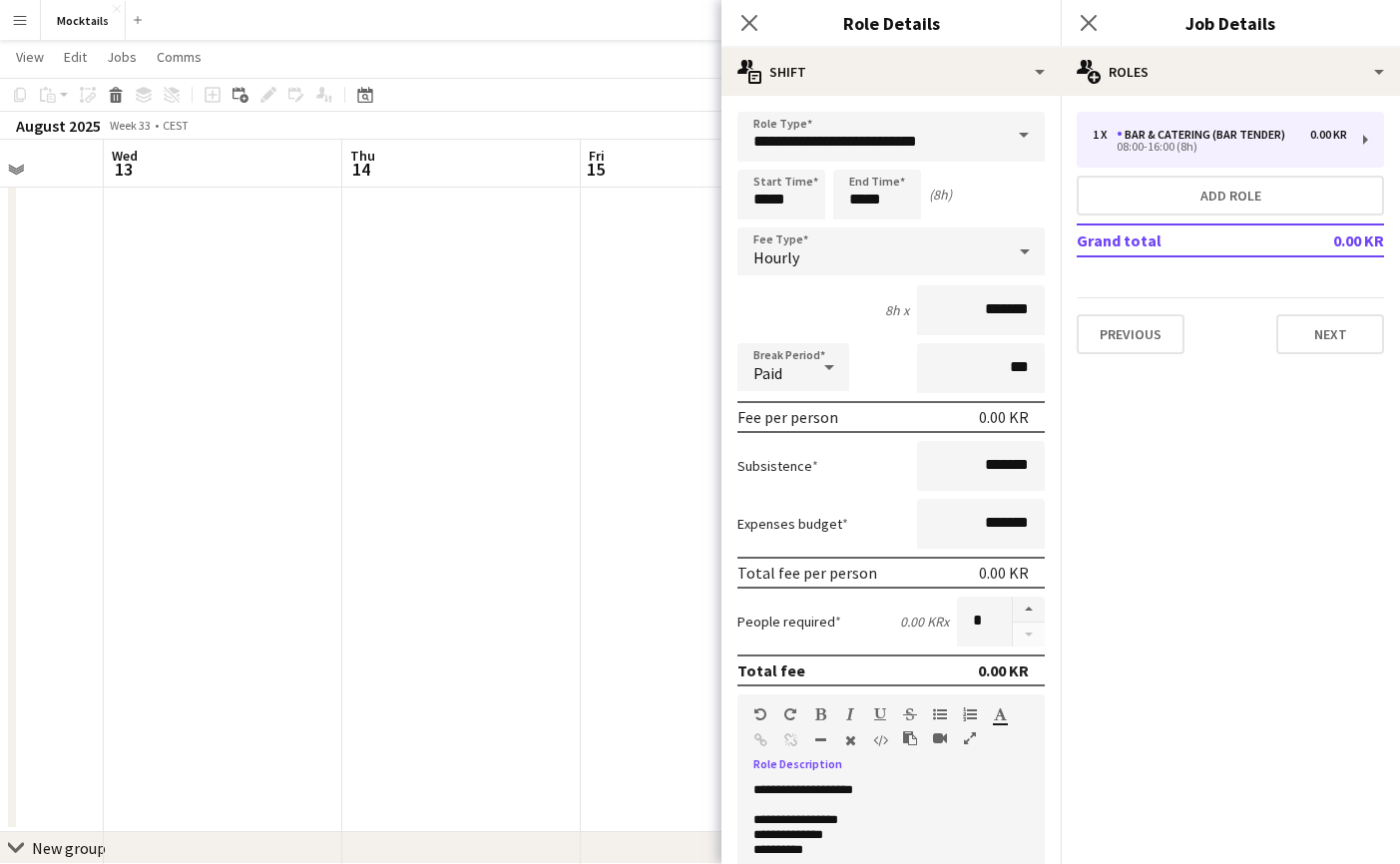 scroll, scrollTop: 645, scrollLeft: 0, axis: vertical 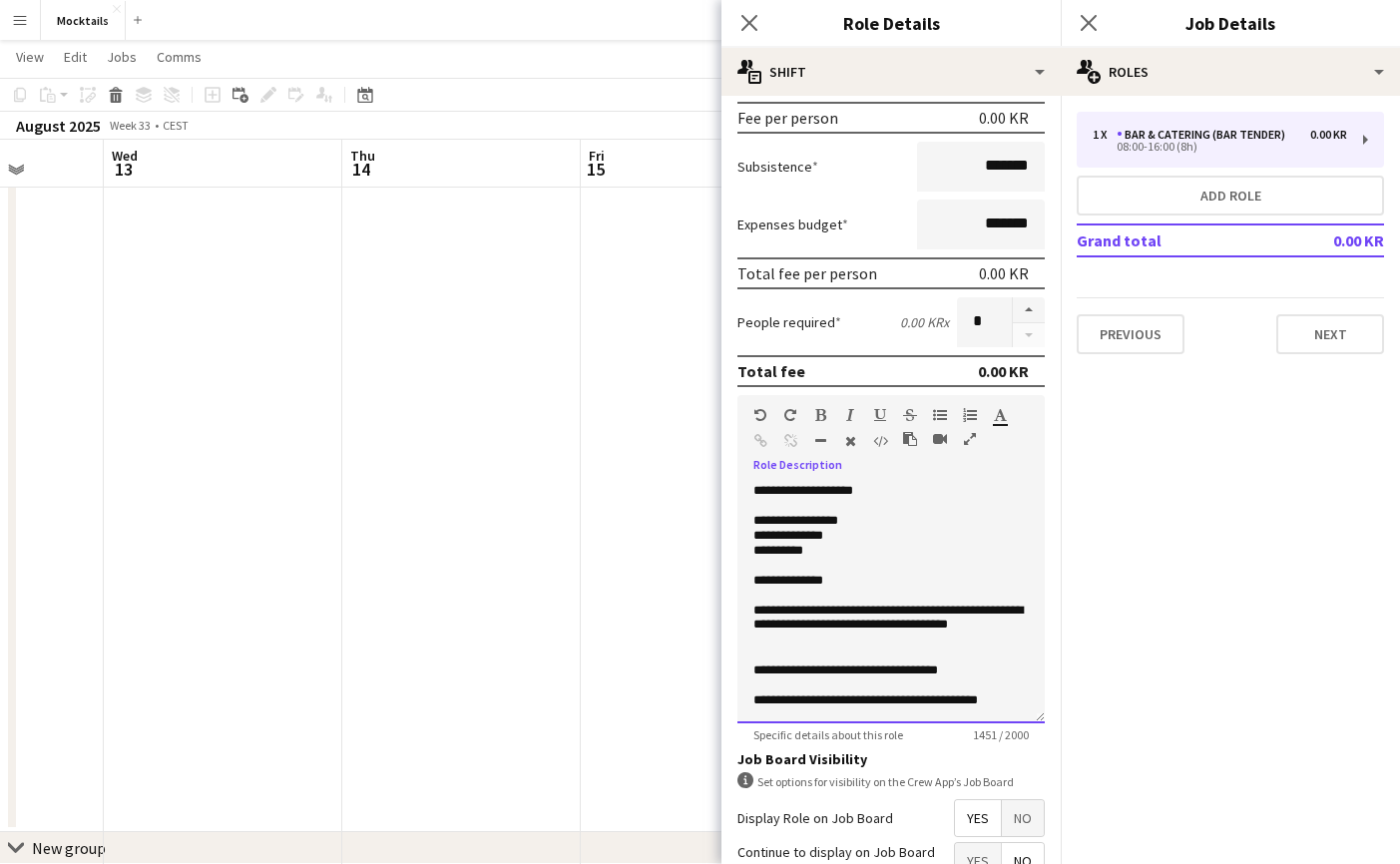 click on "**********" at bounding box center [891, 536] 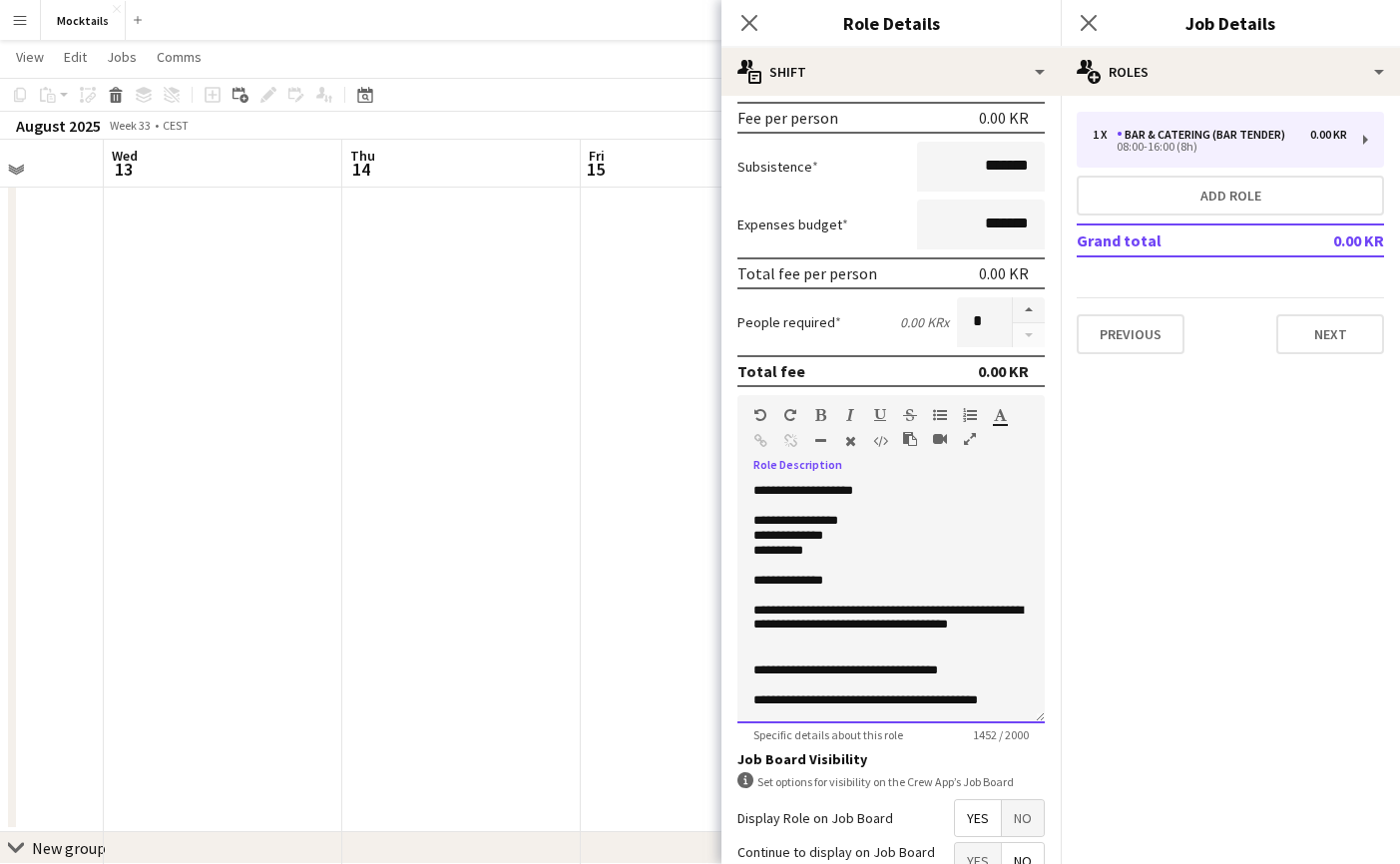 click at bounding box center [891, 506] 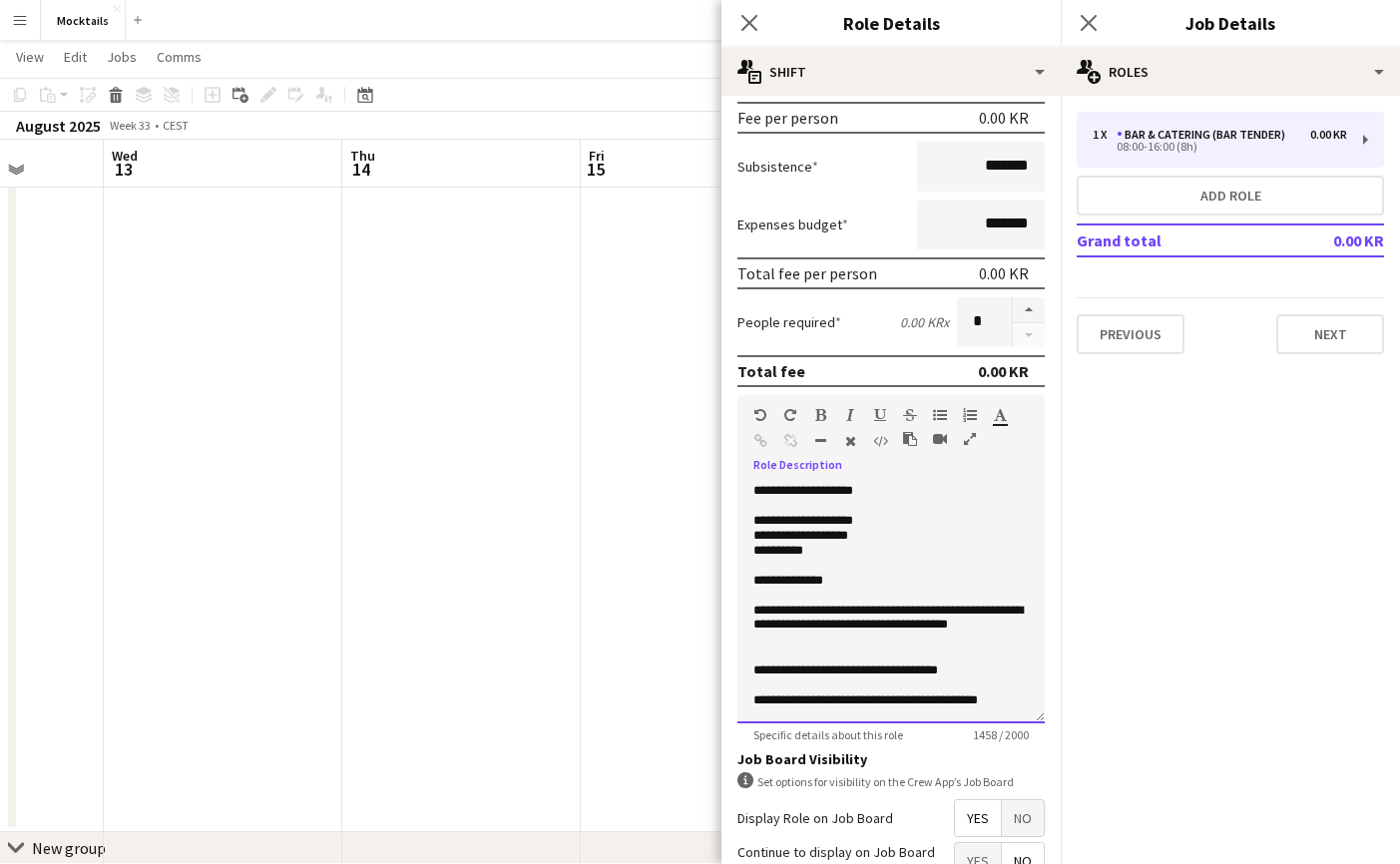 click on "*********" at bounding box center [891, 551] 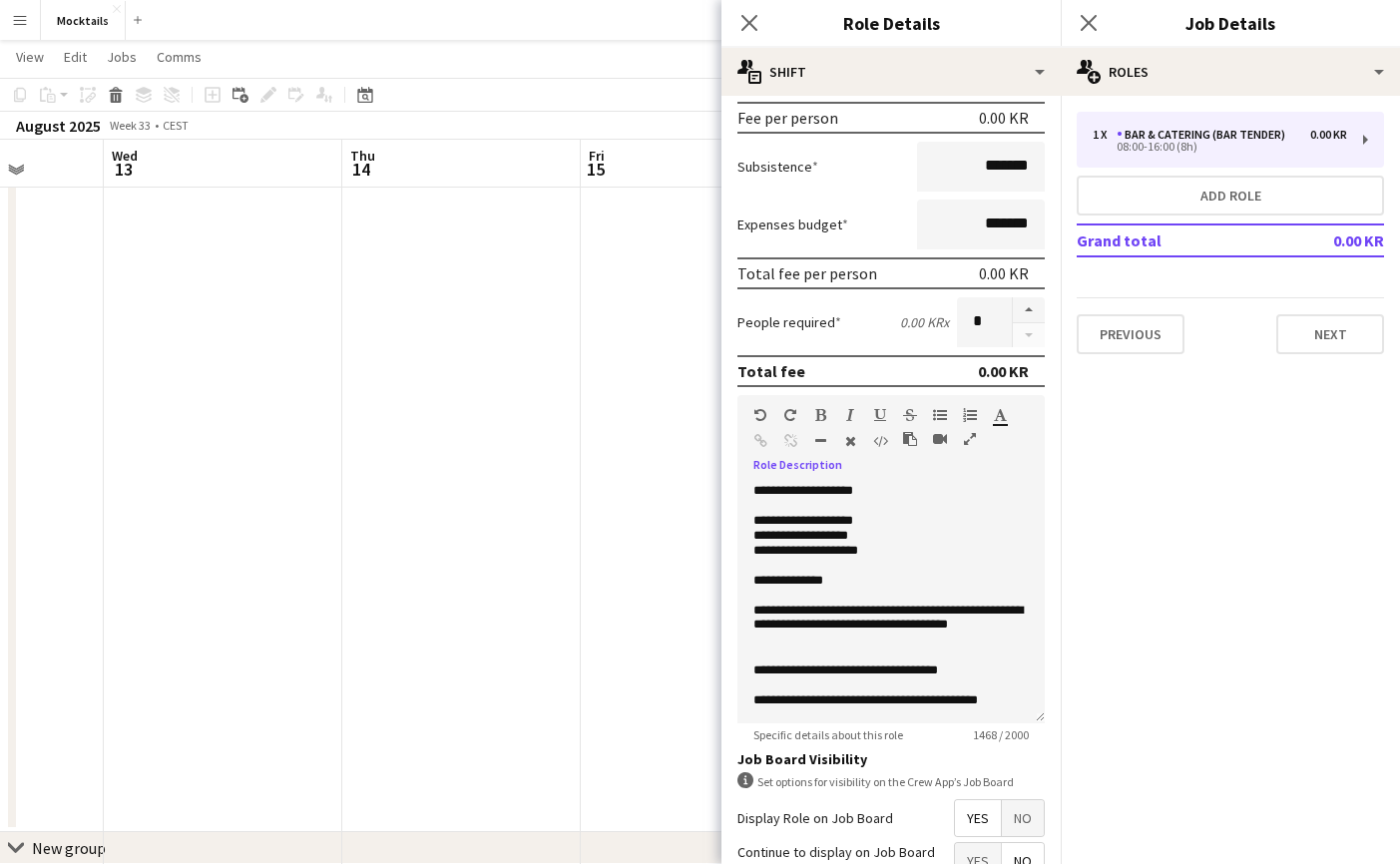 click at bounding box center (-16, 240) 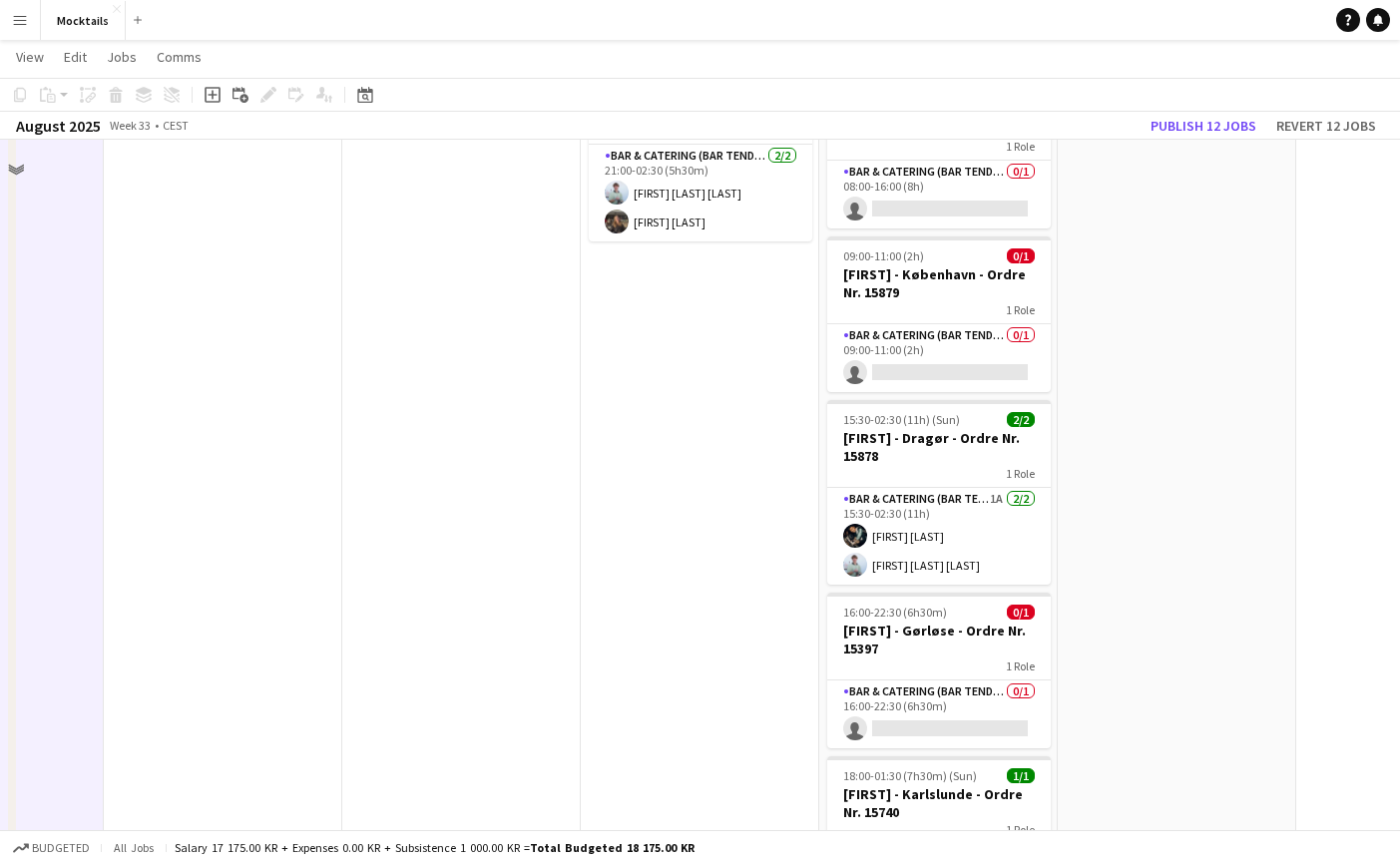 scroll, scrollTop: 0, scrollLeft: 0, axis: both 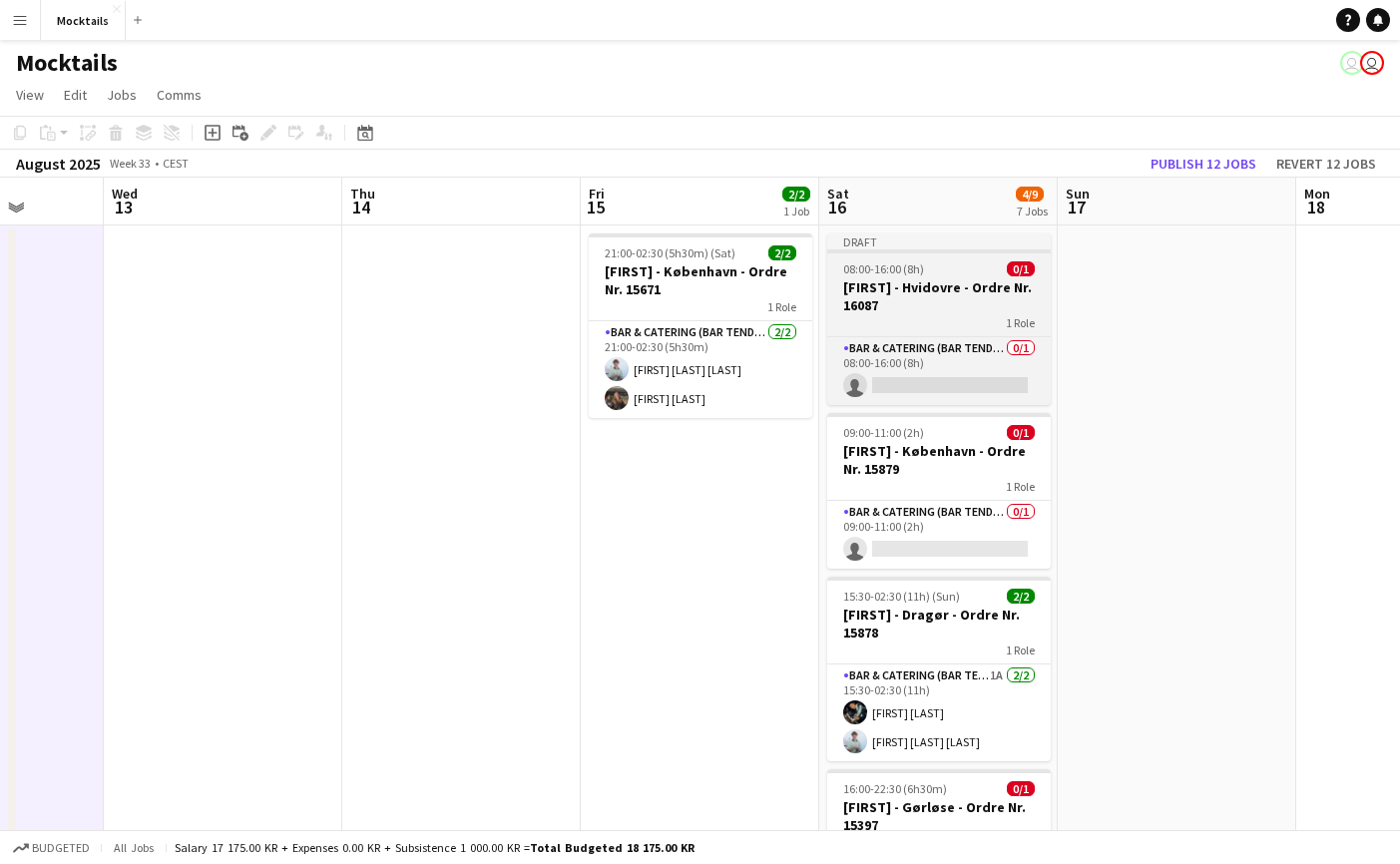 click on "[FIRST] - Hvidovre - Ordre Nr. 16087" at bounding box center [939, 296] 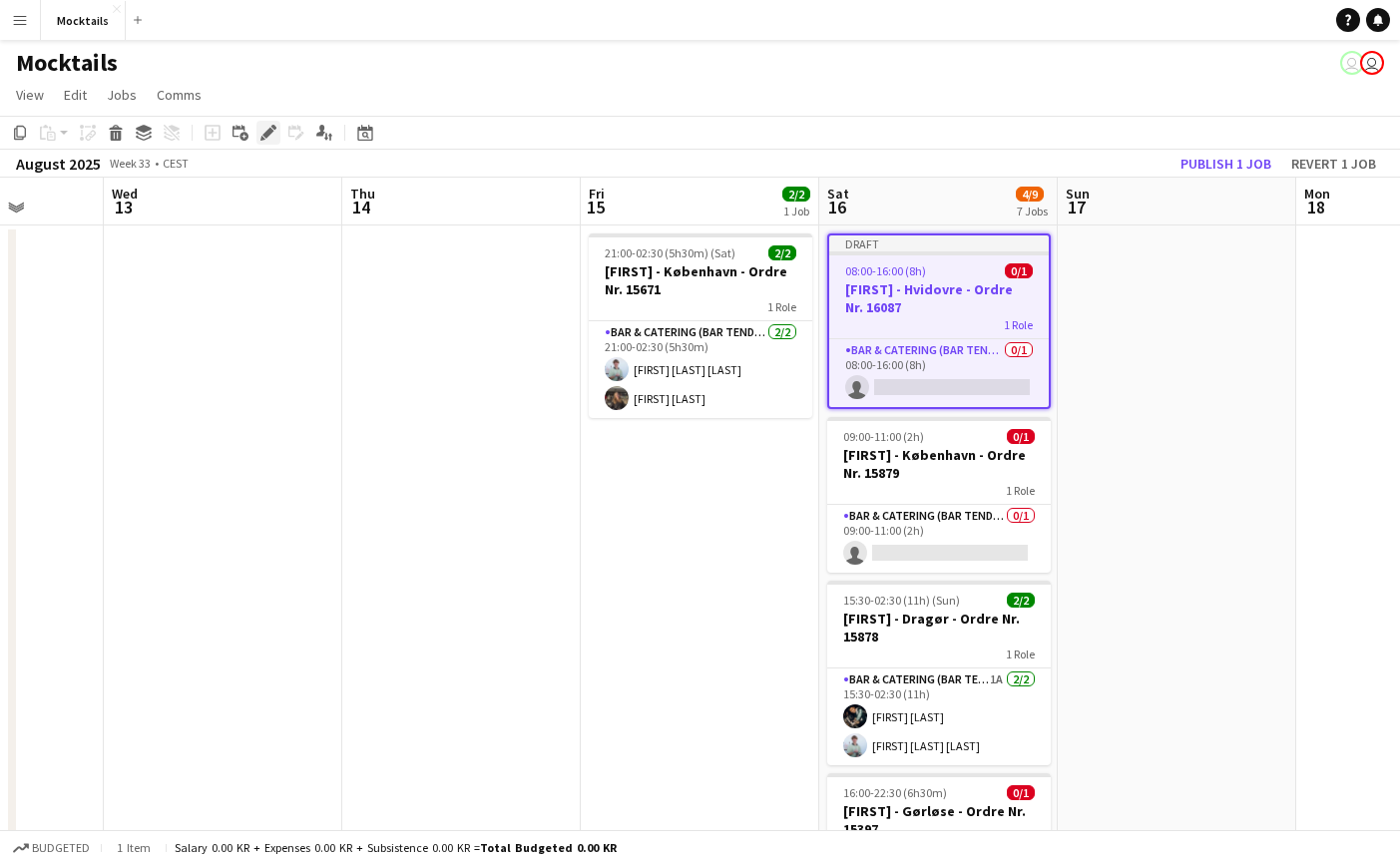 click on "Edit" 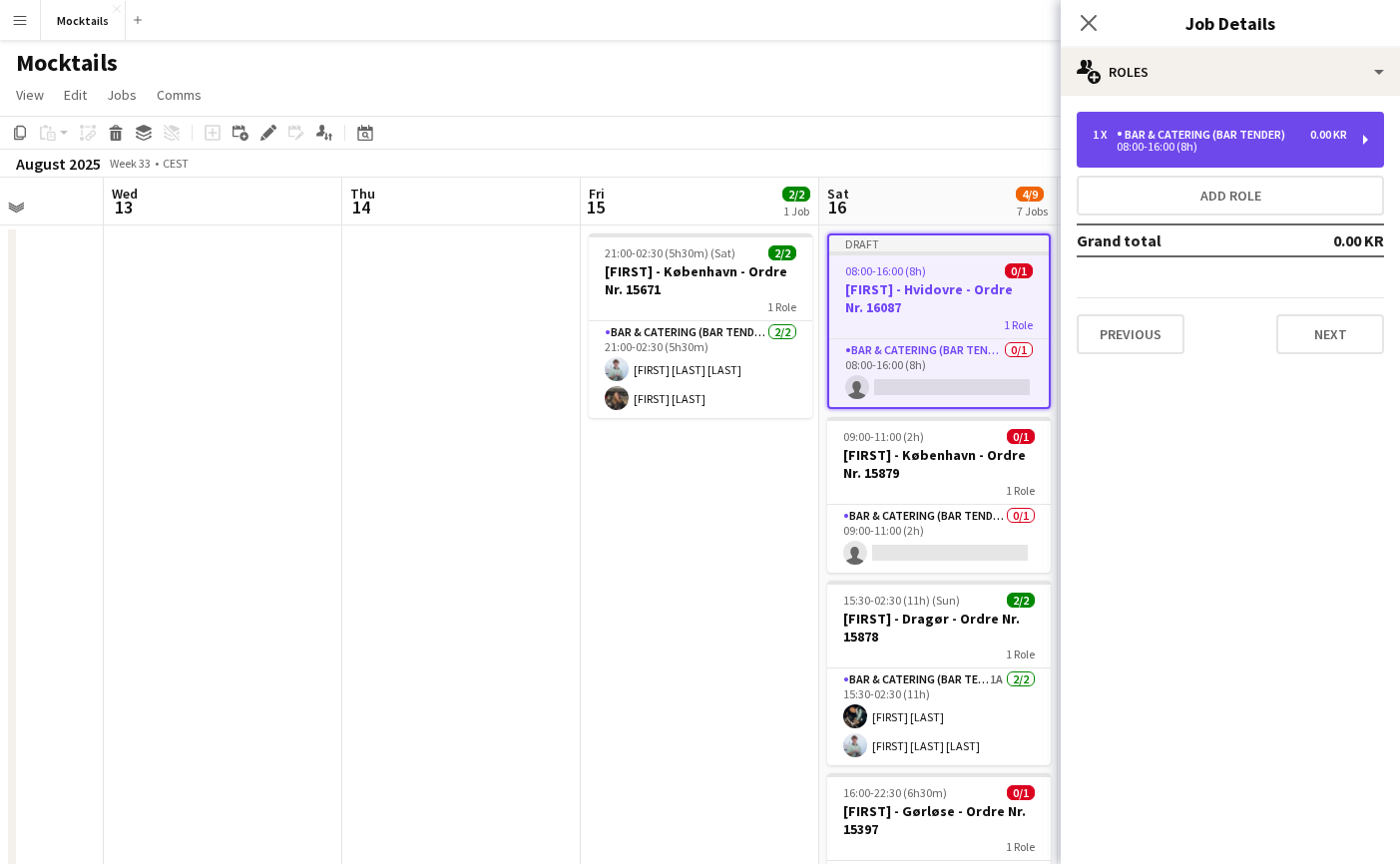 click on "Bar & Catering (Bar Tender)" at bounding box center (1204, 135) 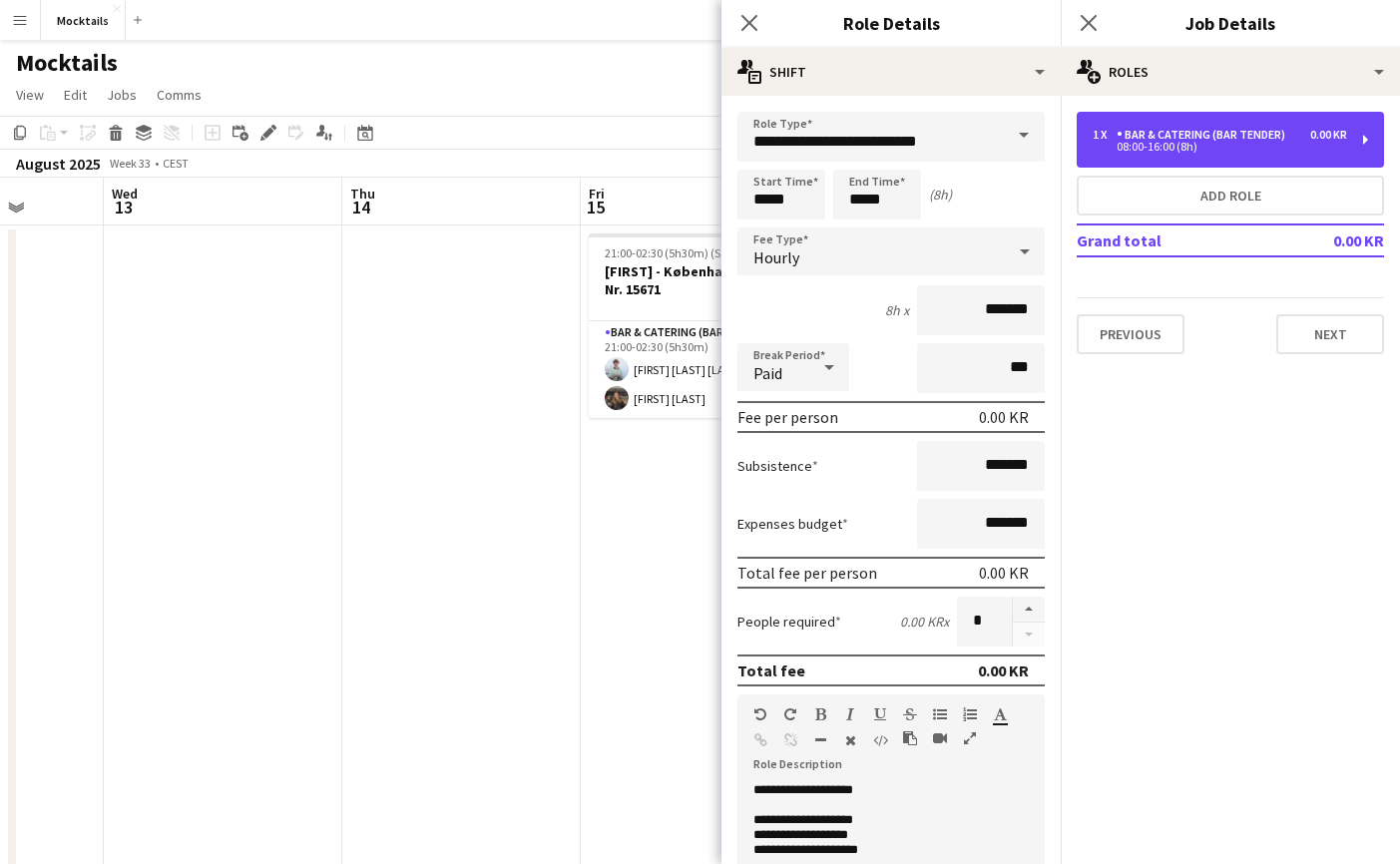 scroll, scrollTop: 0, scrollLeft: 0, axis: both 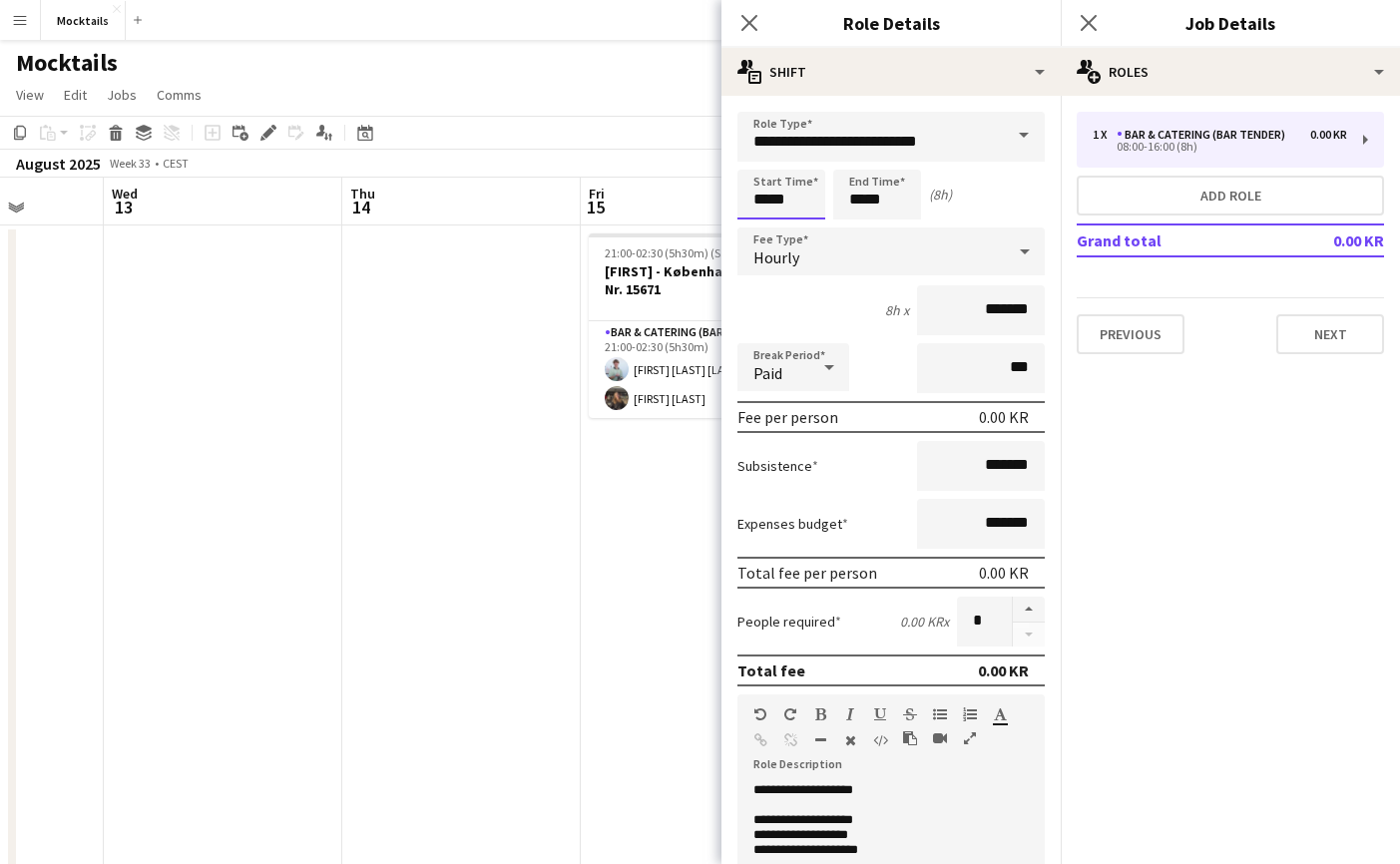 click on "*****" at bounding box center (781, 195) 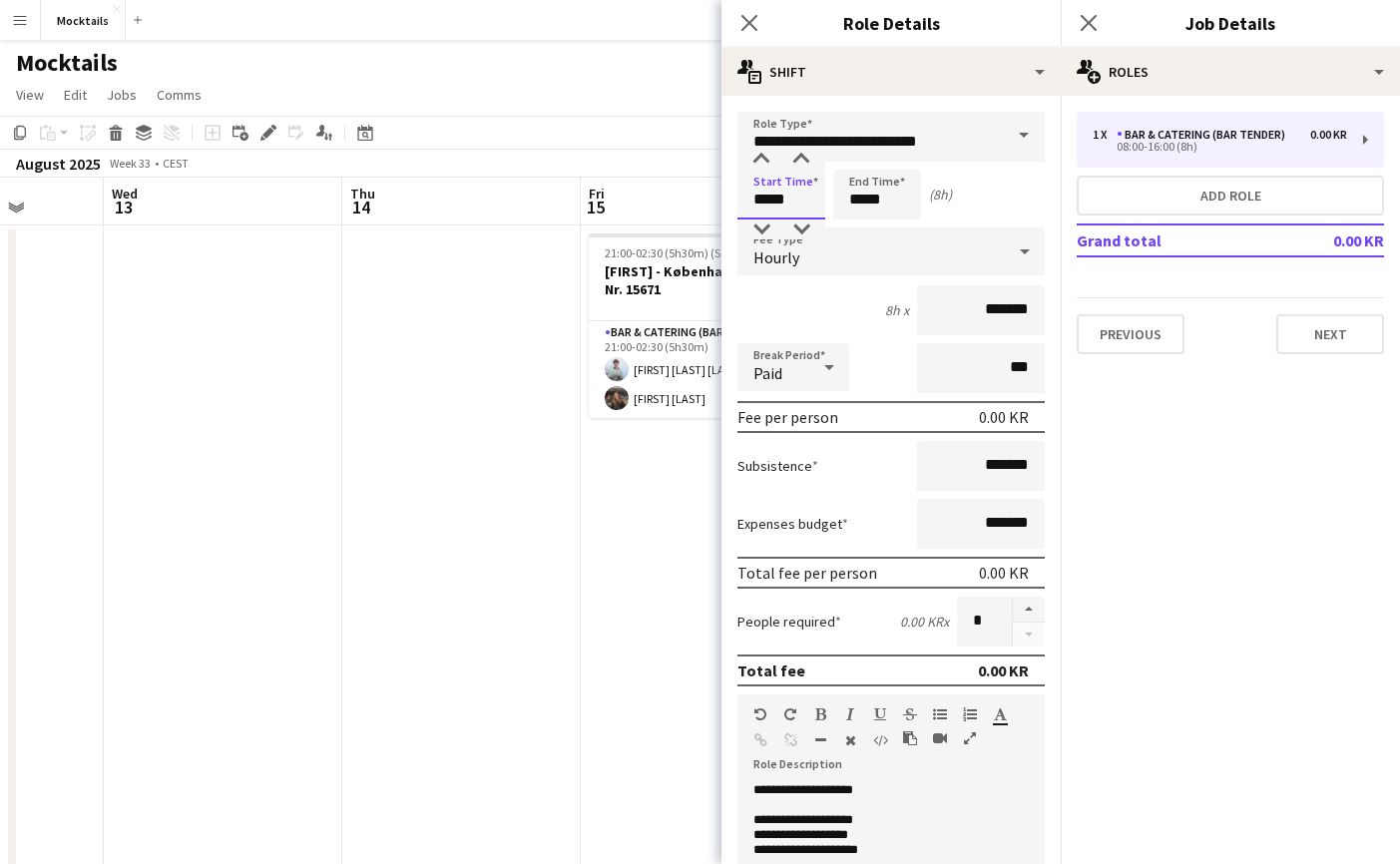 click on "*****" at bounding box center [781, 195] 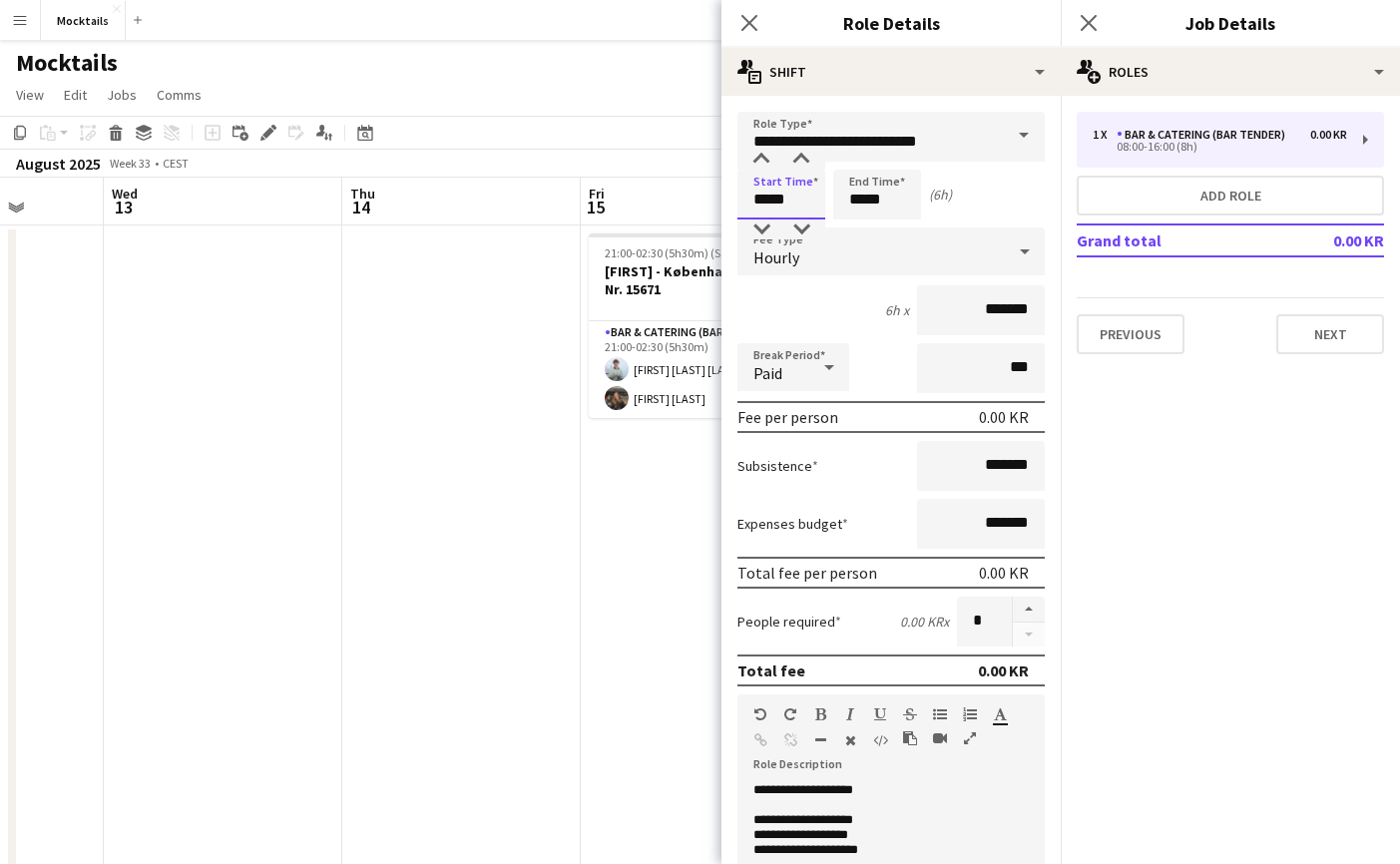 type on "*****" 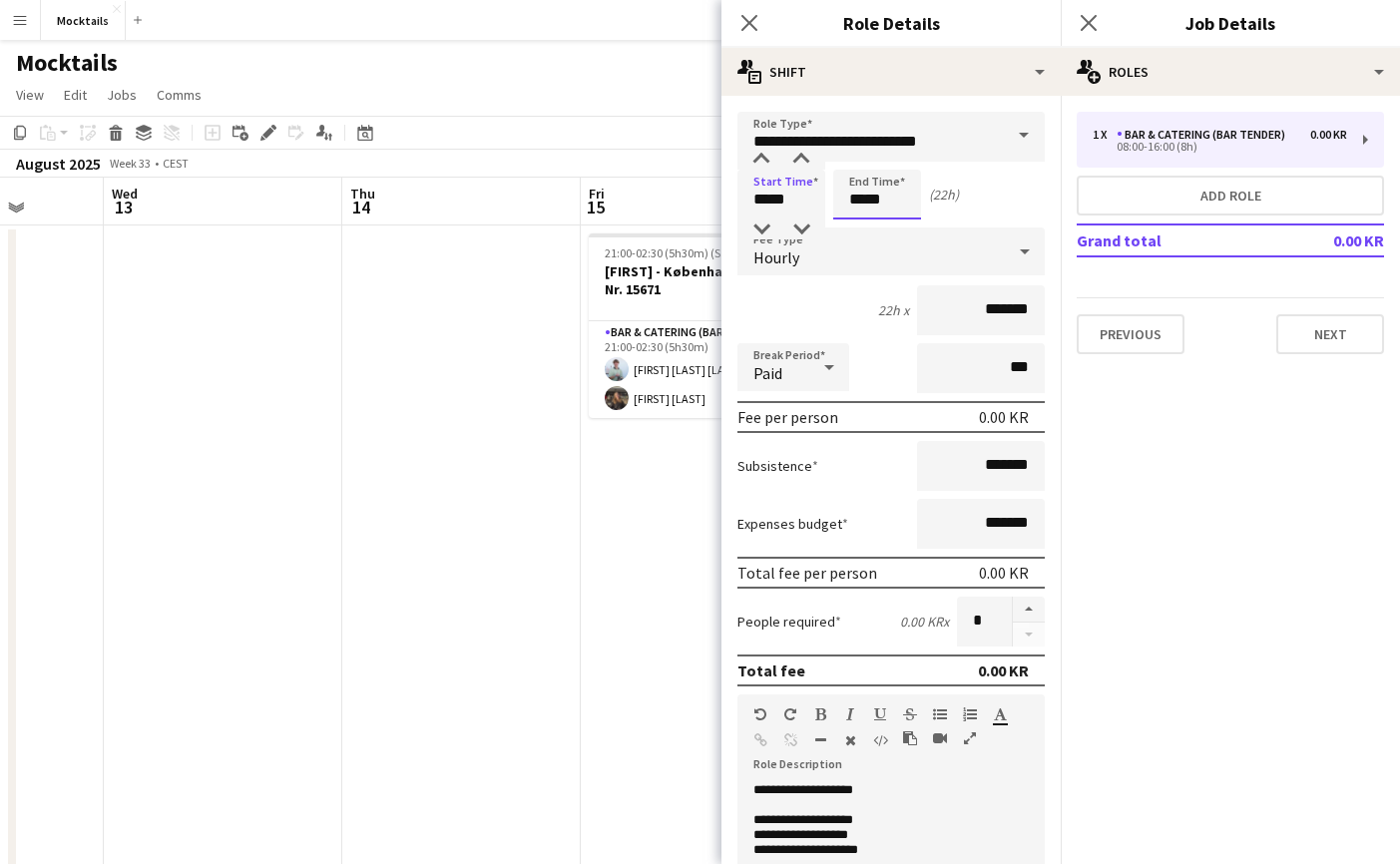 click on "*****" at bounding box center [877, 195] 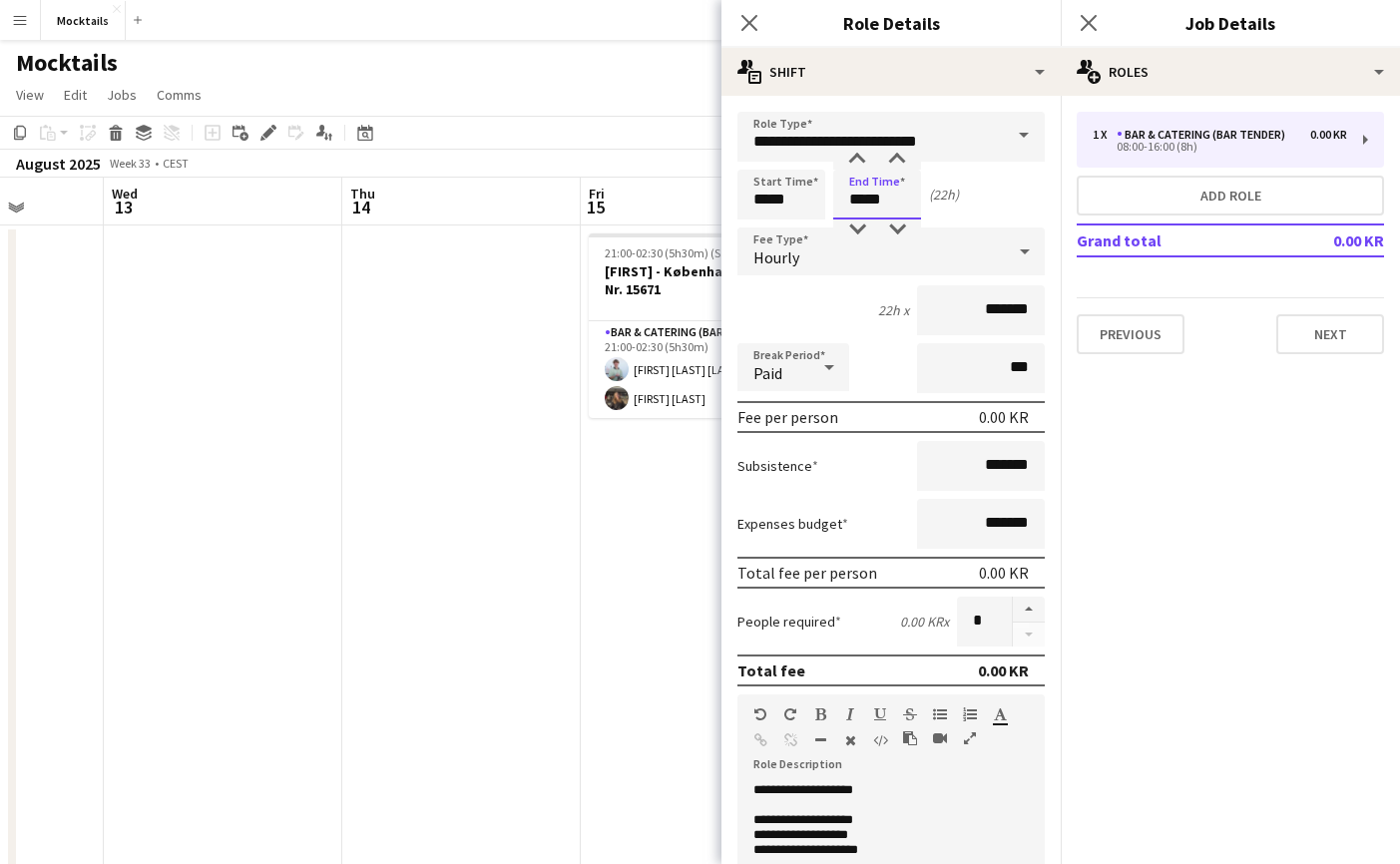 click on "*****" at bounding box center (877, 195) 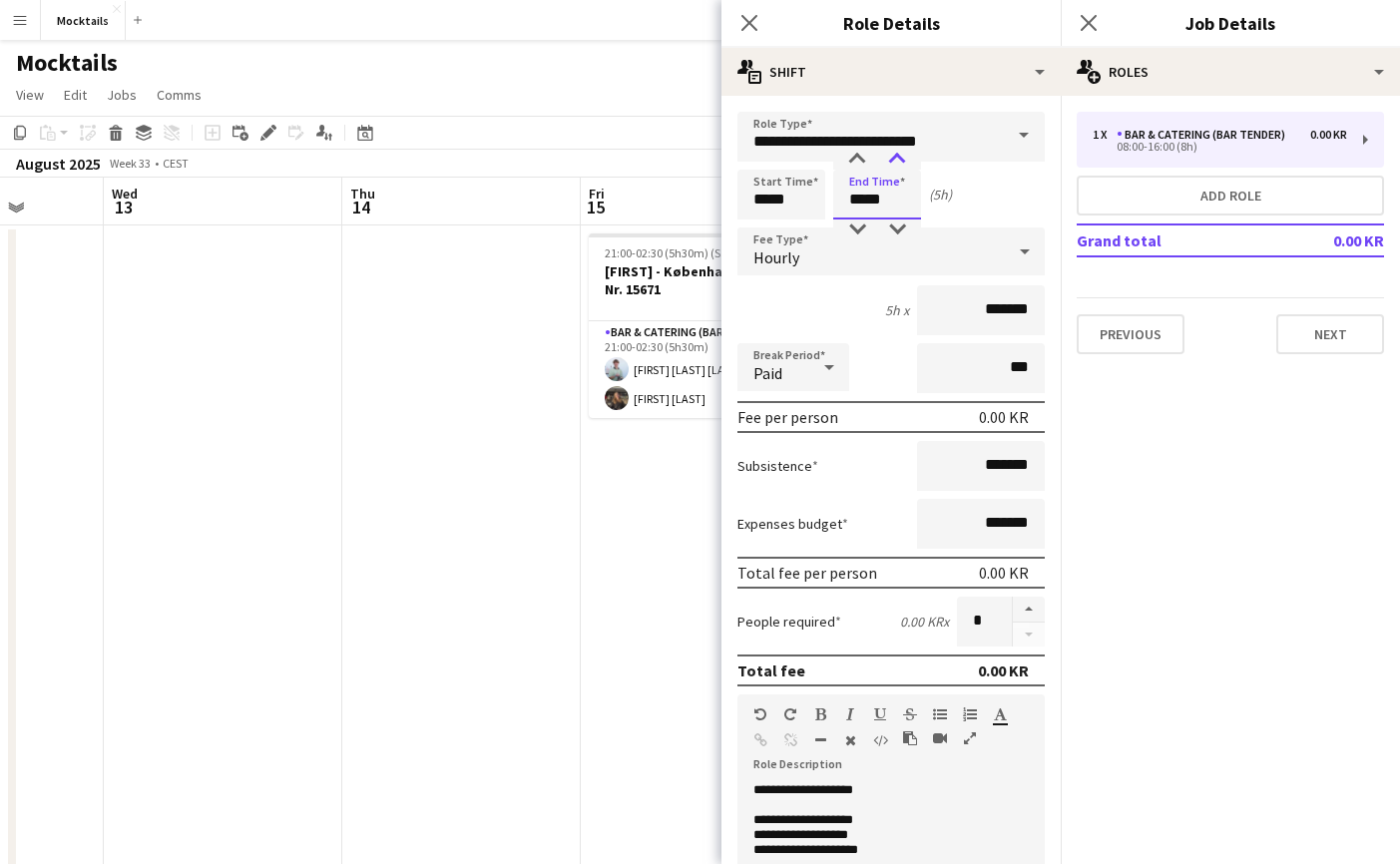 click at bounding box center [897, 160] 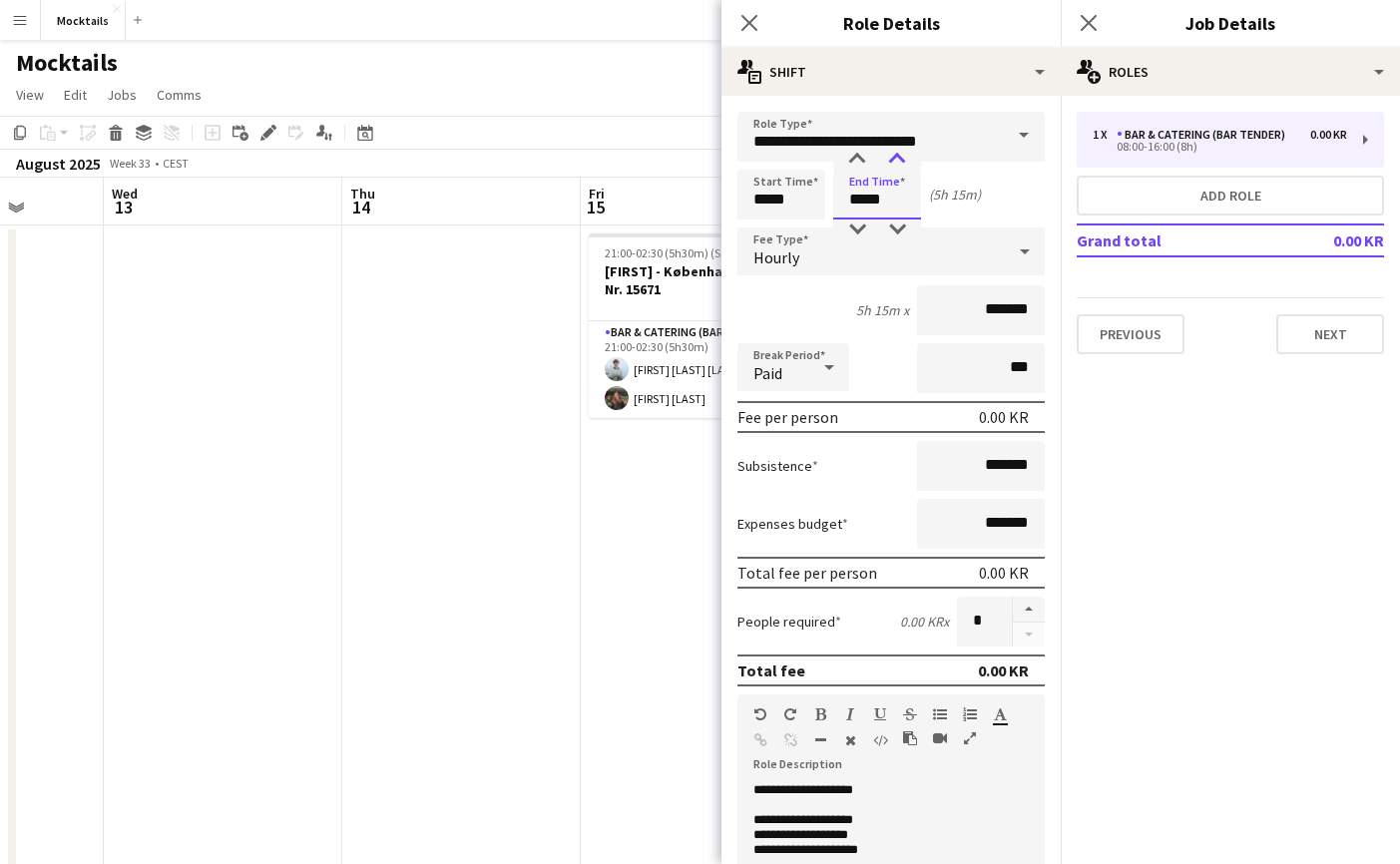 type on "*****" 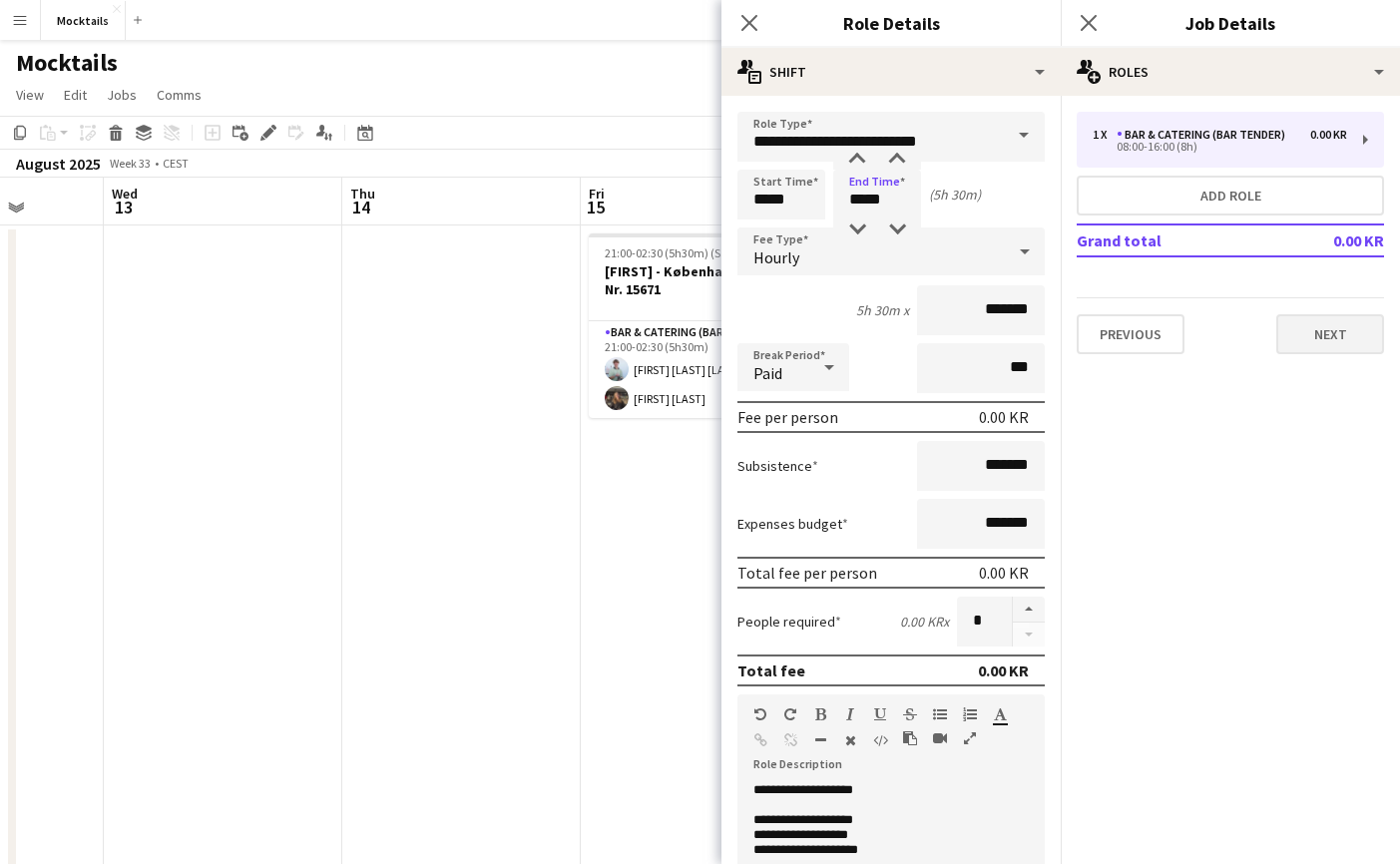 click on "Next" at bounding box center (1330, 334) 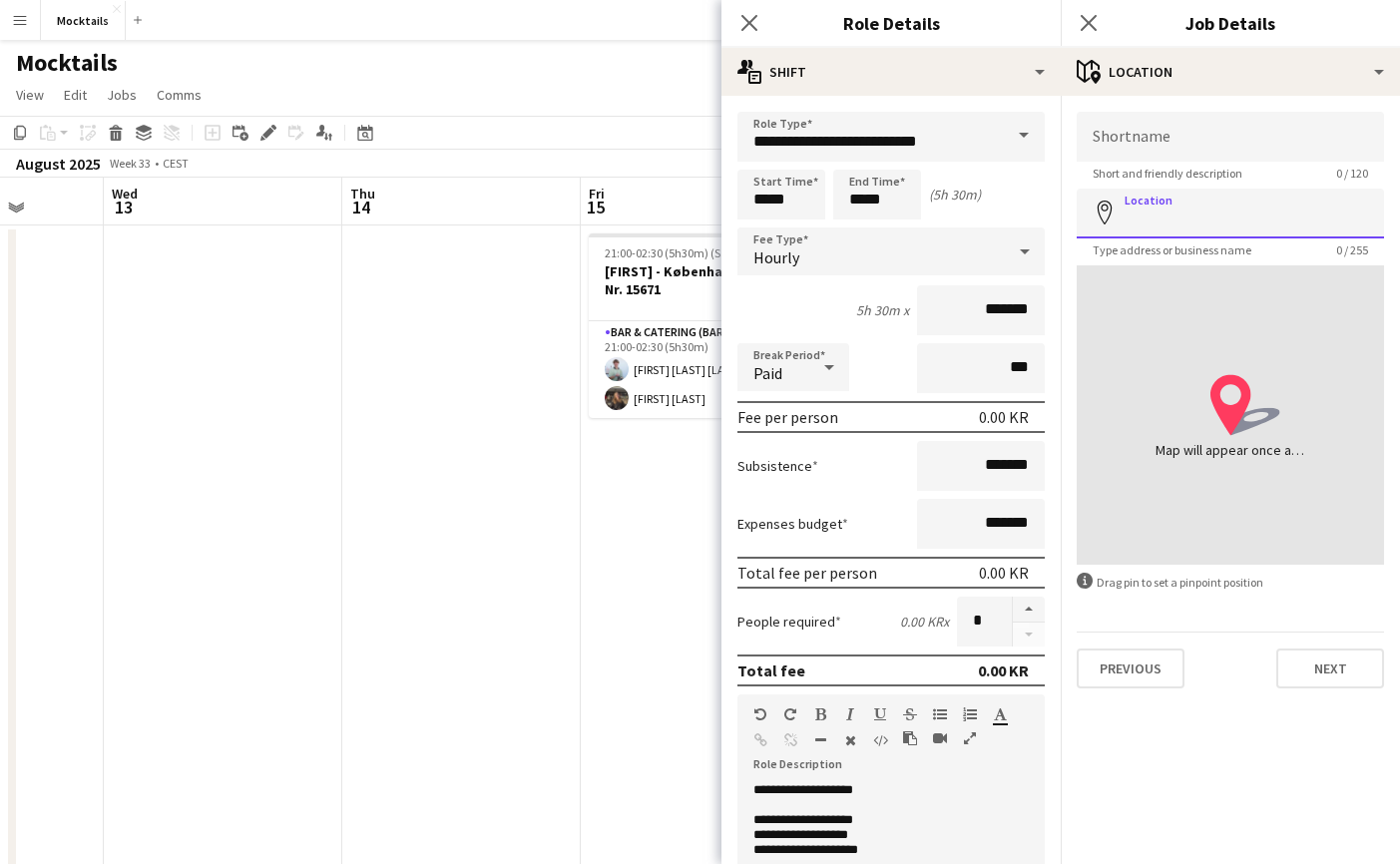 paste on "**********" 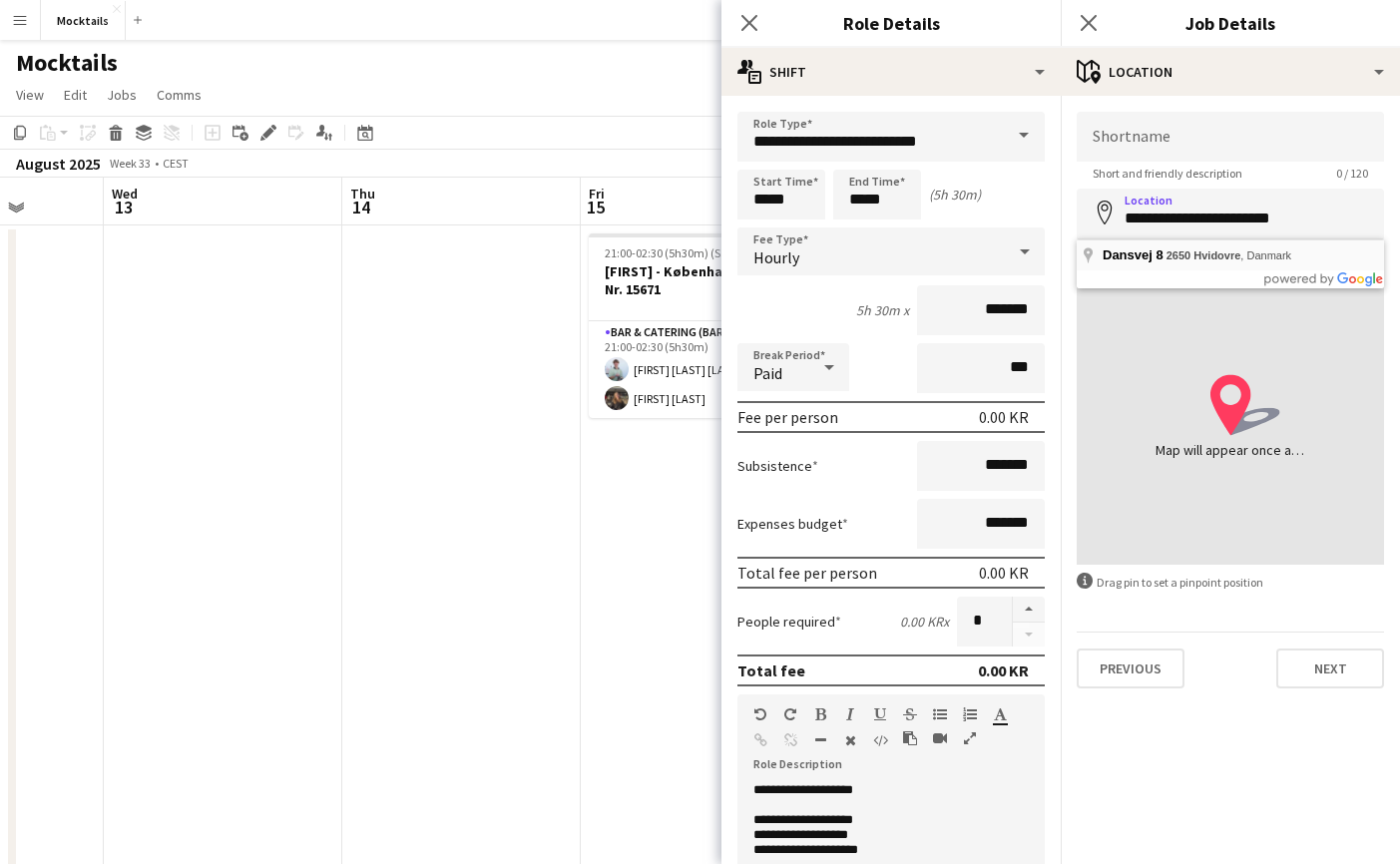 type on "**********" 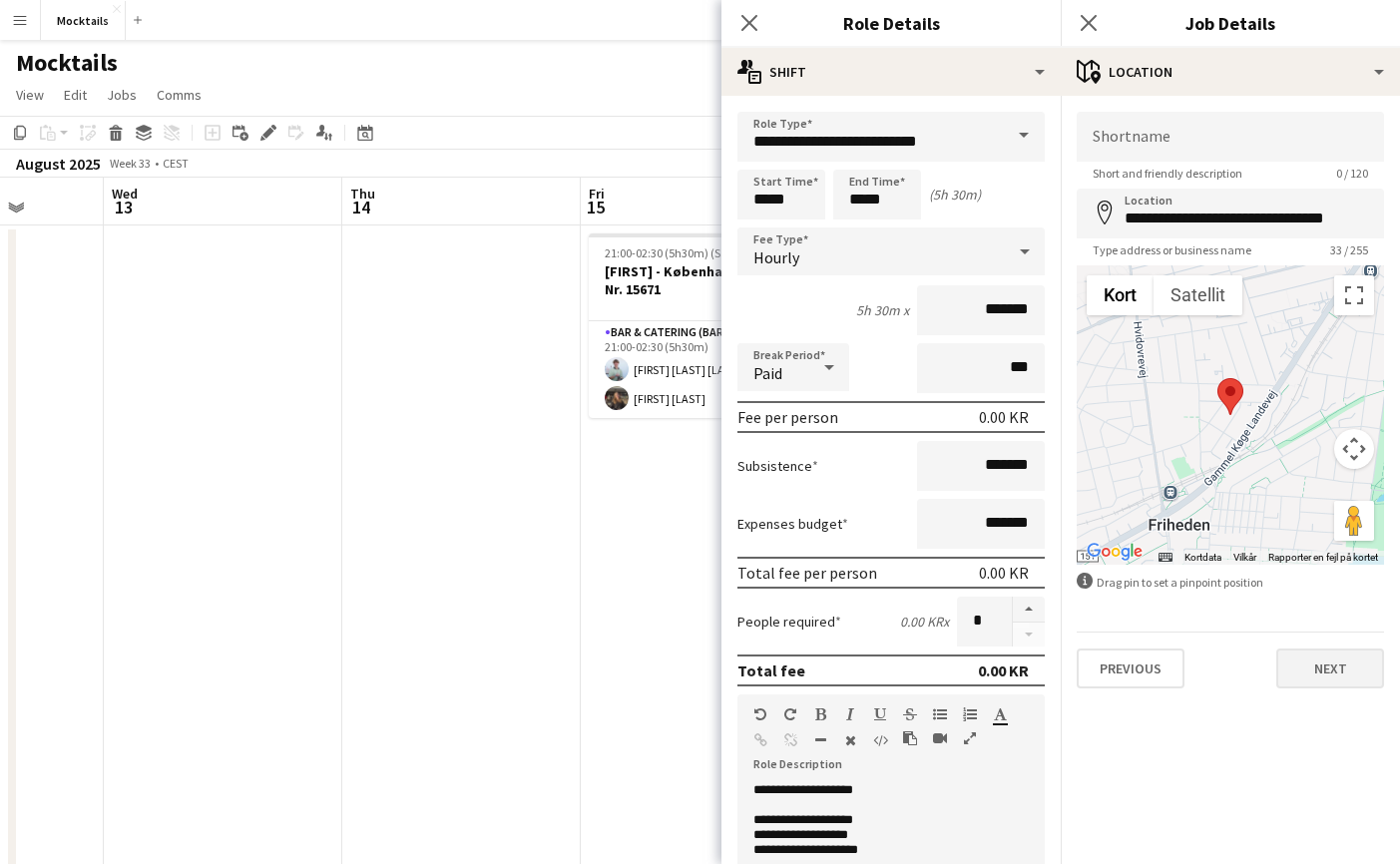 click on "Next" at bounding box center [1330, 668] 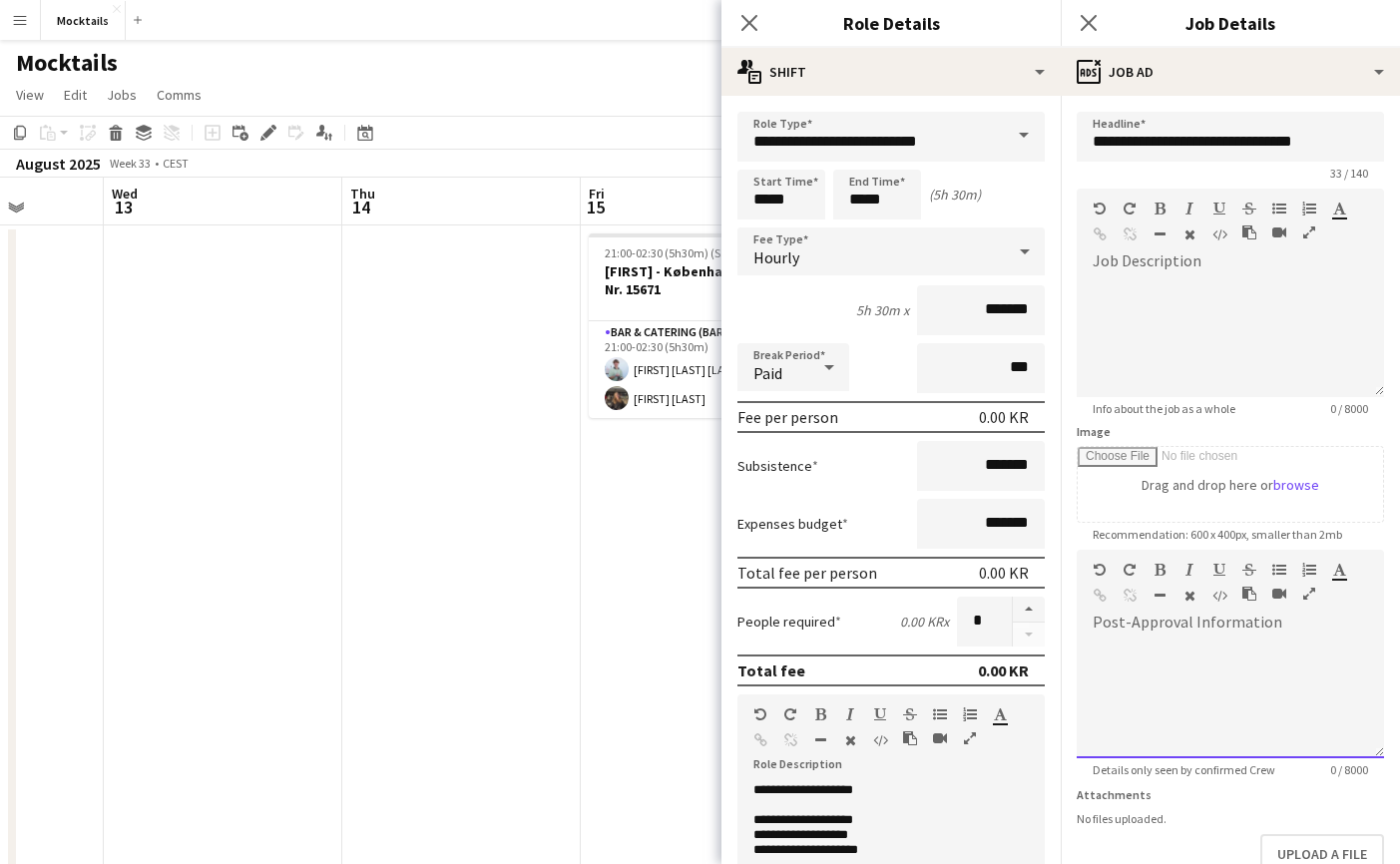 click at bounding box center (1230, 698) 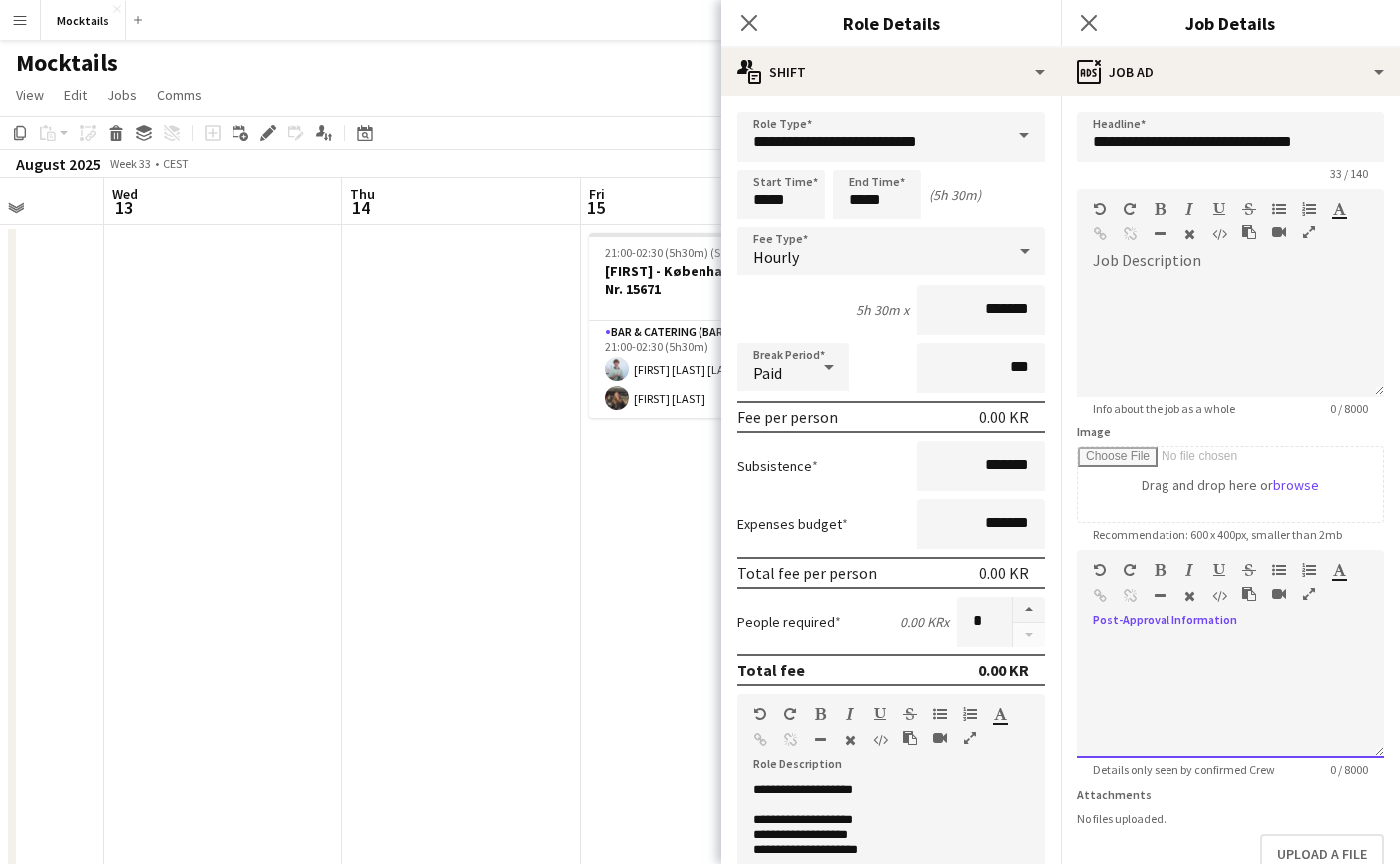 paste 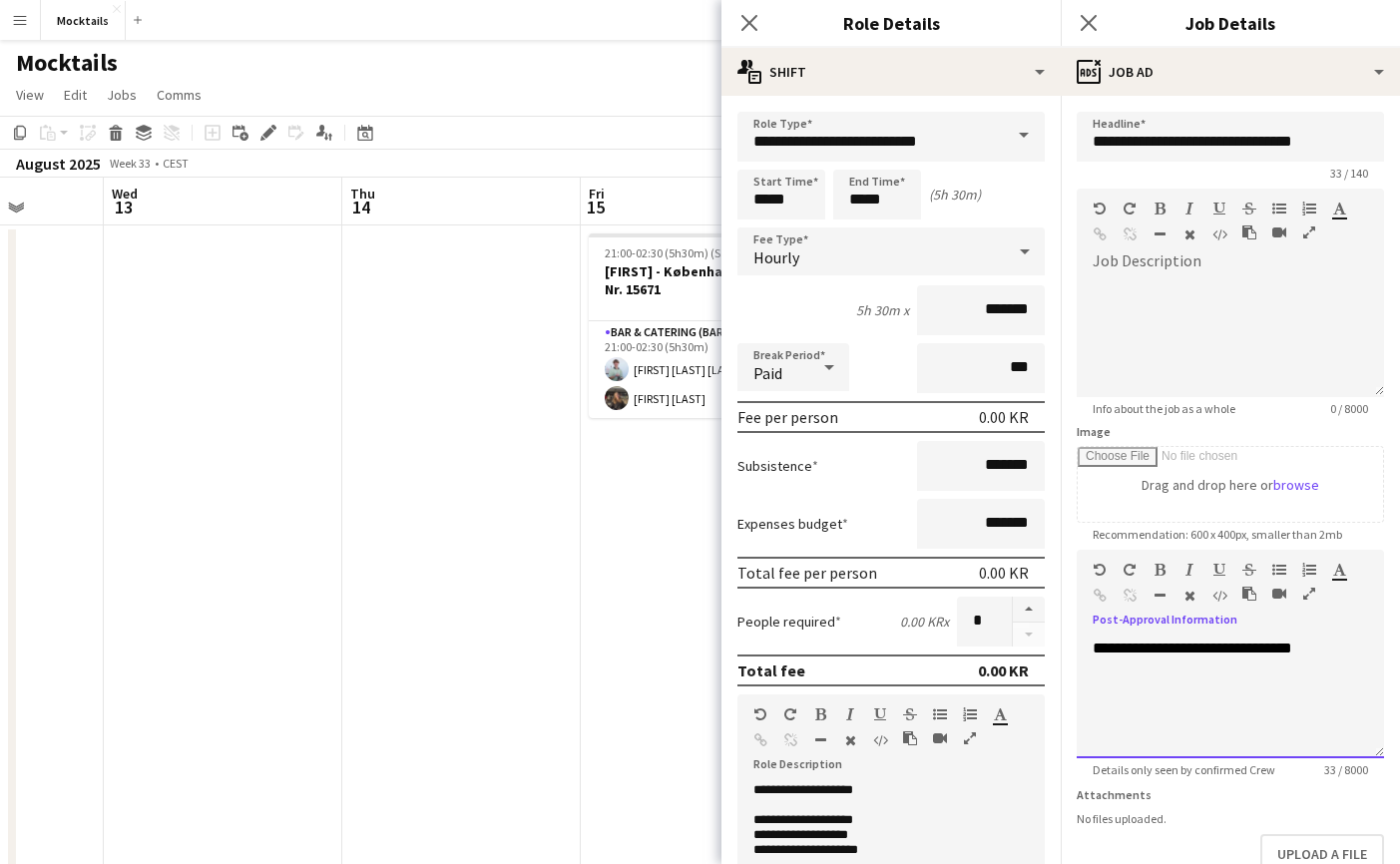 click on "**********" at bounding box center [1192, 648] 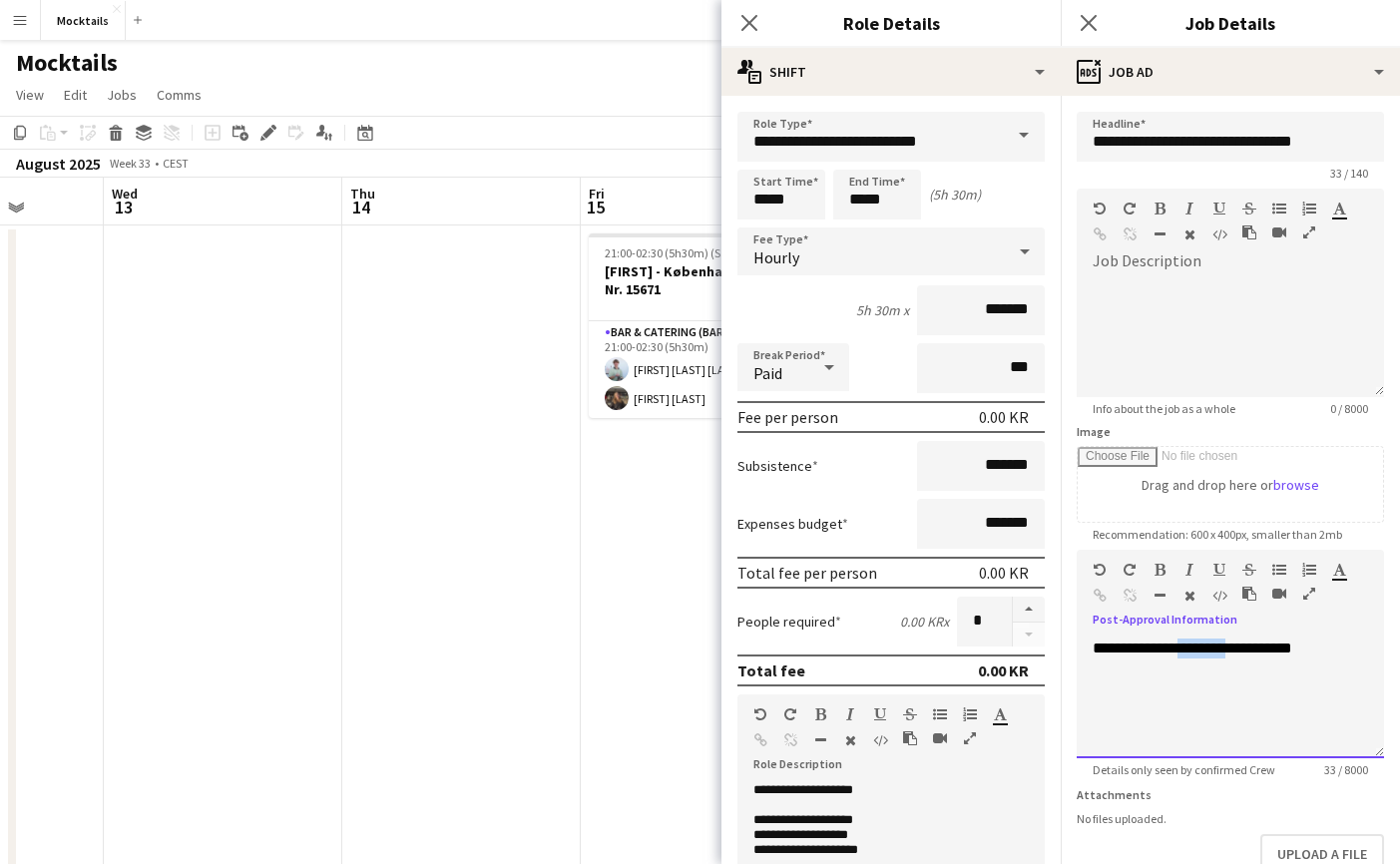 click on "**********" at bounding box center (1192, 648) 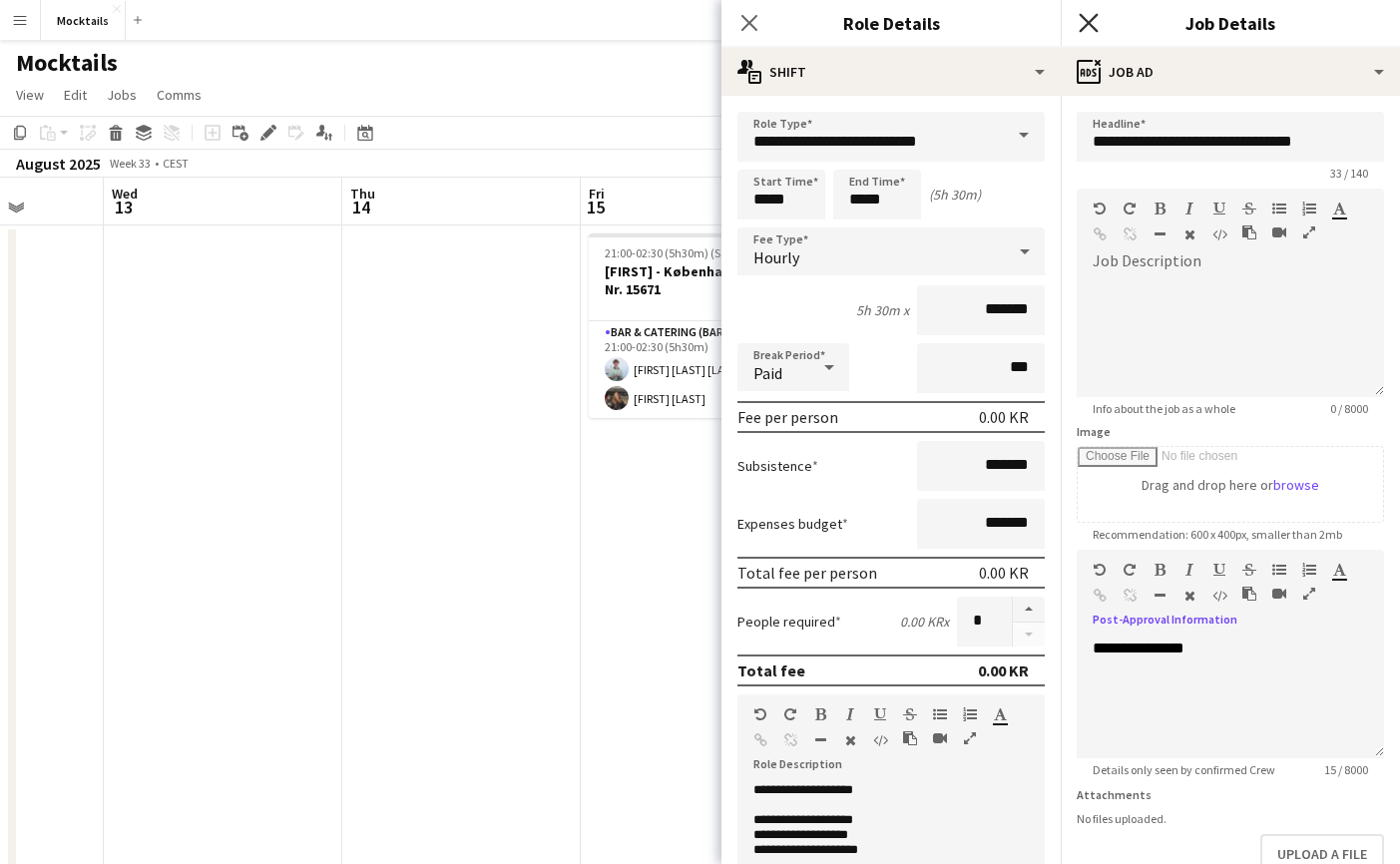 click on "Close pop-in" 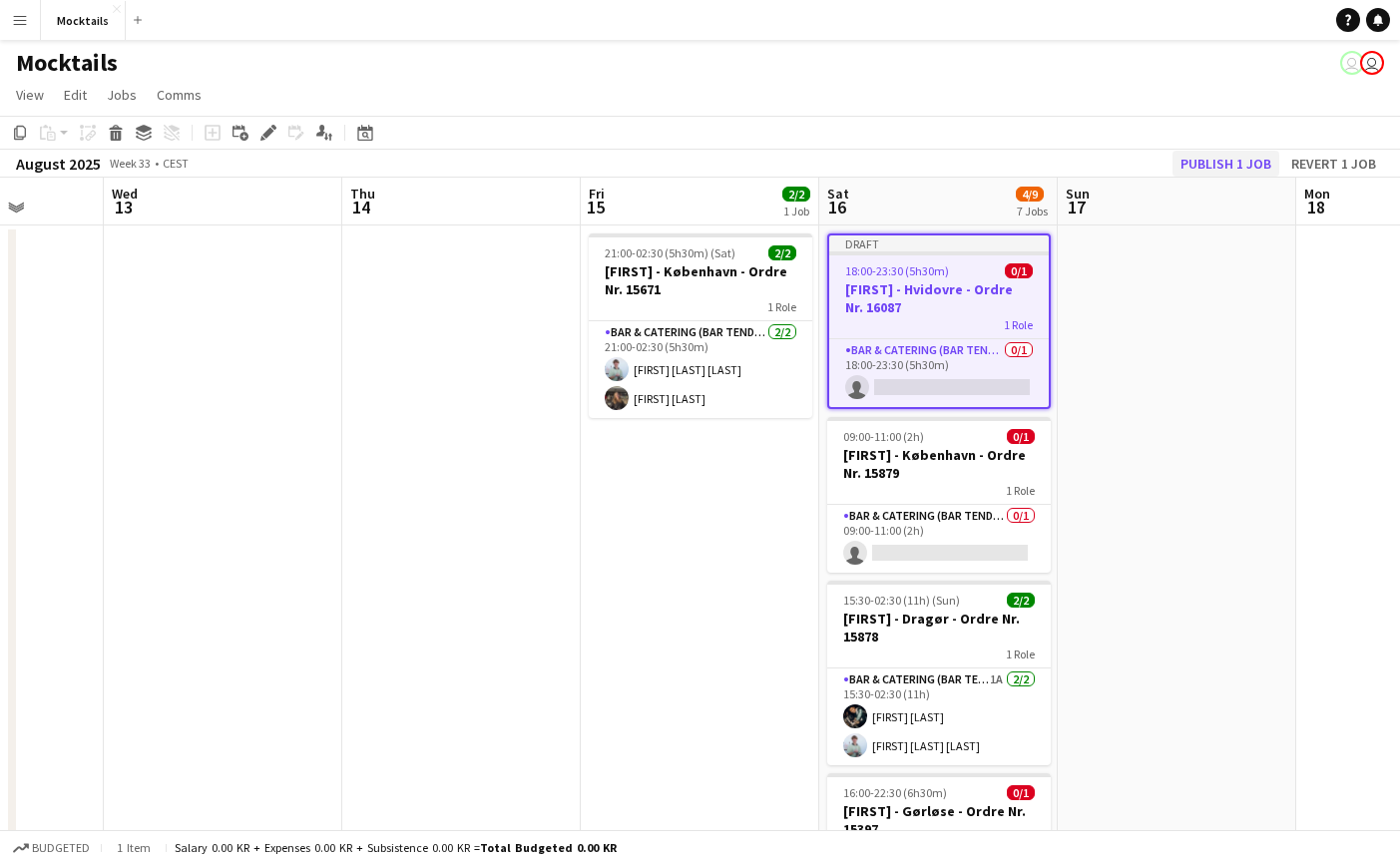 click on "Publish 1 job" 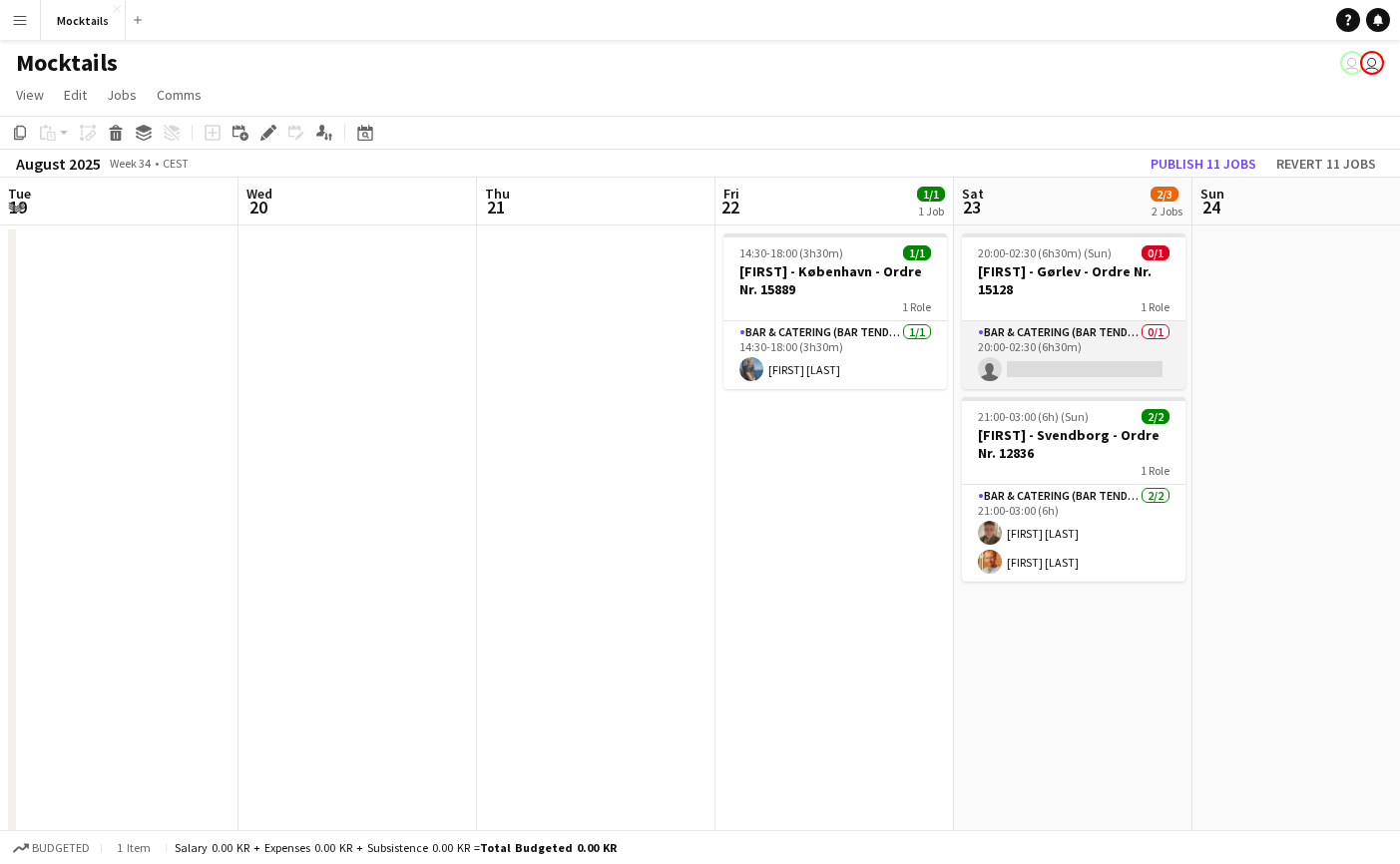 scroll, scrollTop: 0, scrollLeft: 711, axis: horizontal 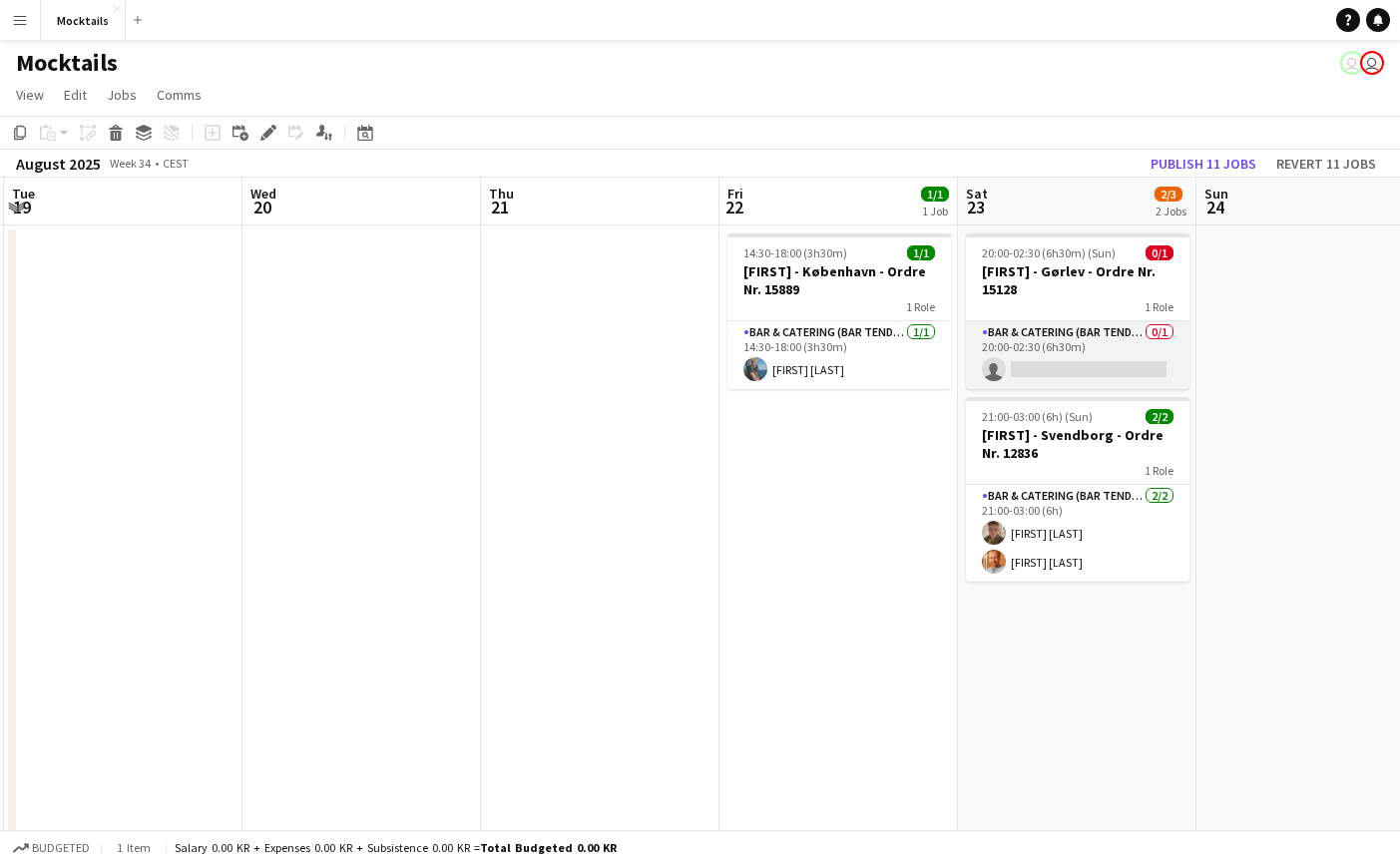 click on "Bar & Catering (Bar Tender)   0/1   20:00-02:30 (6h30m)
single-neutral-actions" at bounding box center [1078, 355] 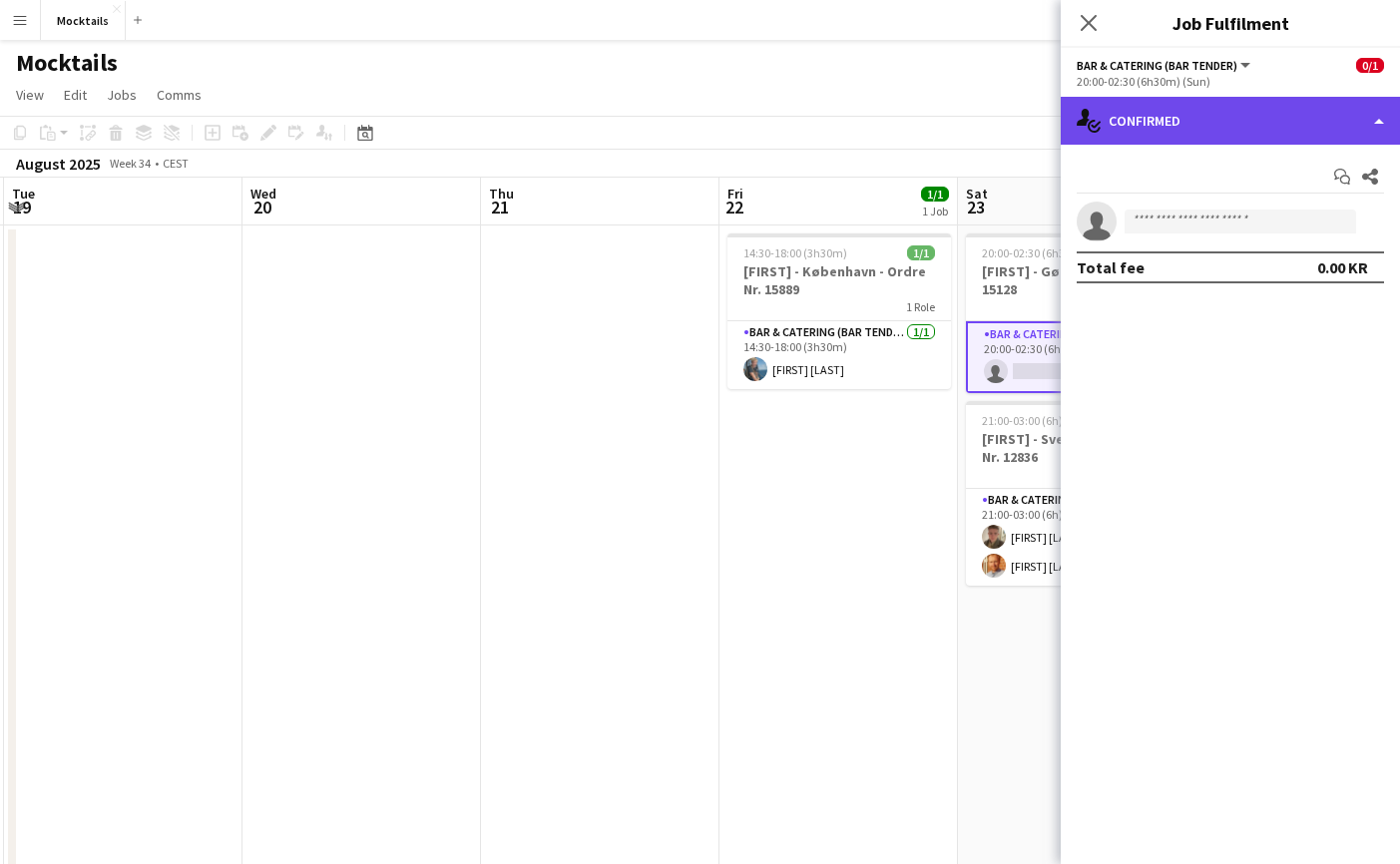 click on "single-neutral-actions-check-2
Confirmed" 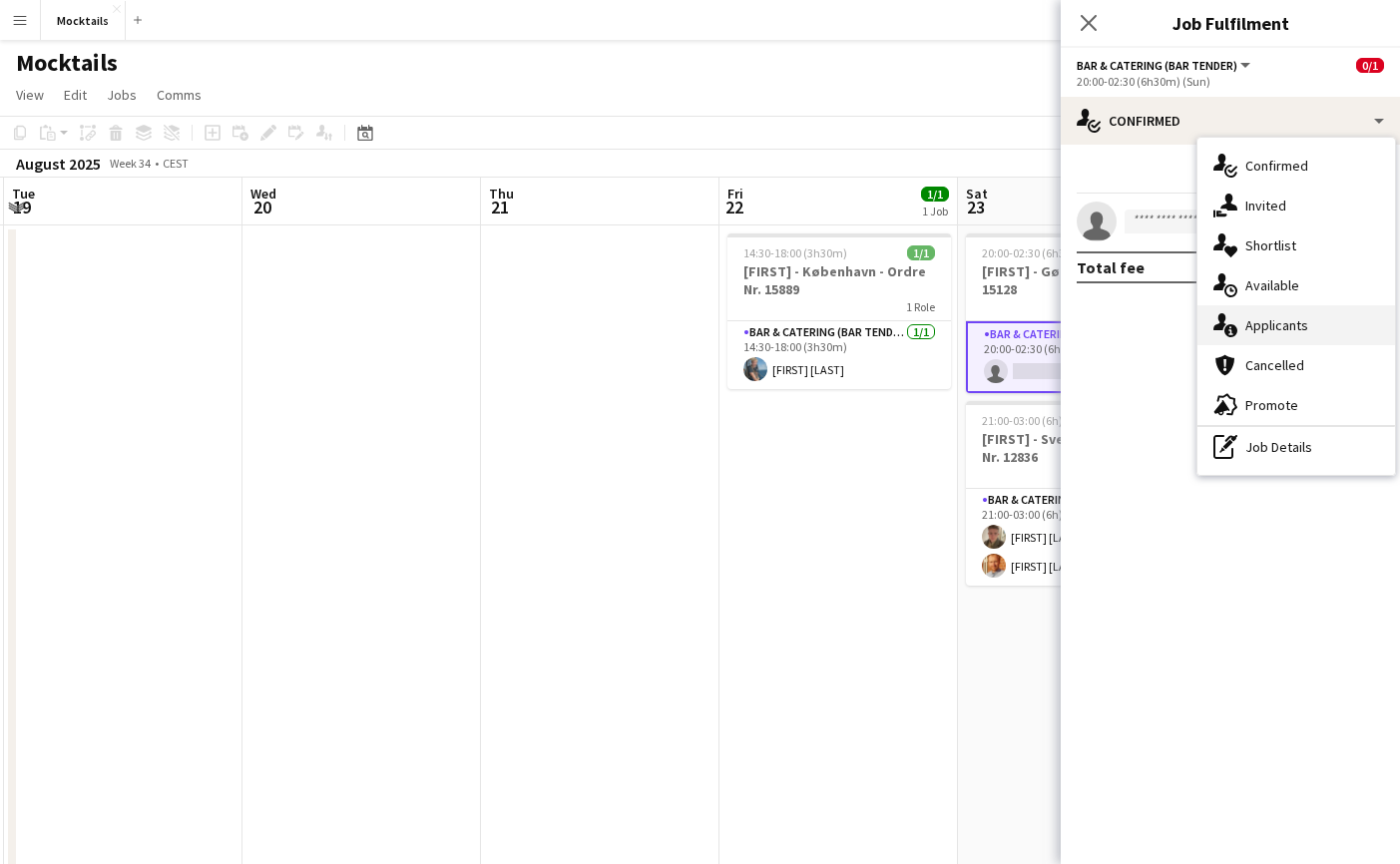 click on "single-neutral-actions-information
Applicants" at bounding box center (1296, 325) 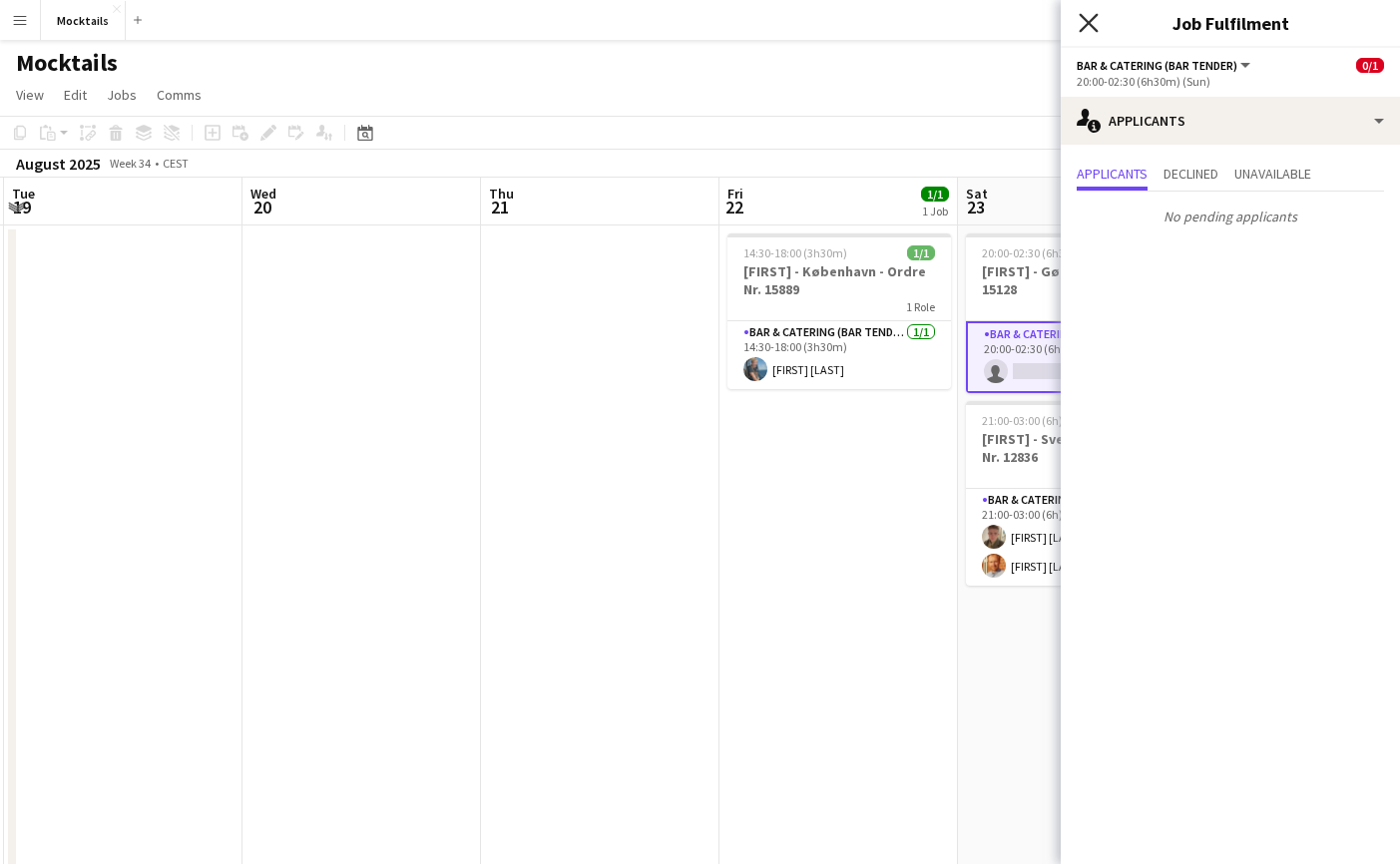 click 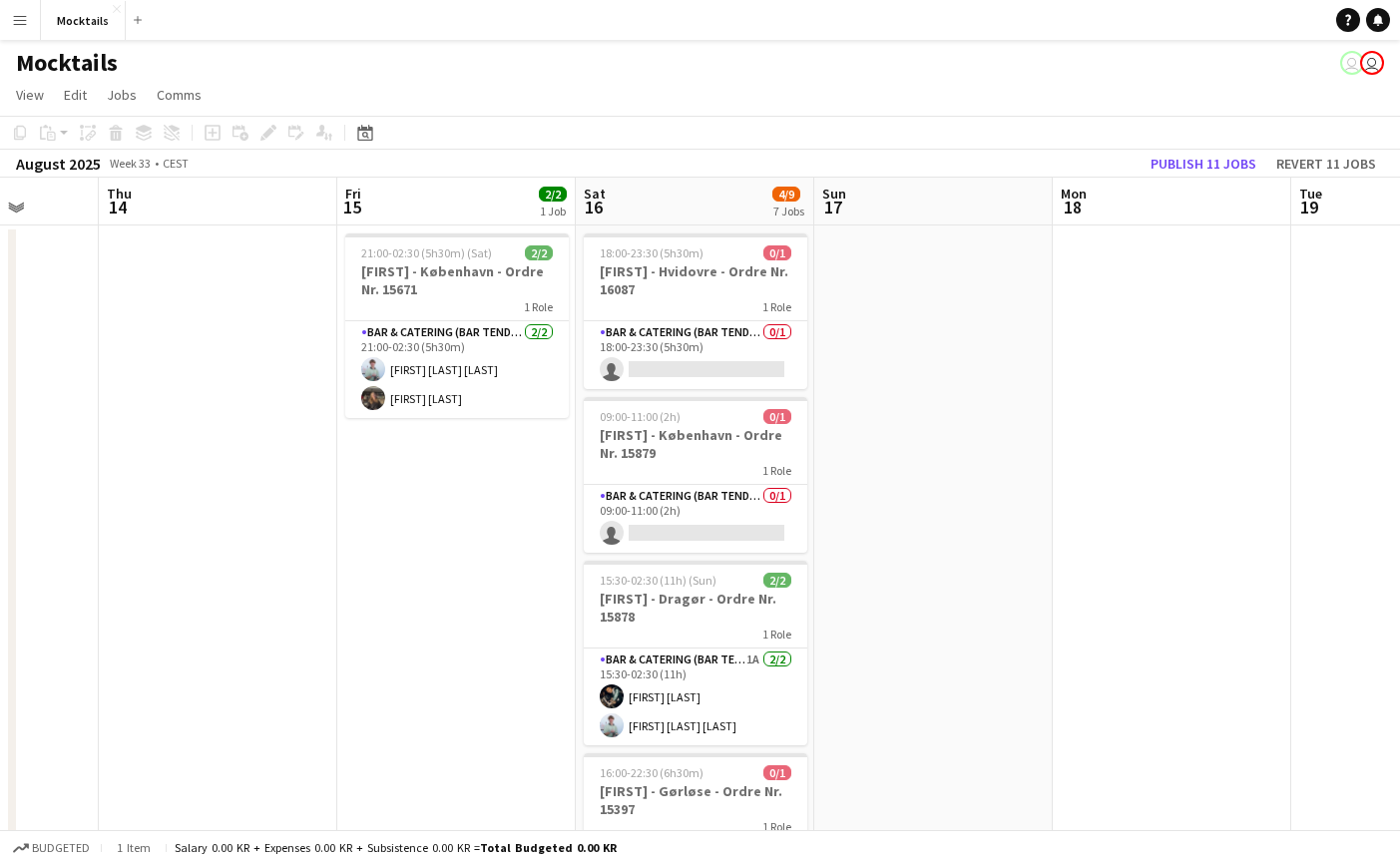 scroll, scrollTop: 0, scrollLeft: 605, axis: horizontal 